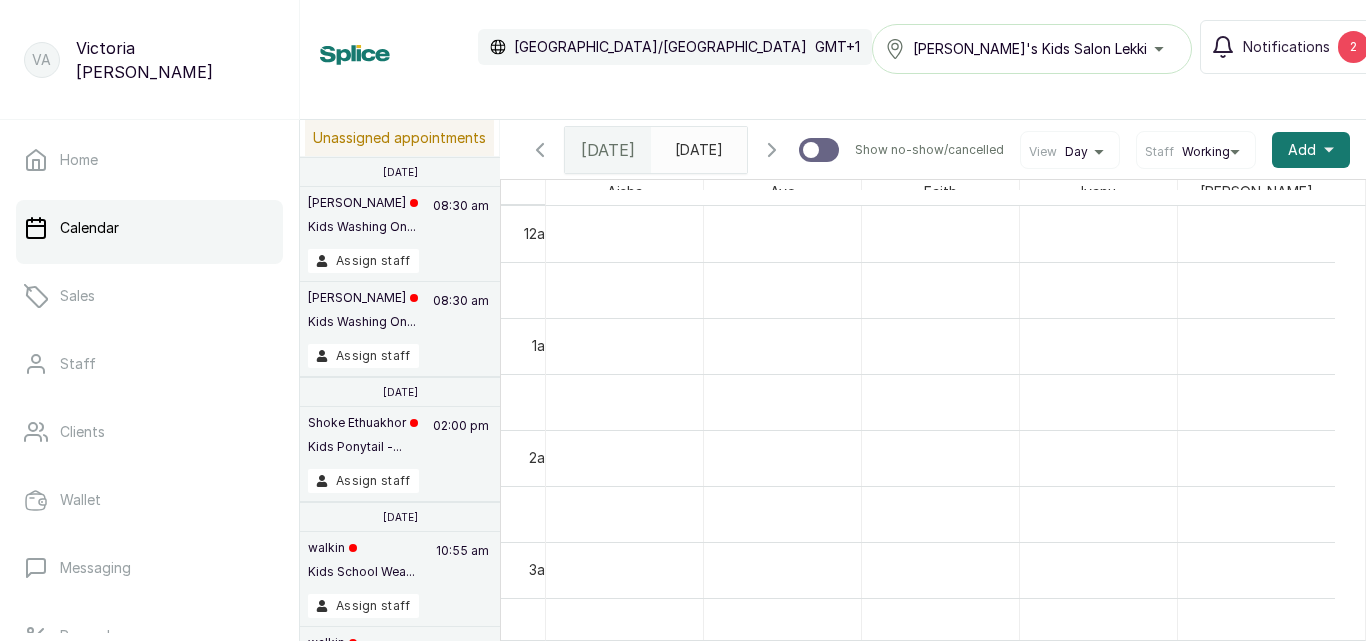 scroll, scrollTop: 0, scrollLeft: 0, axis: both 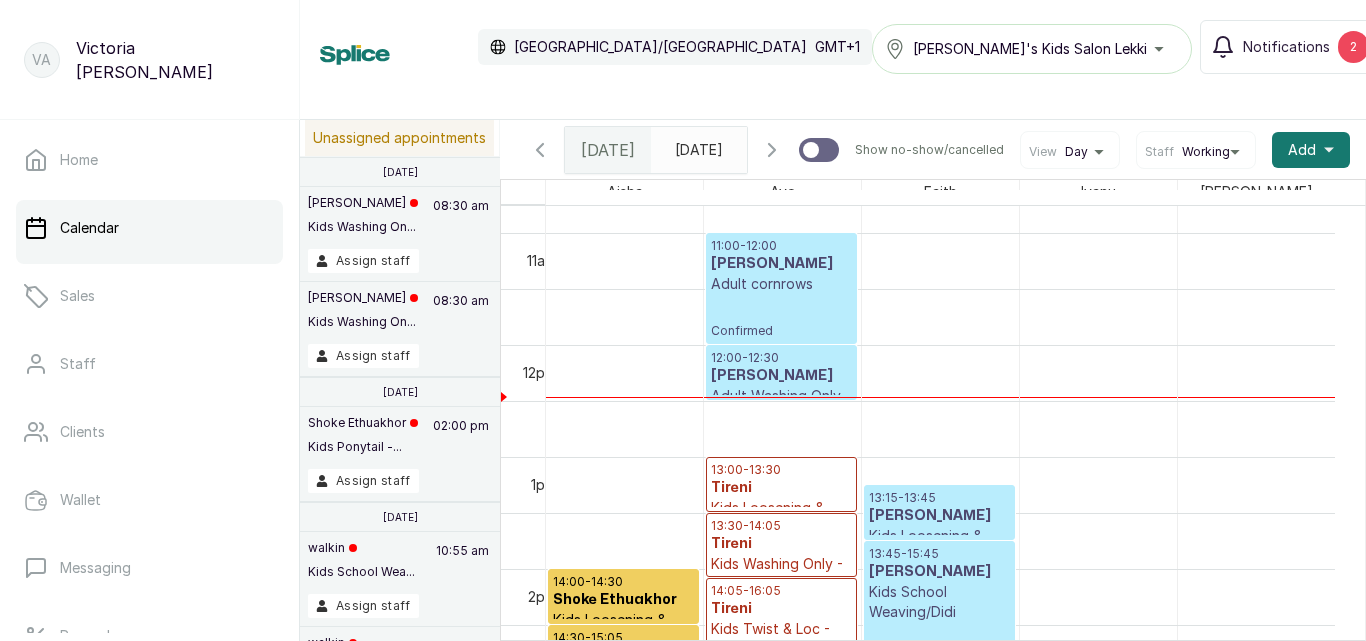 click on "[DATE]" at bounding box center (680, 145) 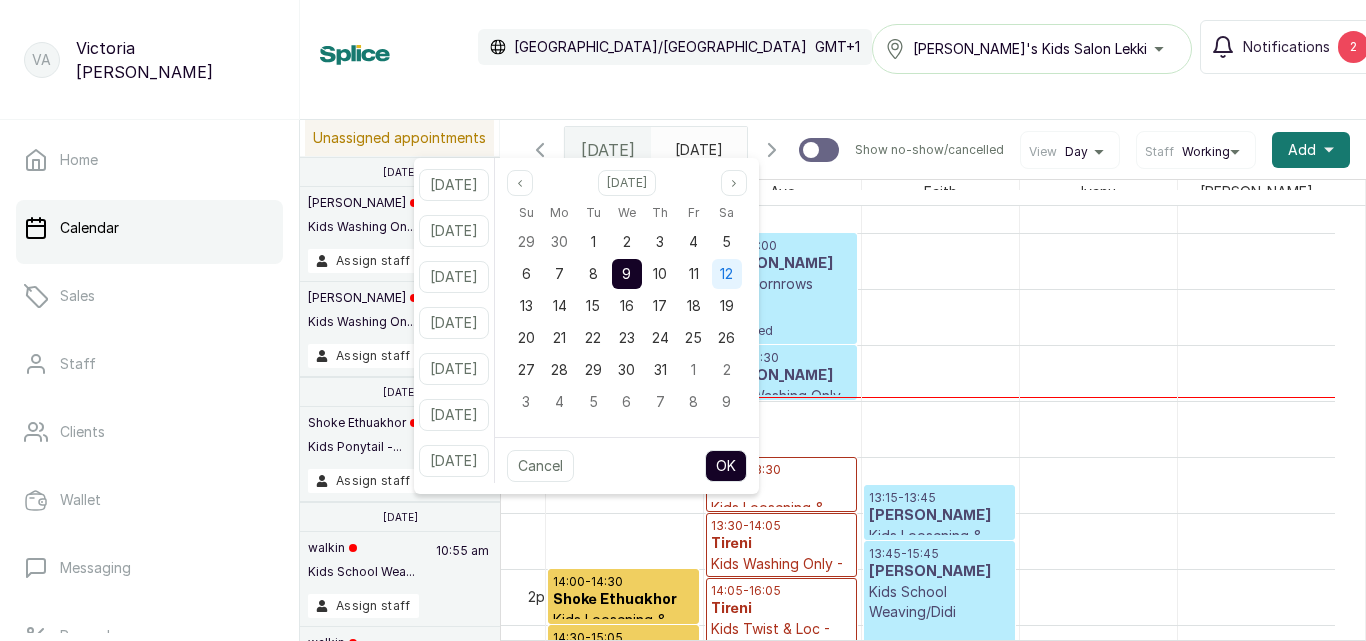 click on "12" at bounding box center [726, 274] 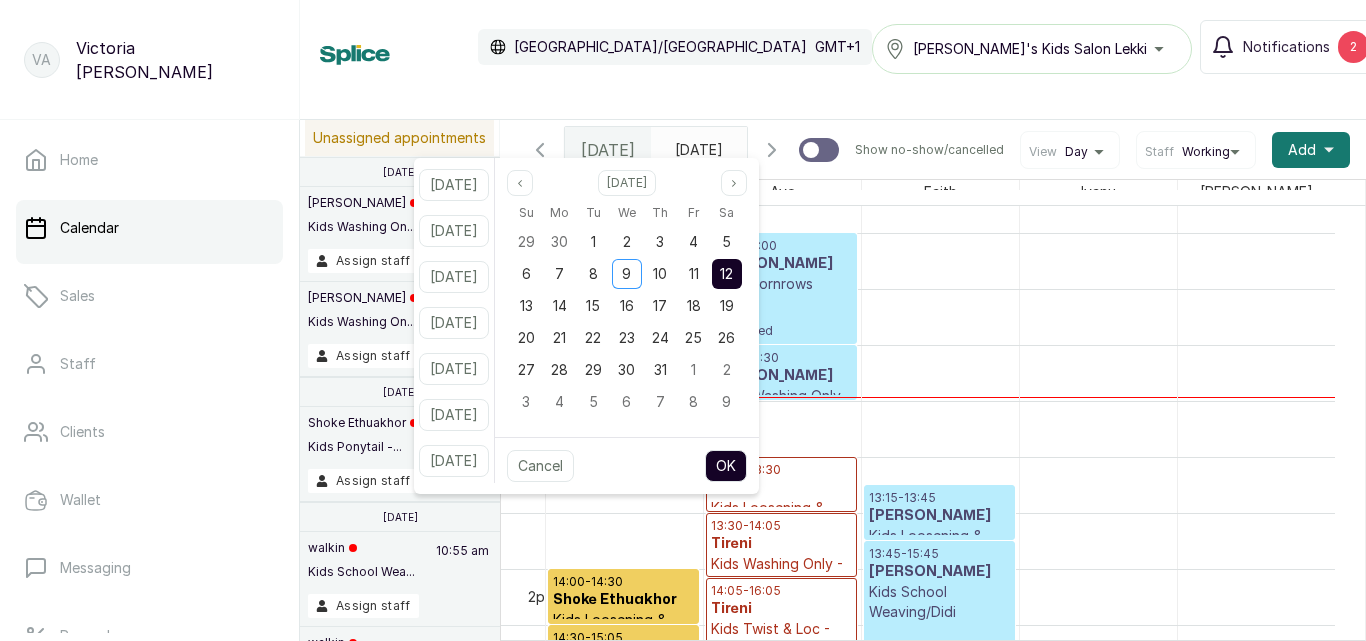 click on "OK" at bounding box center [726, 466] 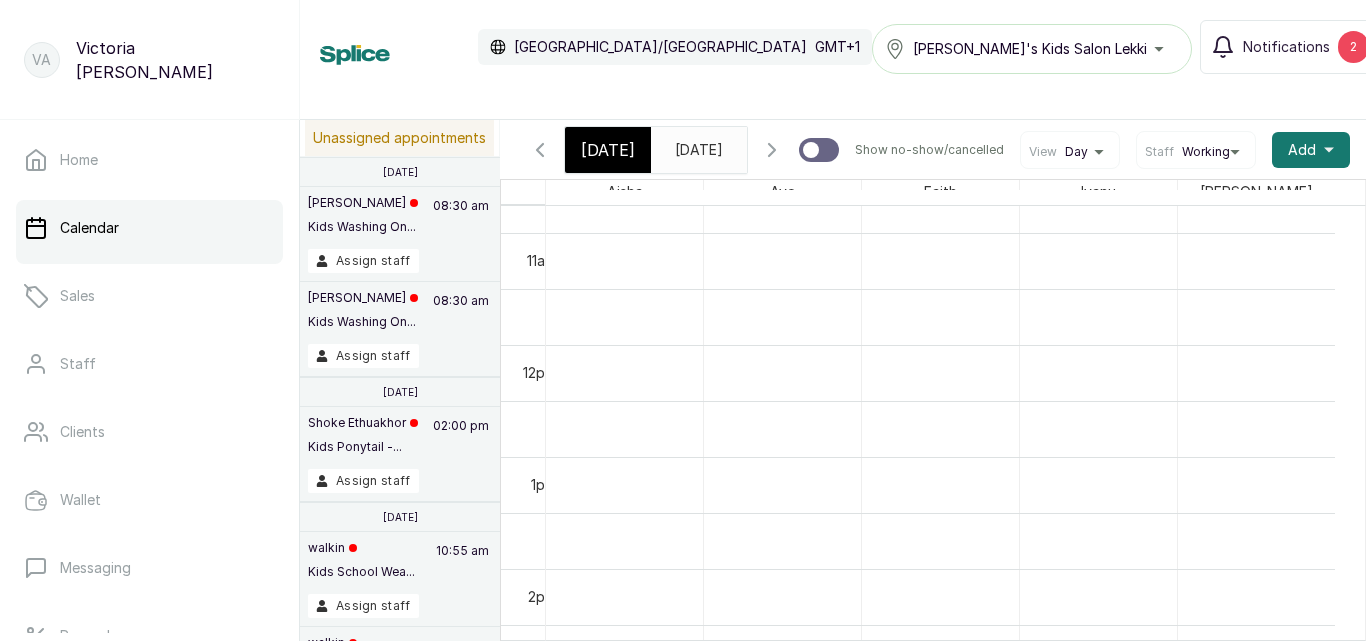scroll, scrollTop: 673, scrollLeft: 0, axis: vertical 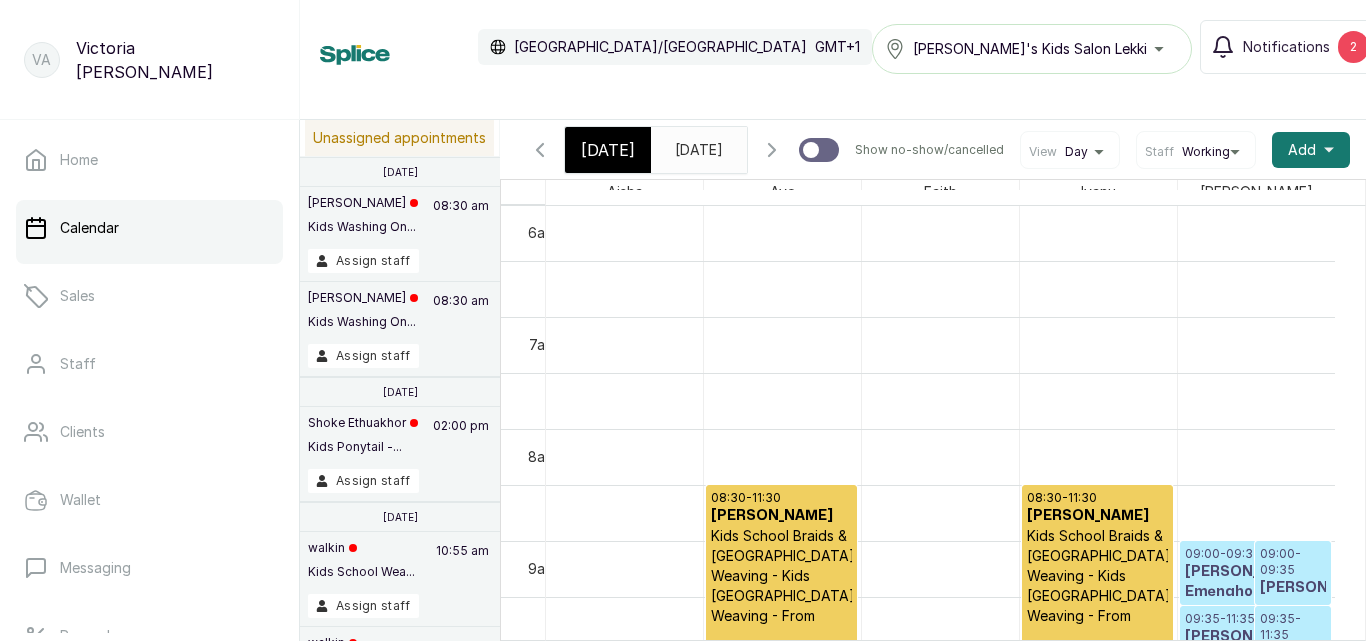 click on "Kids School Braids & [GEOGRAPHIC_DATA] Weaving - Kids [GEOGRAPHIC_DATA] Weaving  - From" at bounding box center [1097, 576] 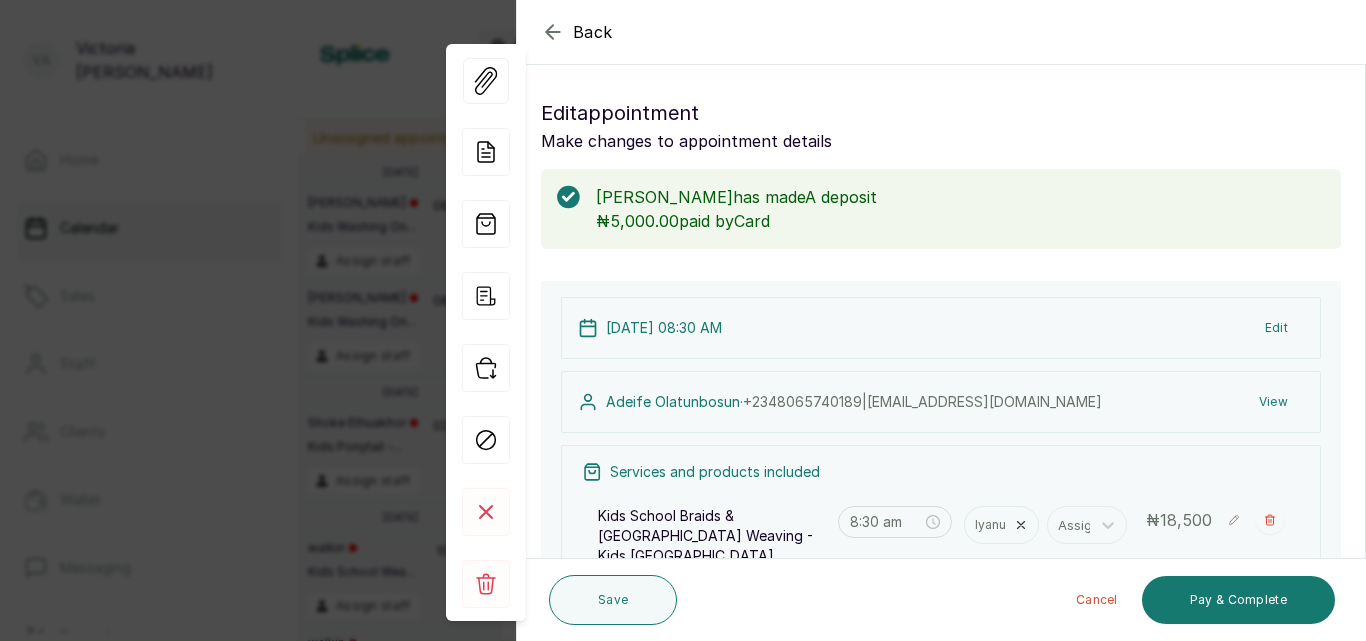 click on "Edit" at bounding box center [1276, 328] 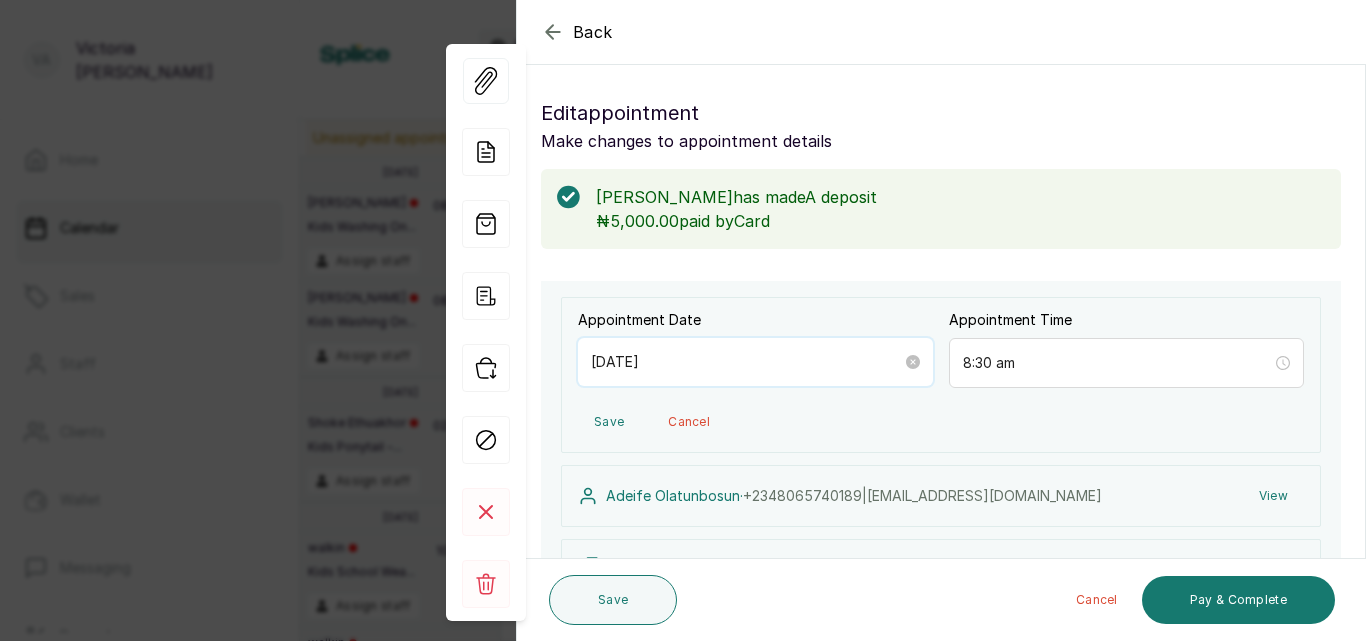 click on "[DATE]" at bounding box center [746, 362] 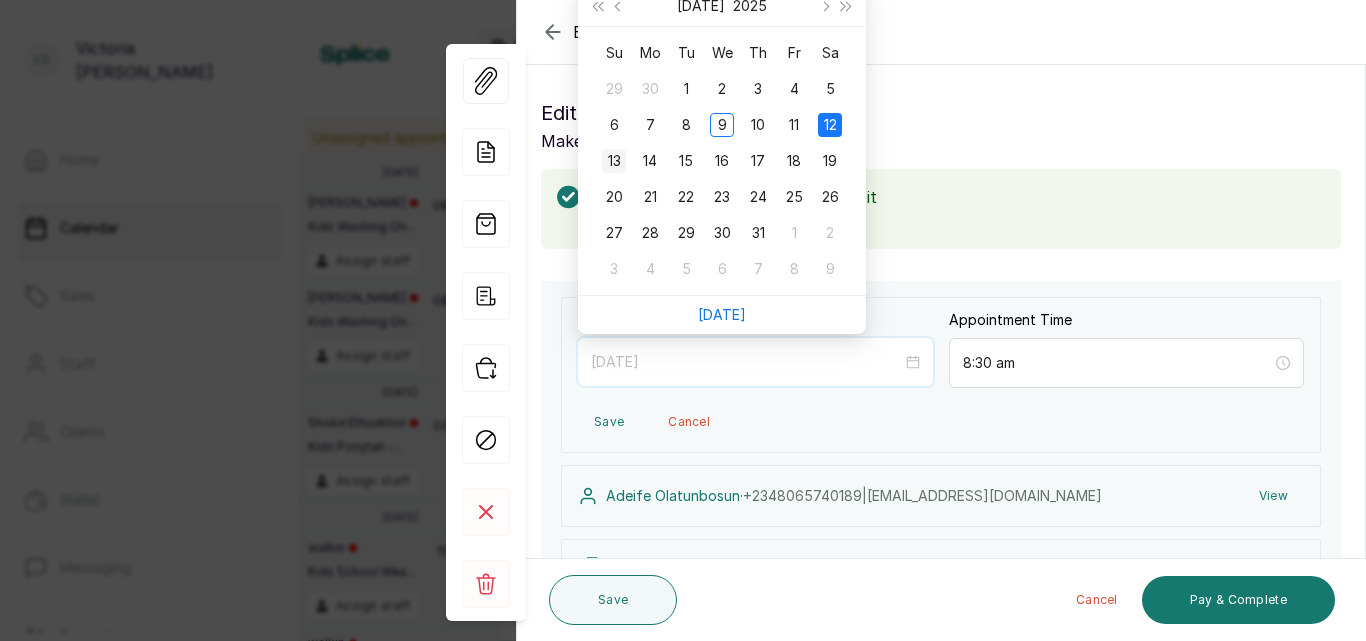 type on "[DATE]" 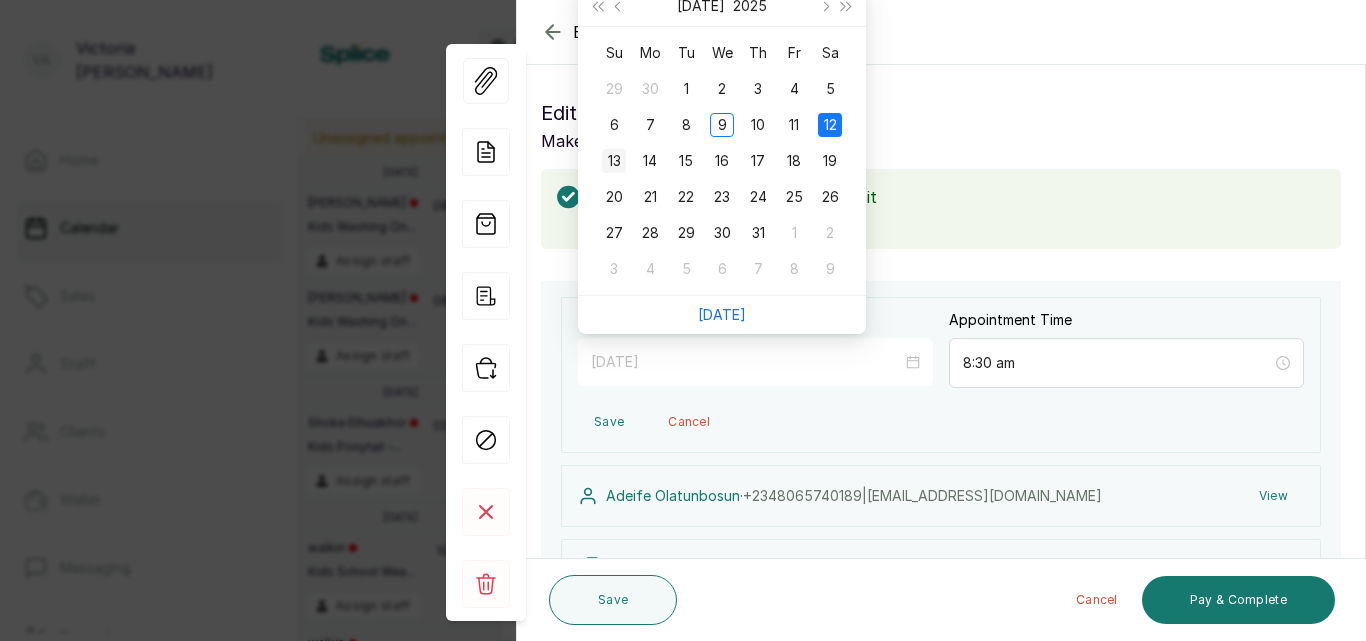 click on "13" at bounding box center [614, 161] 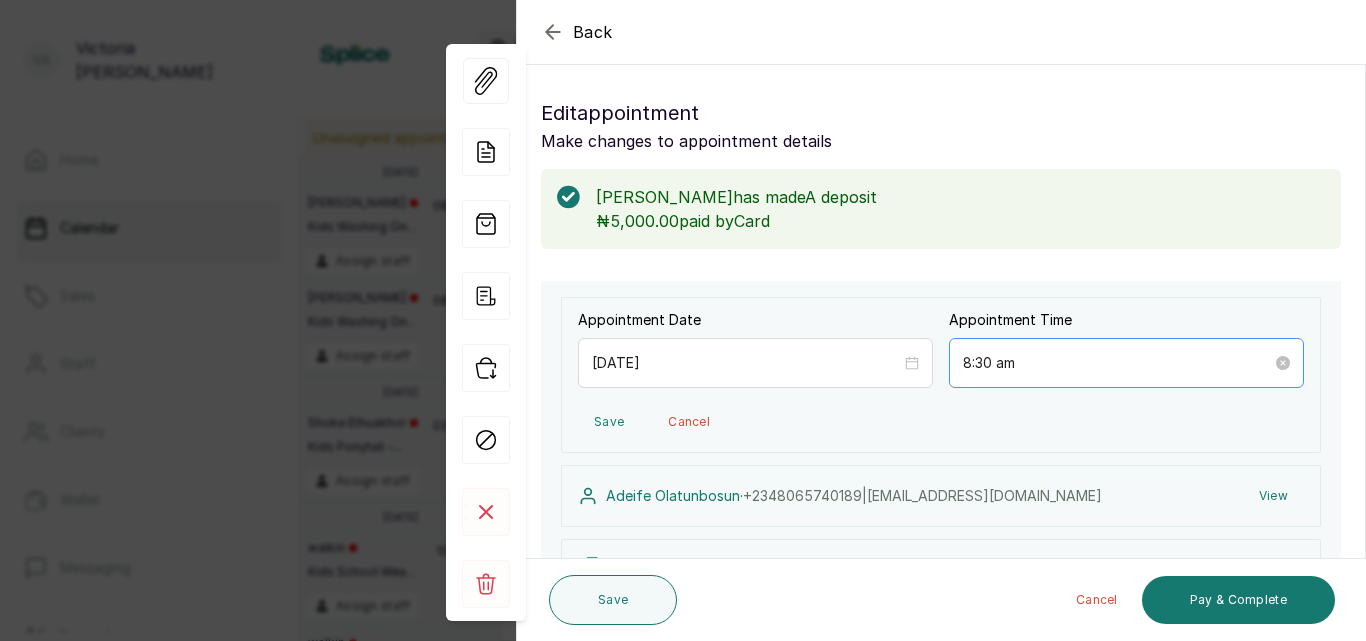 click on "8:30 am" at bounding box center [1126, 363] 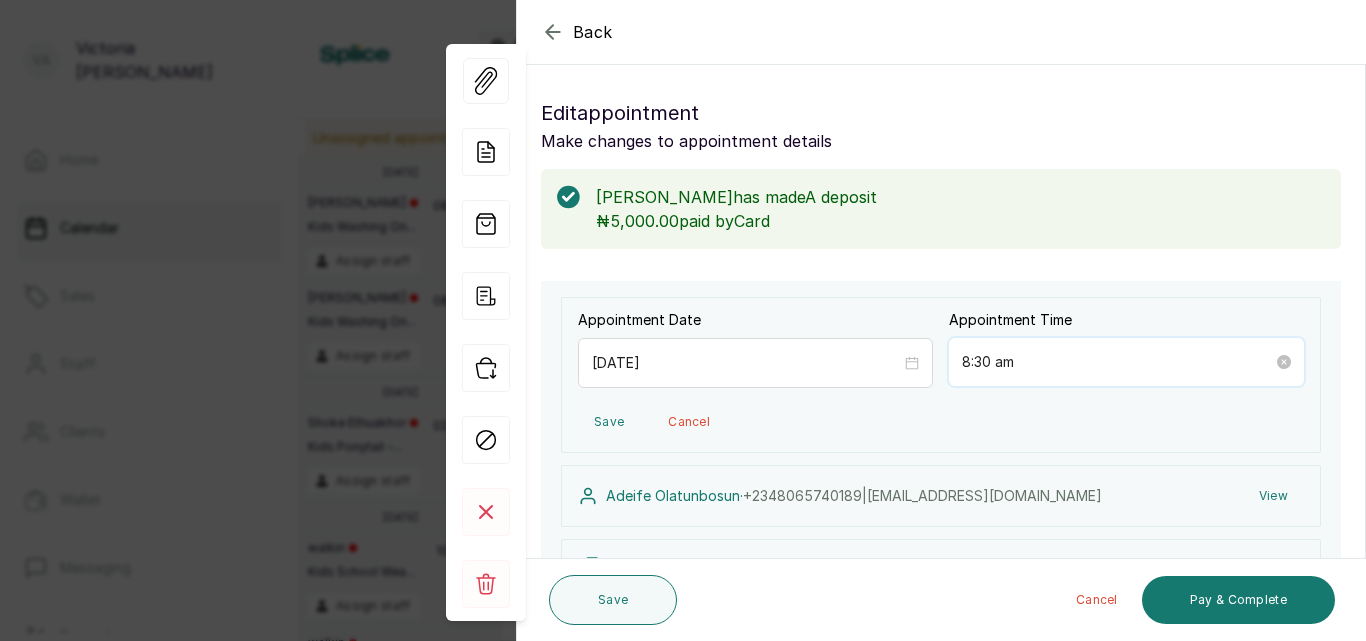 scroll, scrollTop: 120, scrollLeft: 0, axis: vertical 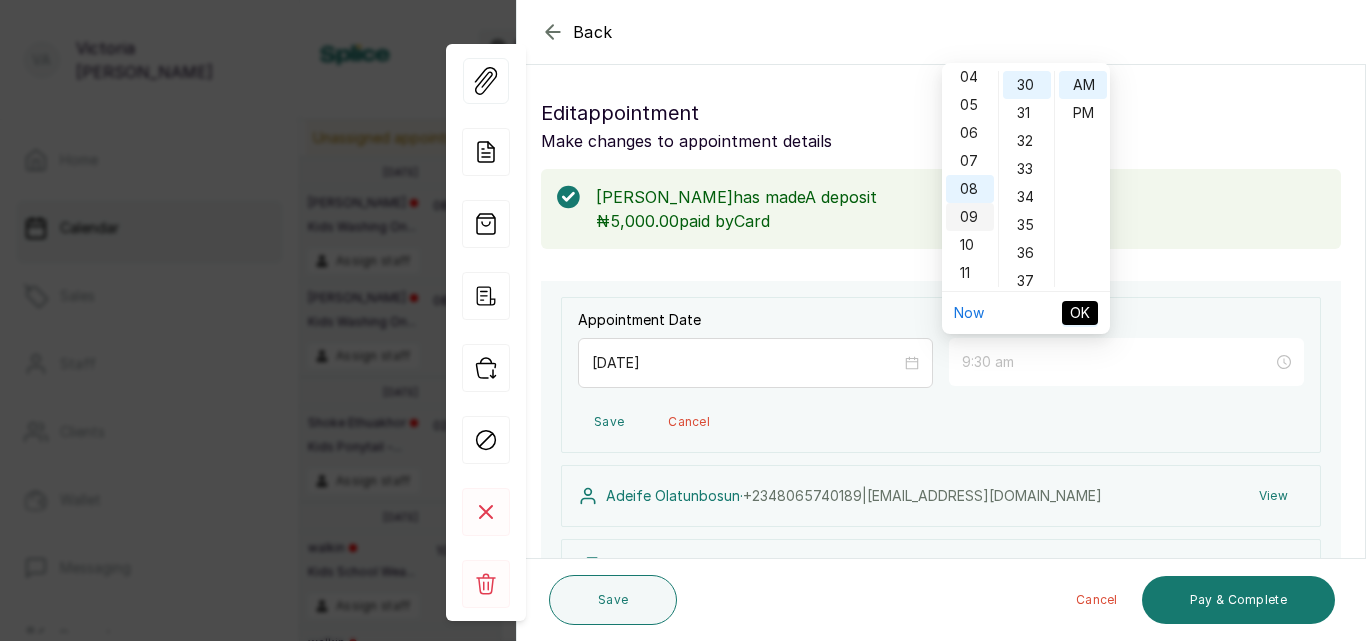 click on "09" at bounding box center [970, 217] 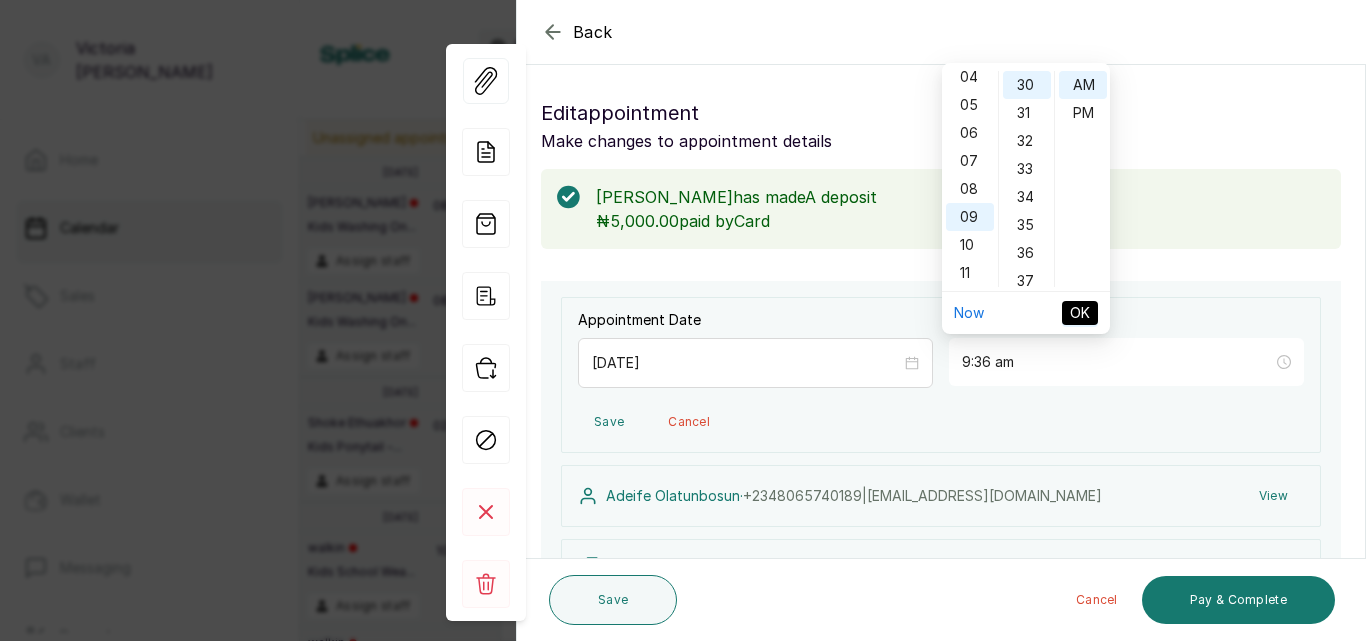 type on "9:30 am" 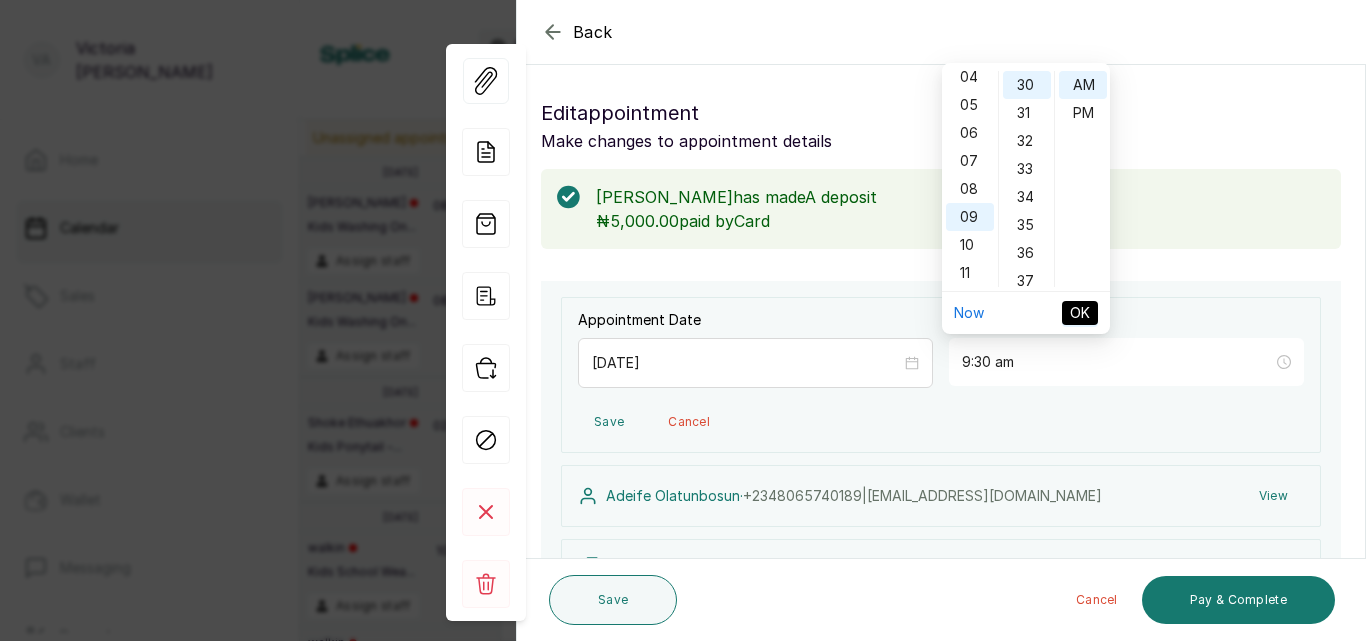click on "OK" at bounding box center [1080, 313] 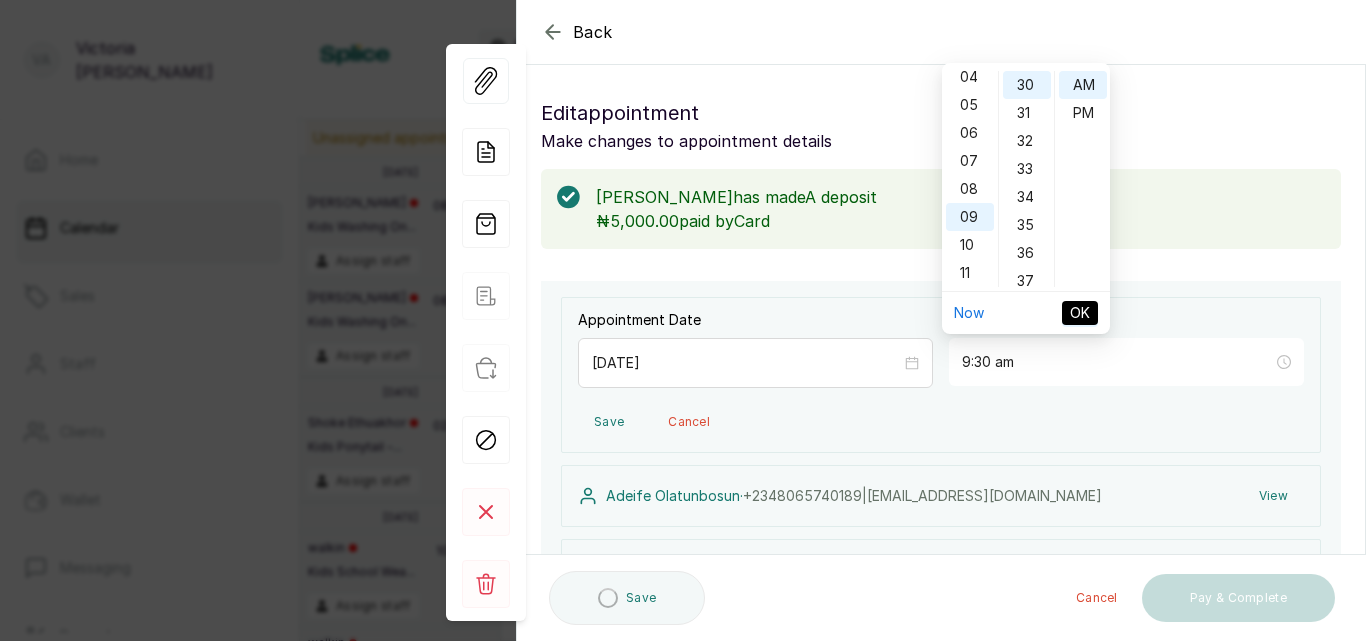 type on "9:30 am" 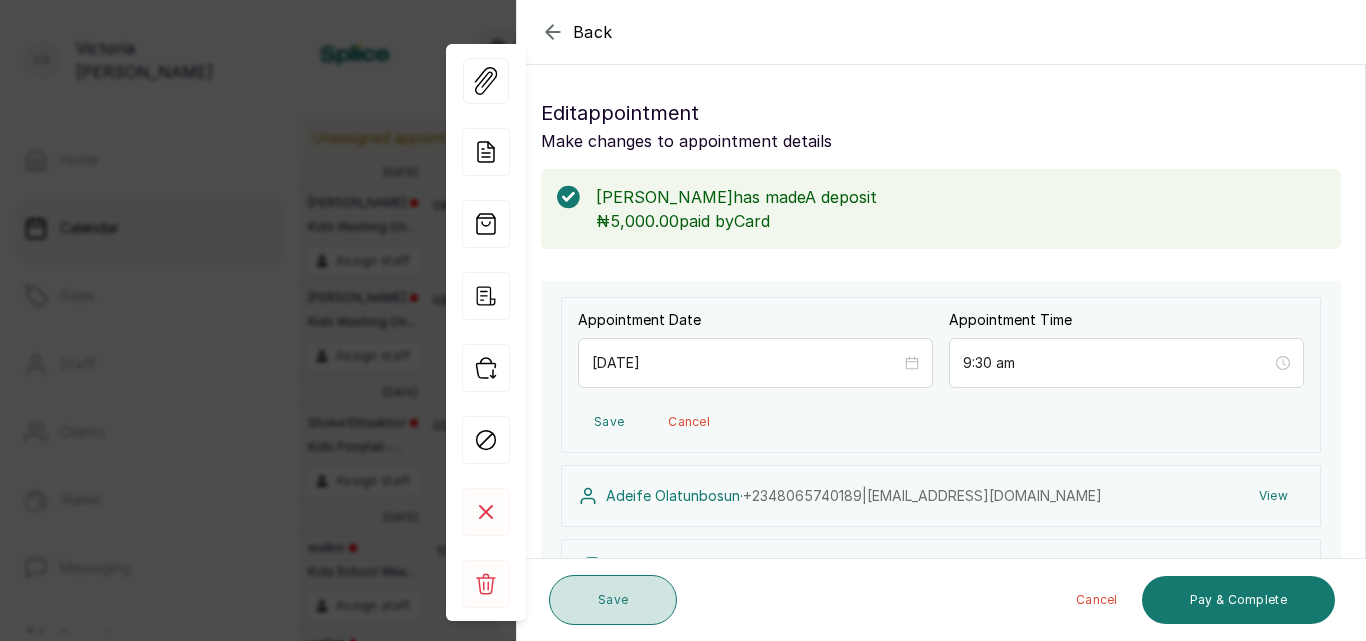 click on "Save" at bounding box center [613, 600] 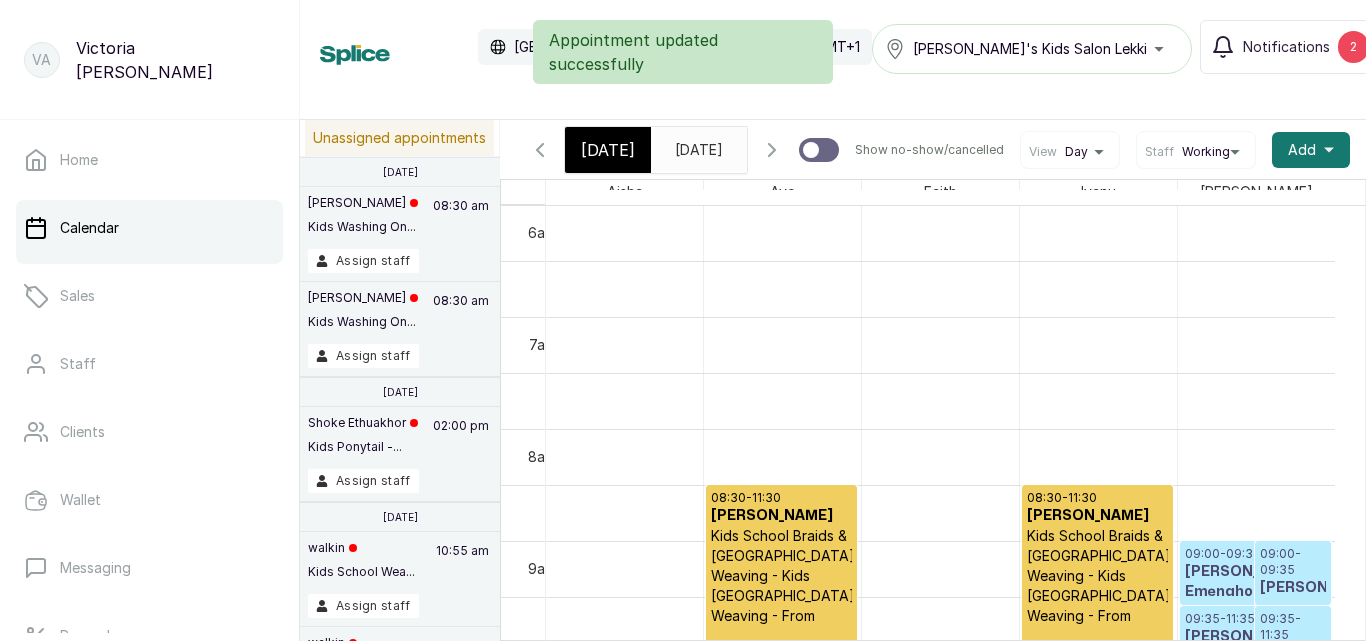 scroll, scrollTop: 1124, scrollLeft: 0, axis: vertical 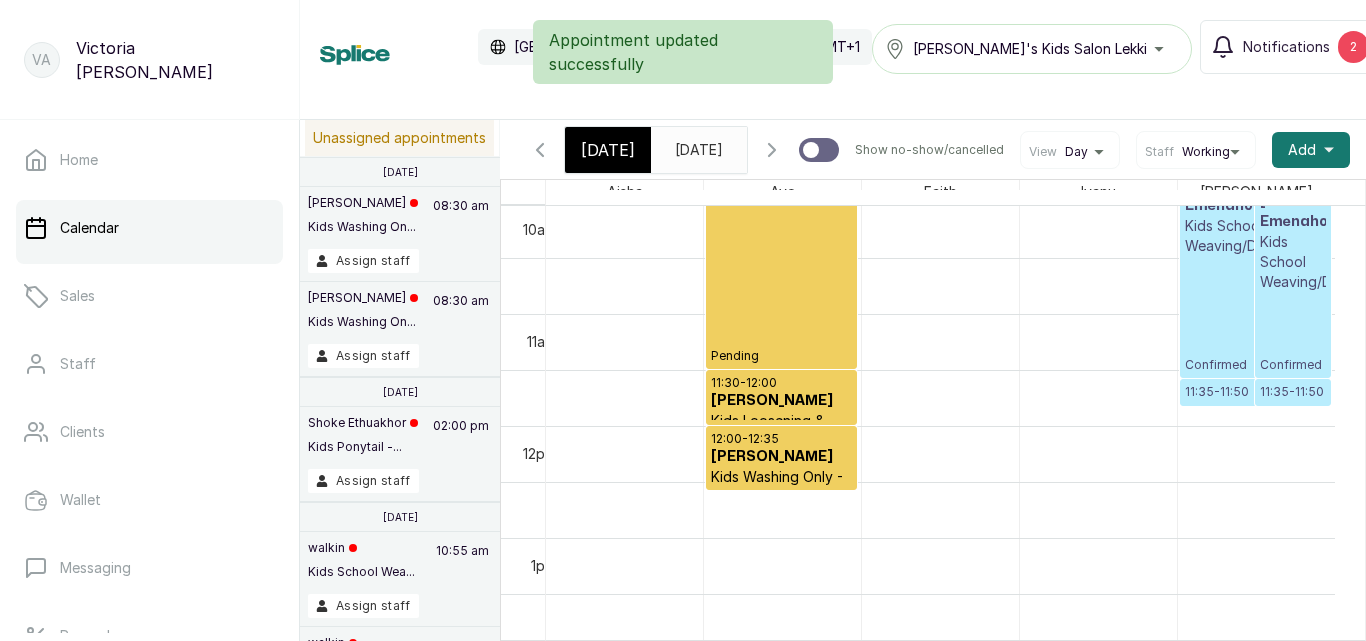 click on "08:30  -  11:30 [PERSON_NAME] Kids School Braids & [GEOGRAPHIC_DATA] Weaving - Kids [GEOGRAPHIC_DATA] Weaving  - From [GEOGRAPHIC_DATA]" at bounding box center (781, 201) 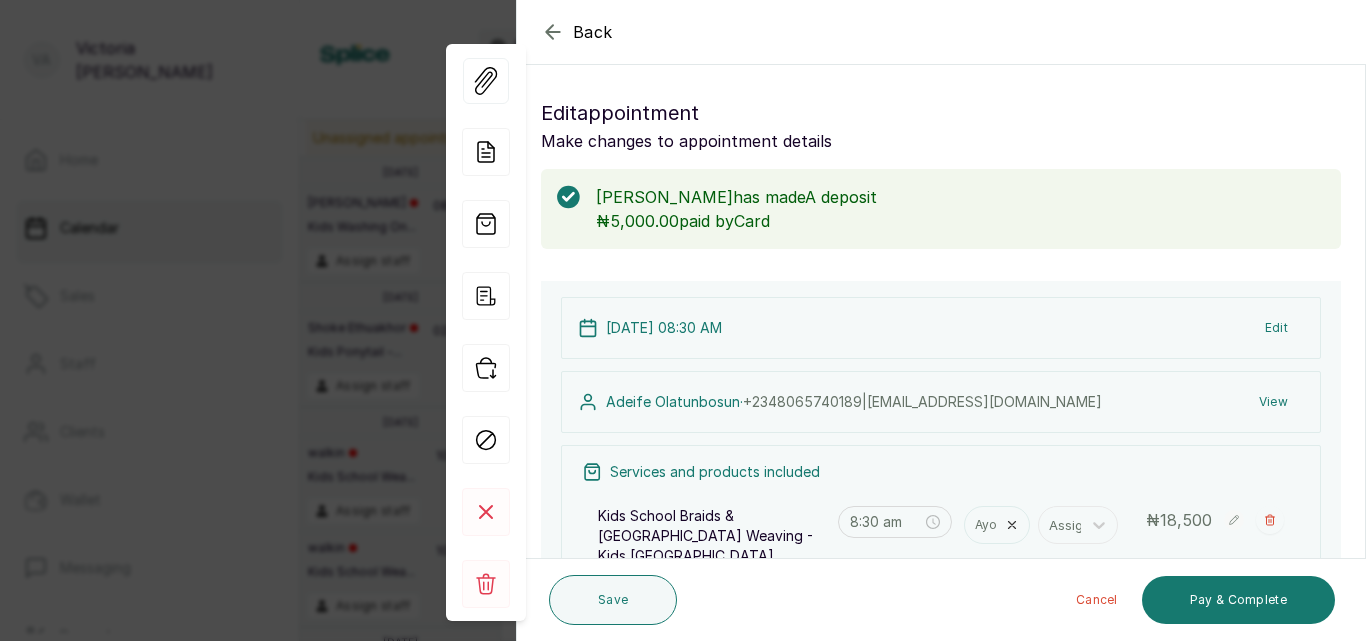 click on "Edit" at bounding box center (1276, 328) 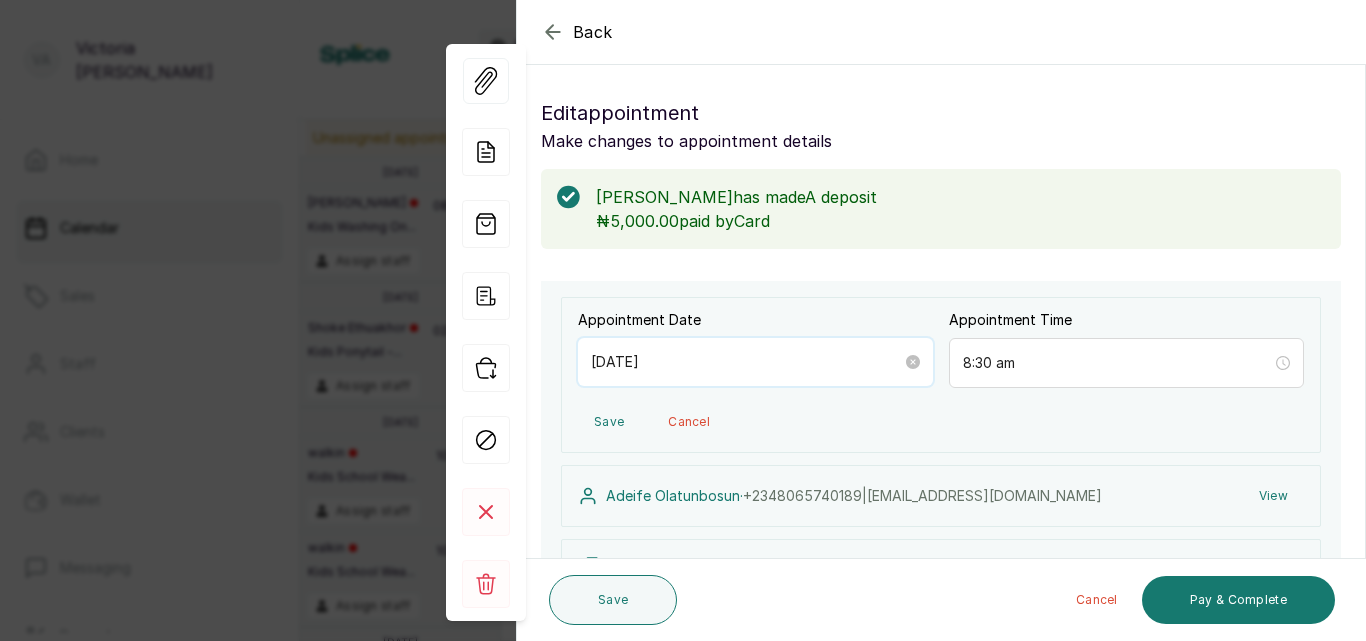 click on "[DATE]" at bounding box center [746, 362] 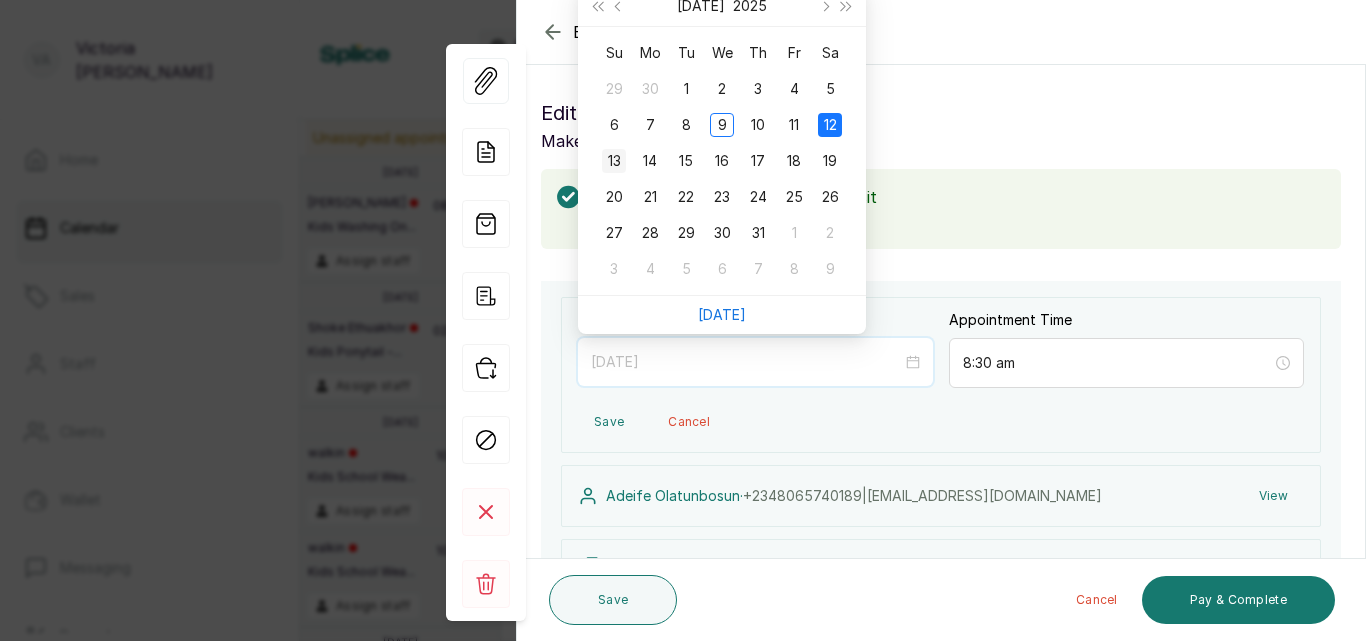 type on "[DATE]" 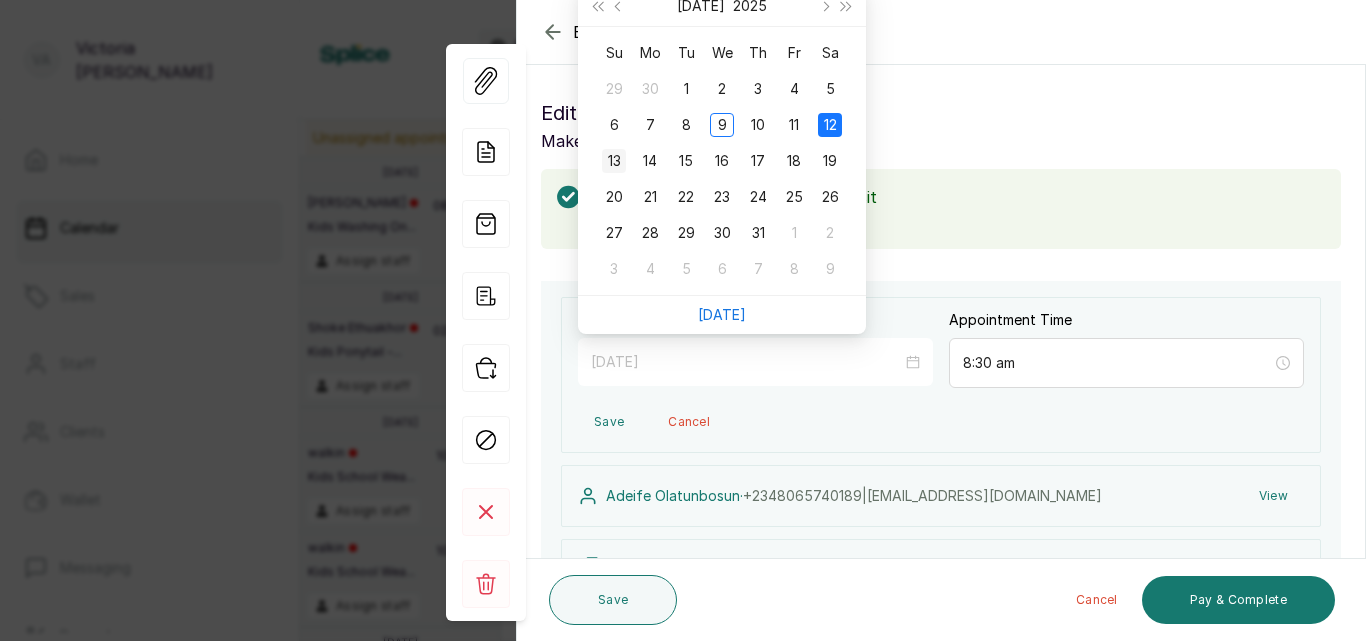 click on "13" at bounding box center [614, 161] 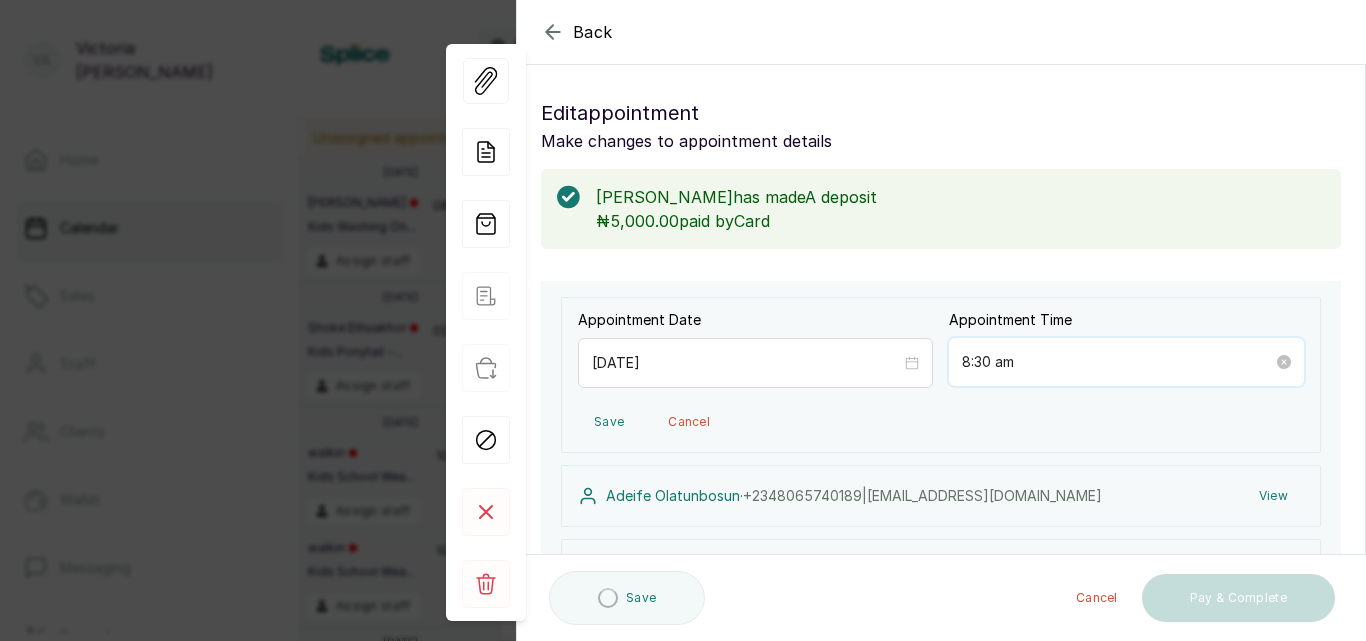 click on "8:30 am" at bounding box center (1117, 362) 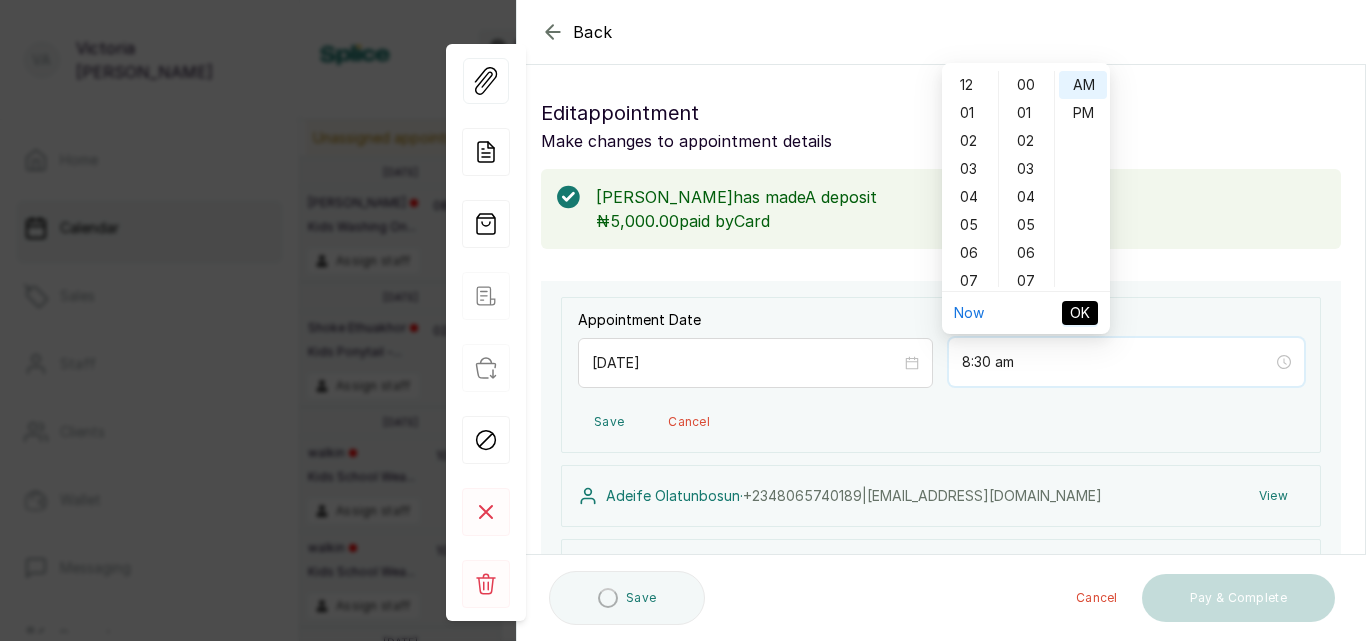 scroll, scrollTop: 835, scrollLeft: 0, axis: vertical 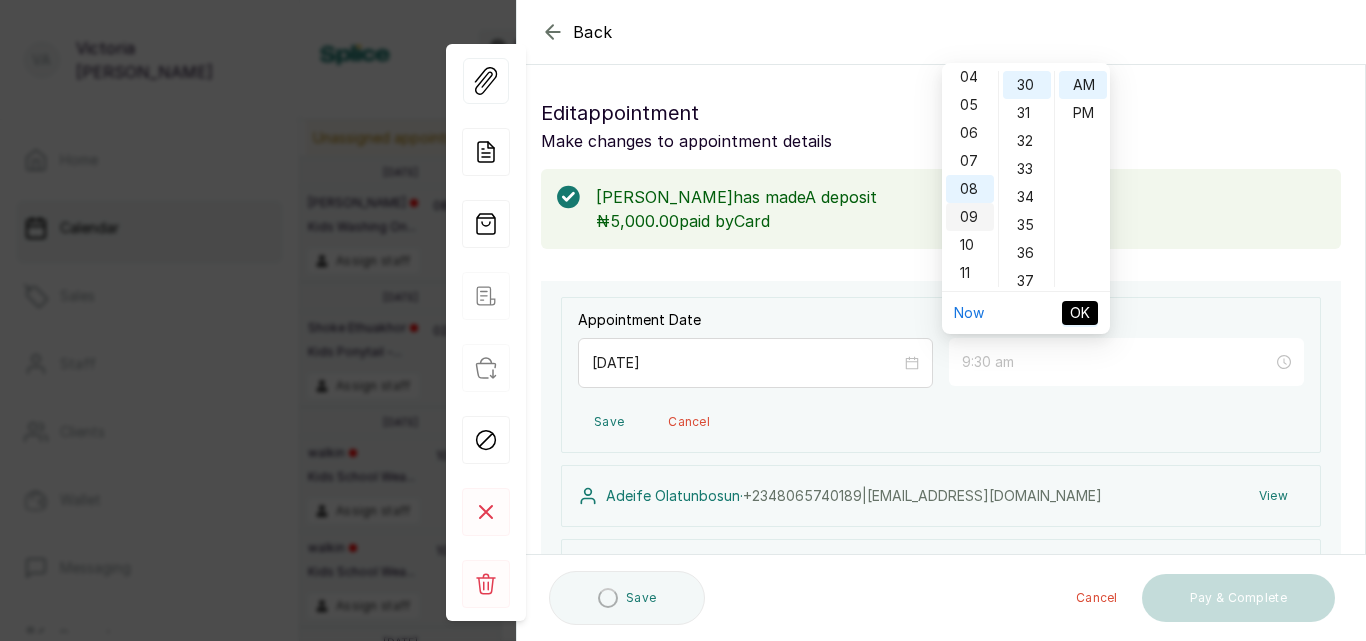 click on "09" at bounding box center [970, 217] 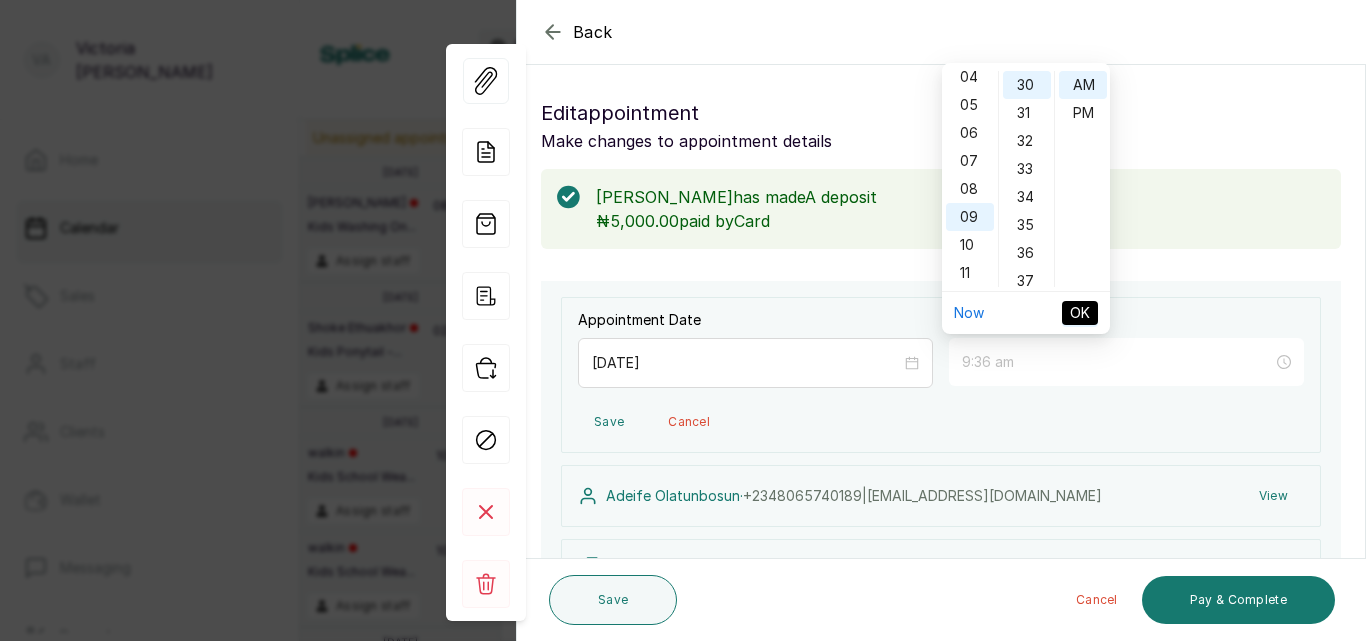 type on "9:30 am" 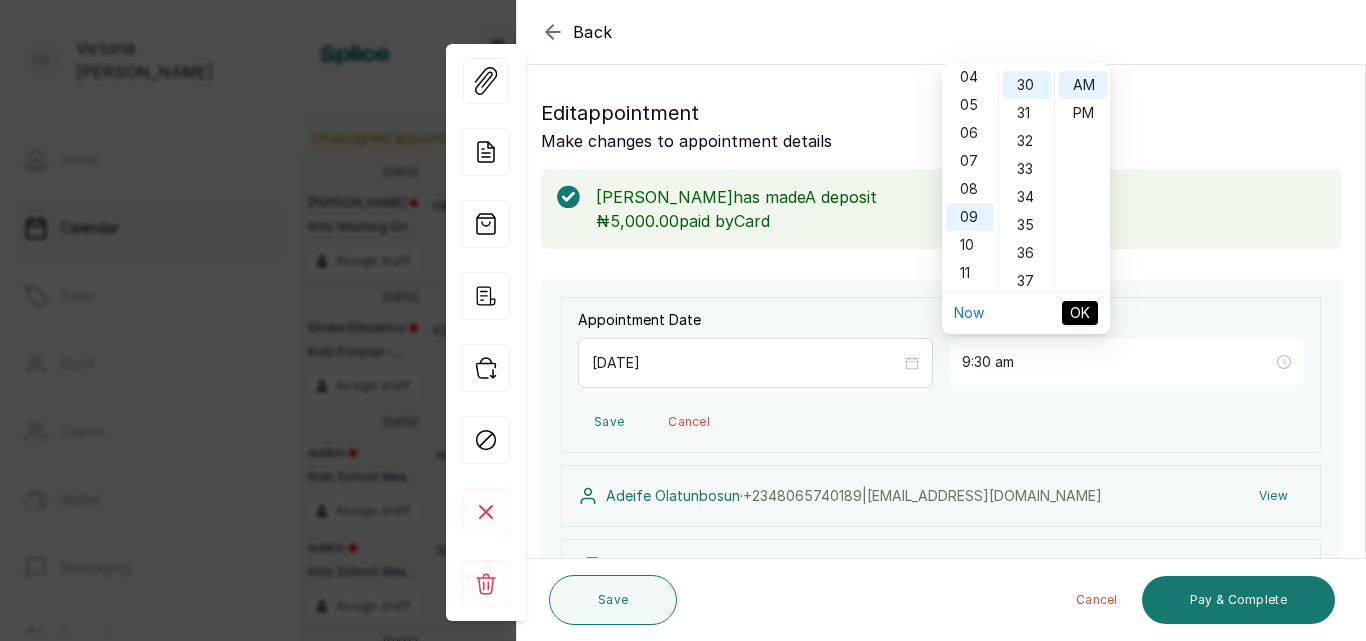 click on "OK" at bounding box center (1080, 313) 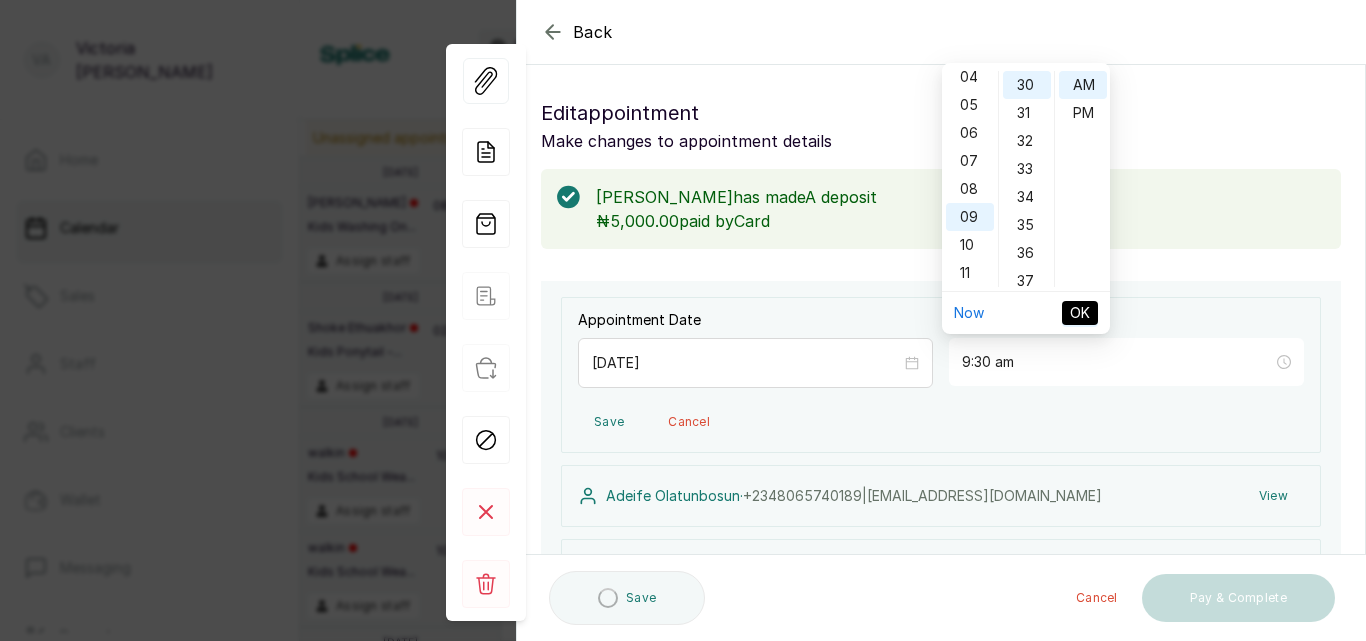 type on "9:30 am" 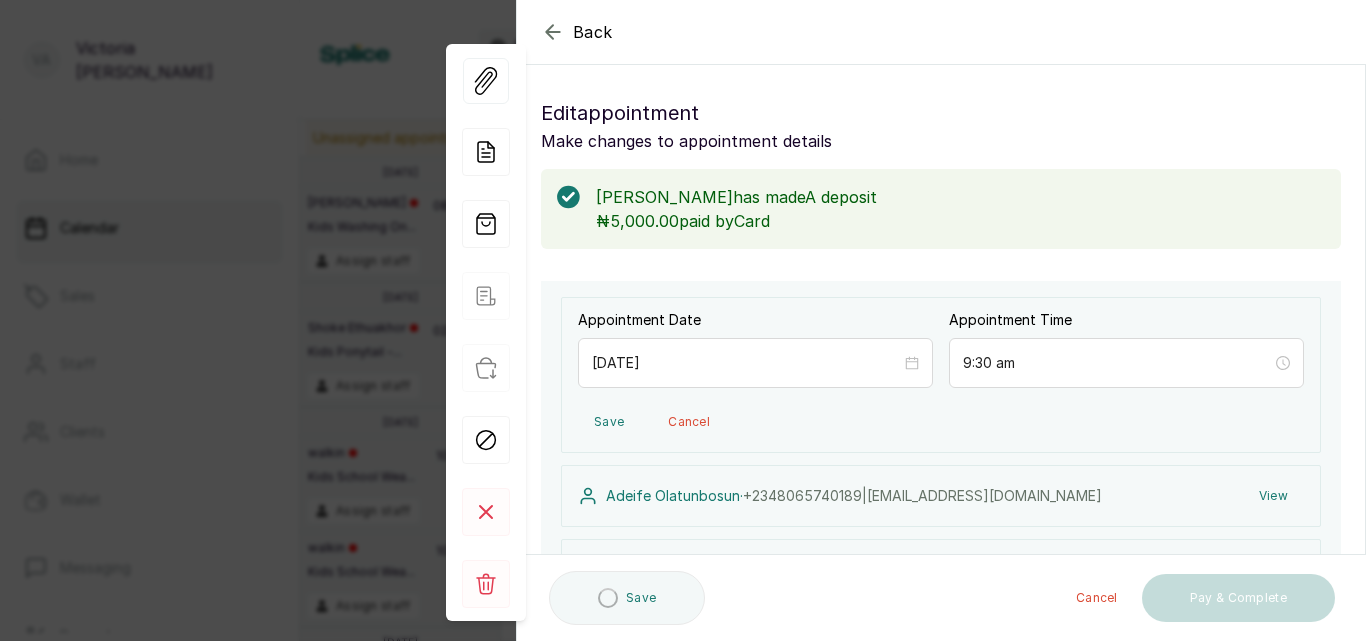 scroll, scrollTop: 559, scrollLeft: 0, axis: vertical 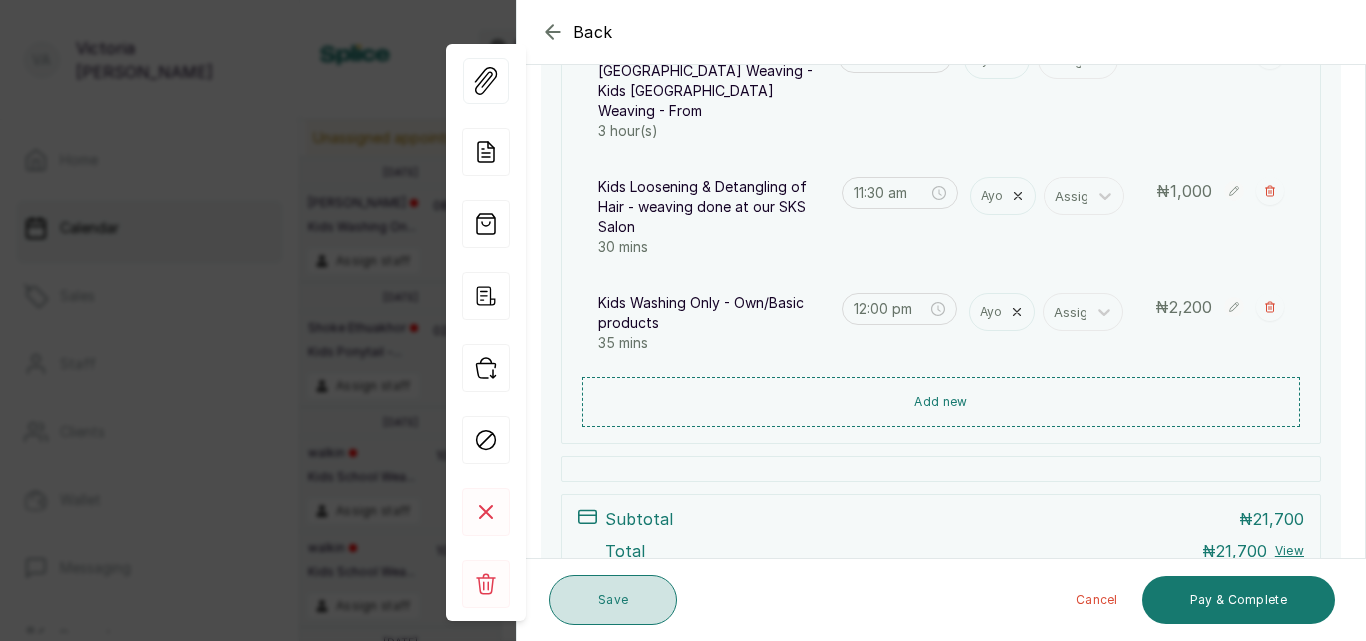 click on "Save" at bounding box center (613, 600) 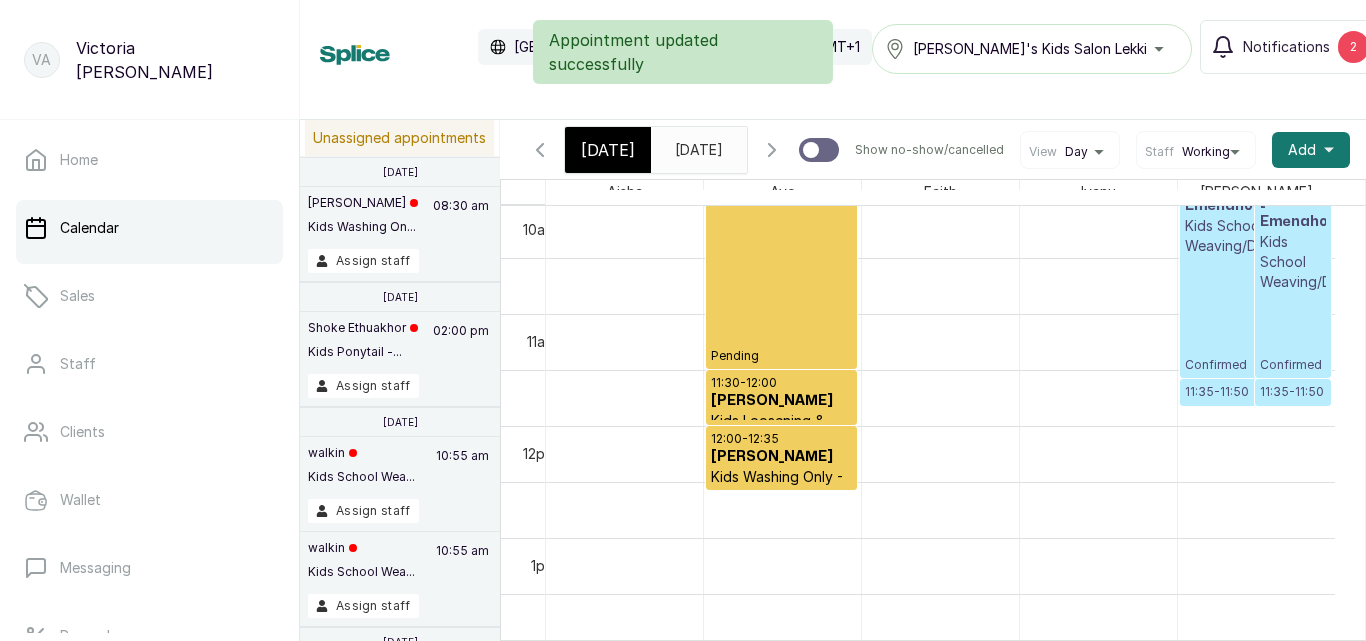click on "Show no-show/cancelled" at bounding box center [772, 150] 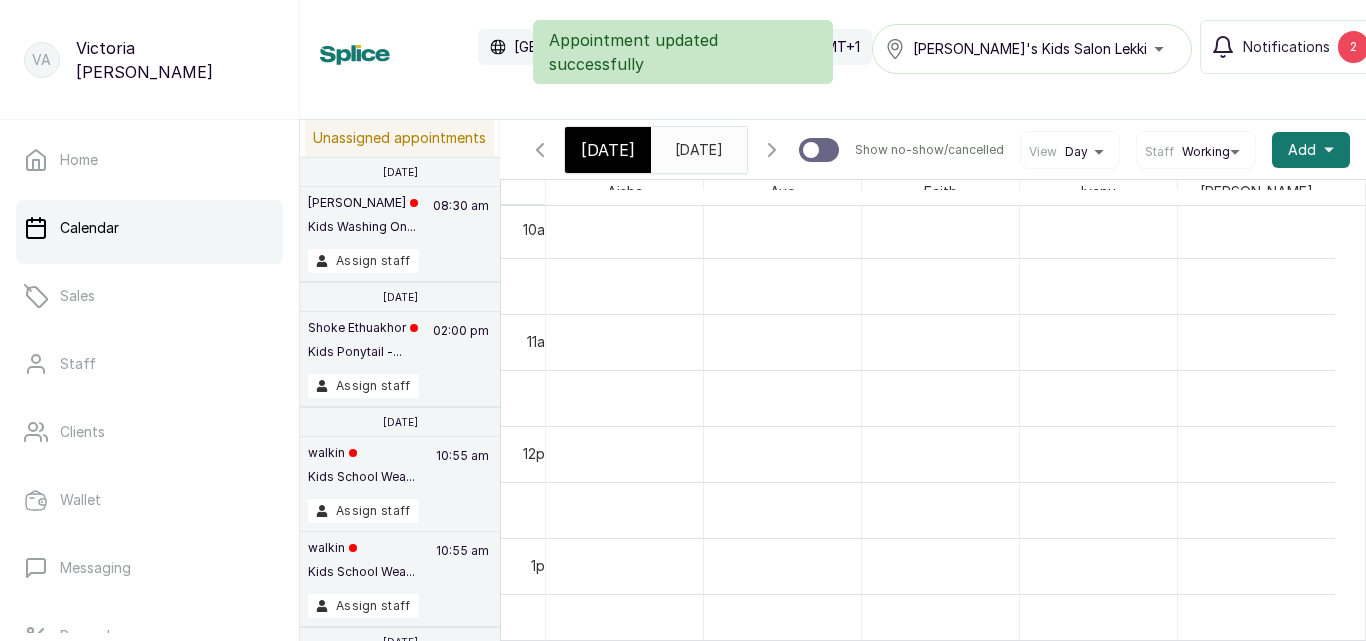 scroll, scrollTop: 673, scrollLeft: 0, axis: vertical 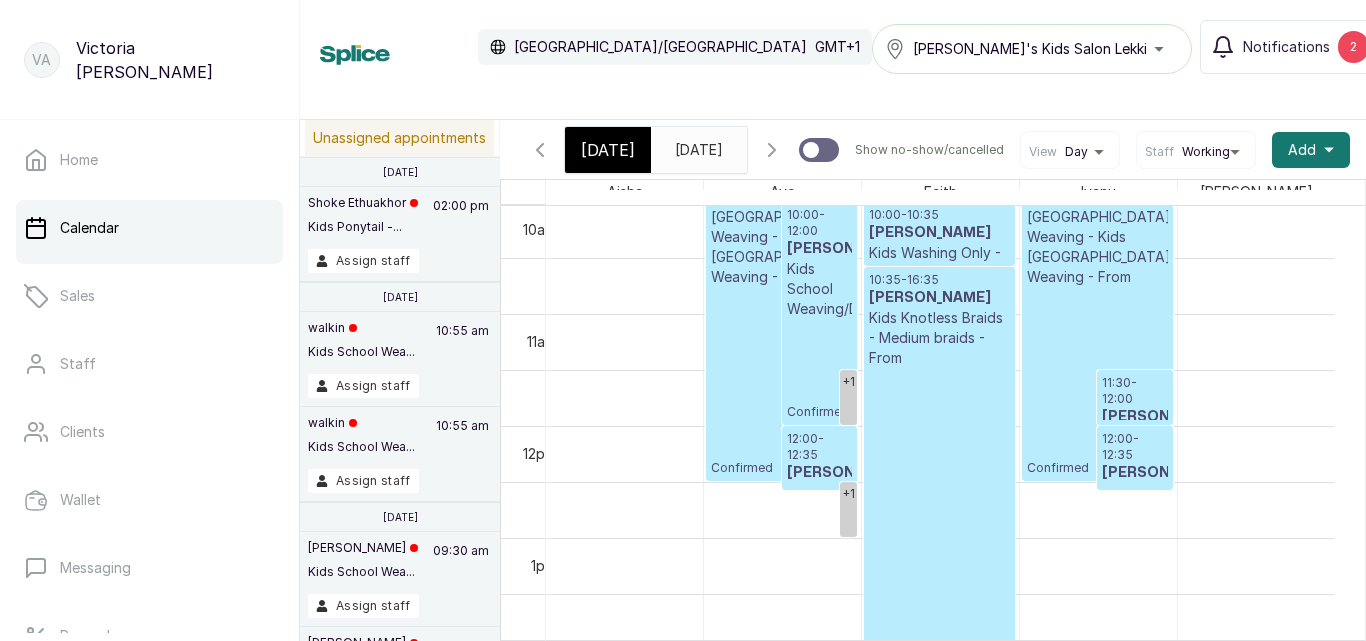 click on "09:30  -  12:30 [PERSON_NAME] Kids School Braids & [GEOGRAPHIC_DATA] Weaving - Kids [GEOGRAPHIC_DATA] Weaving  - From Confirmed" at bounding box center (781, 313) 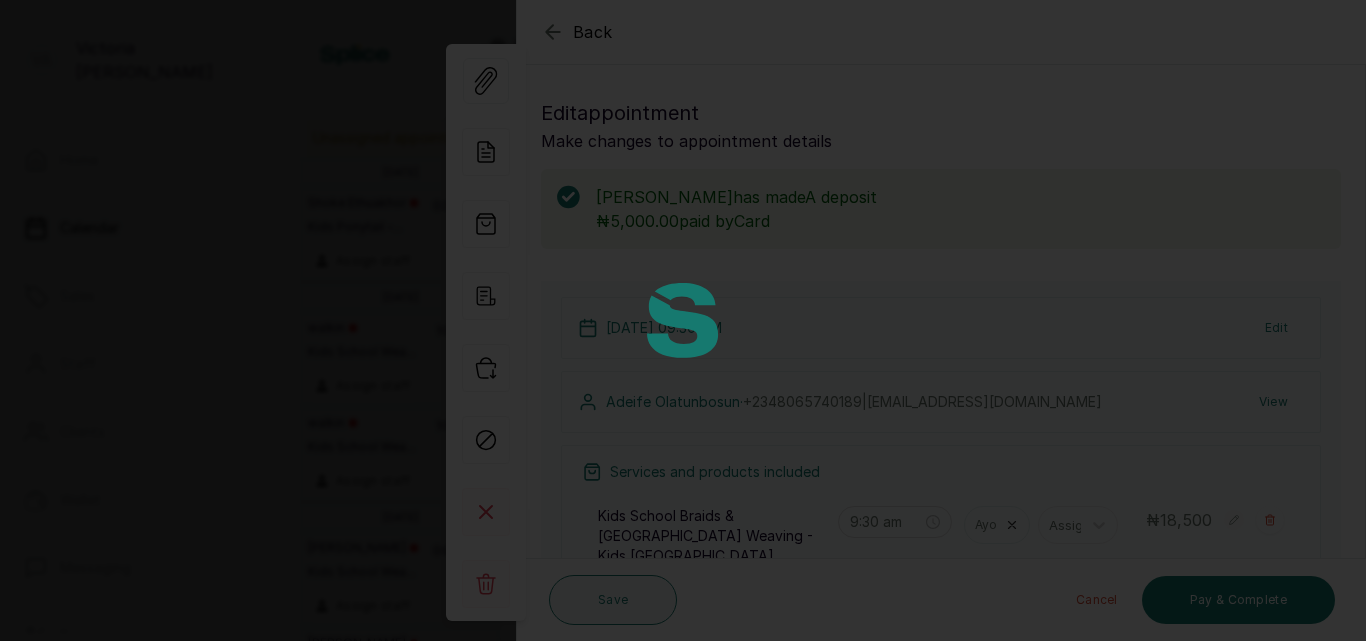 click at bounding box center (683, 320) 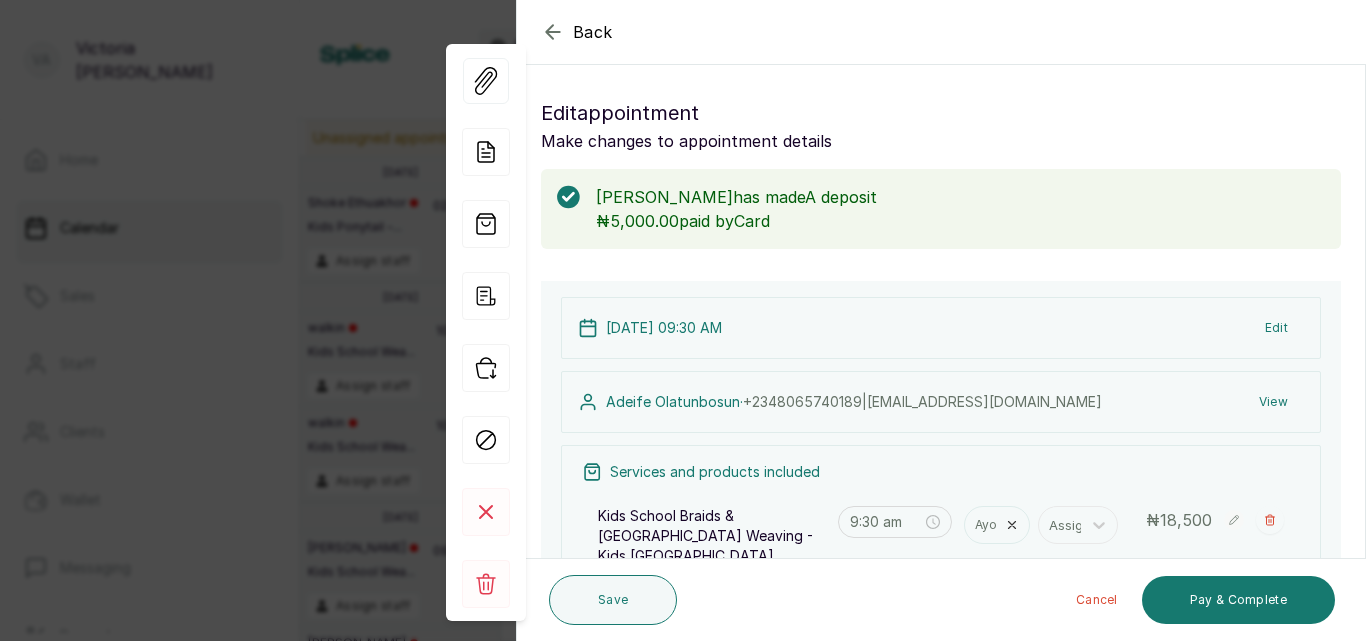 click 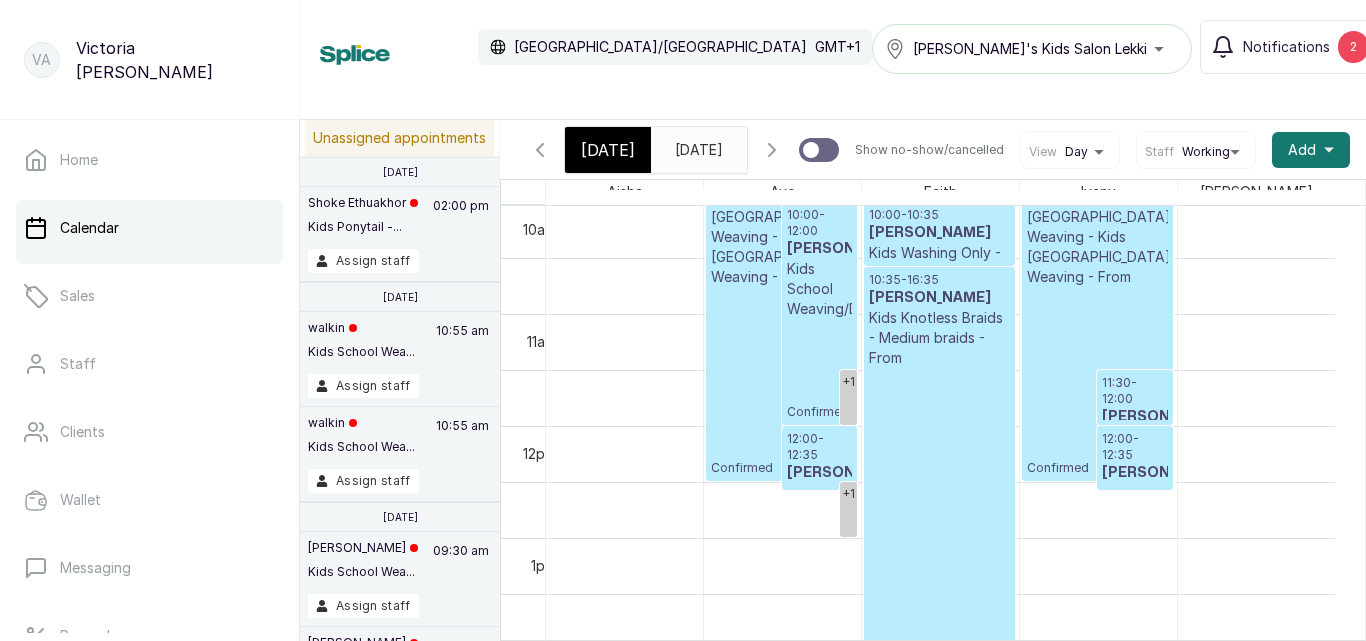 scroll, scrollTop: 1098, scrollLeft: 0, axis: vertical 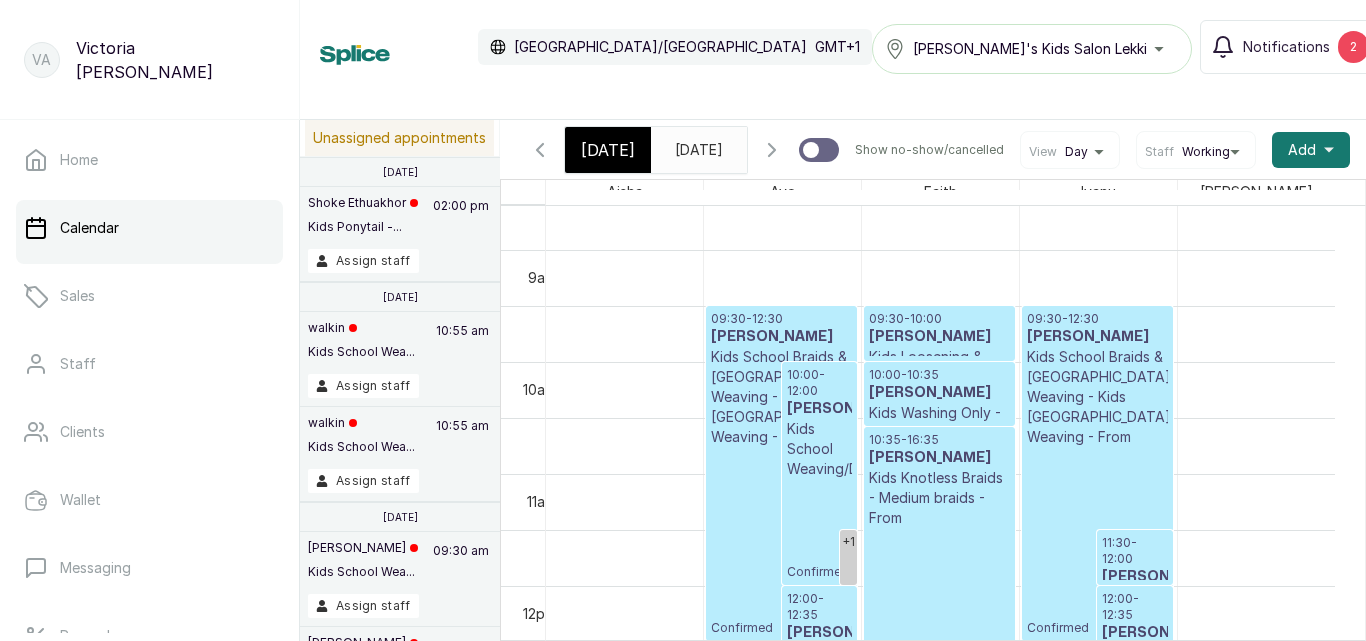 click on "09:30  -  12:30 [PERSON_NAME] Kids School Braids & [GEOGRAPHIC_DATA] Weaving - Kids [GEOGRAPHIC_DATA] Weaving  - From Confirmed" at bounding box center (781, 473) 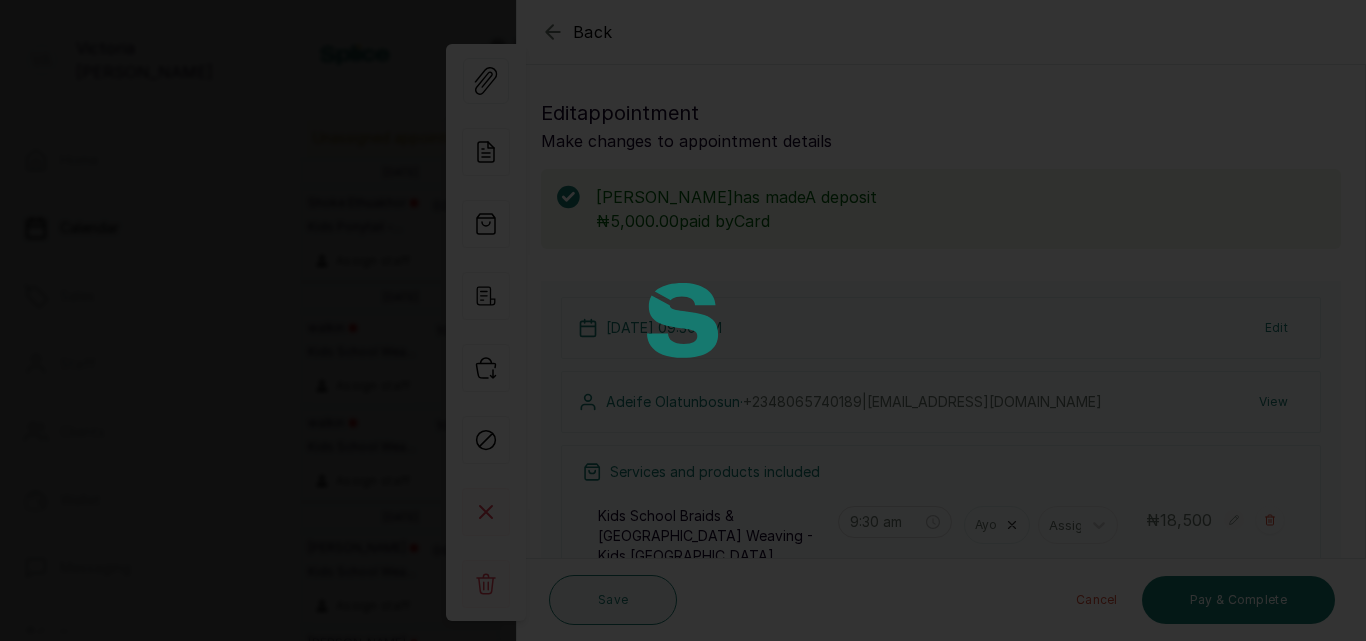click at bounding box center (683, 320) 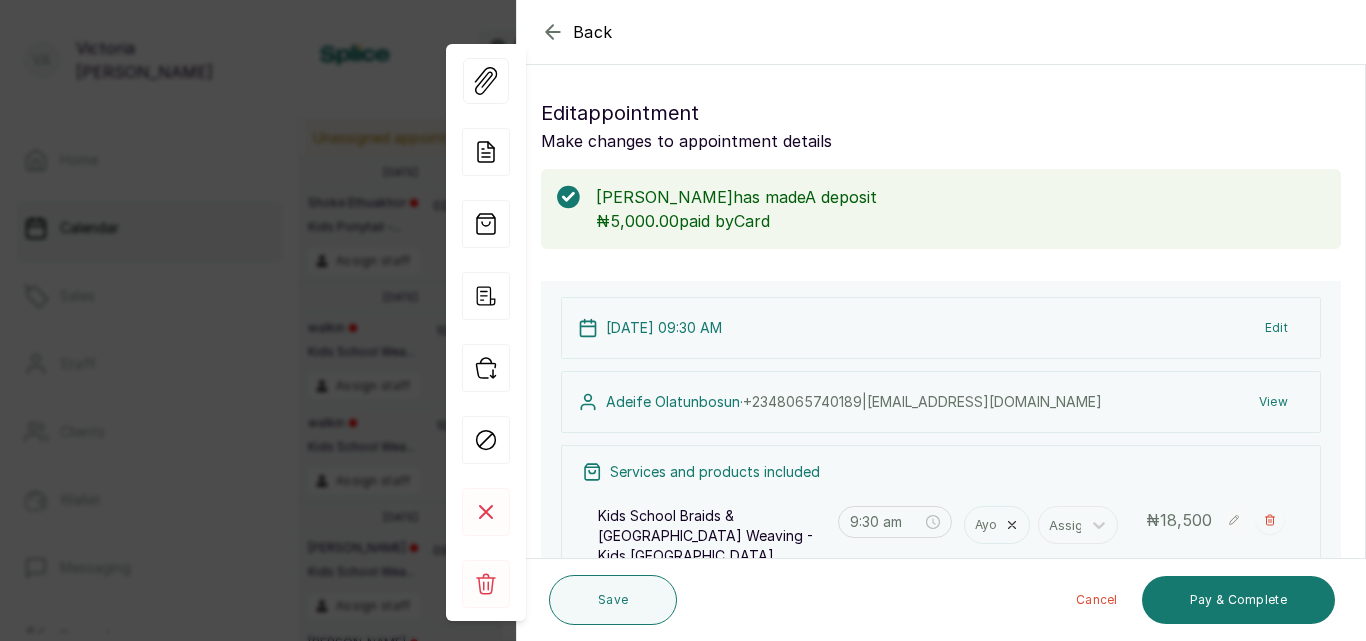 scroll, scrollTop: 559, scrollLeft: 0, axis: vertical 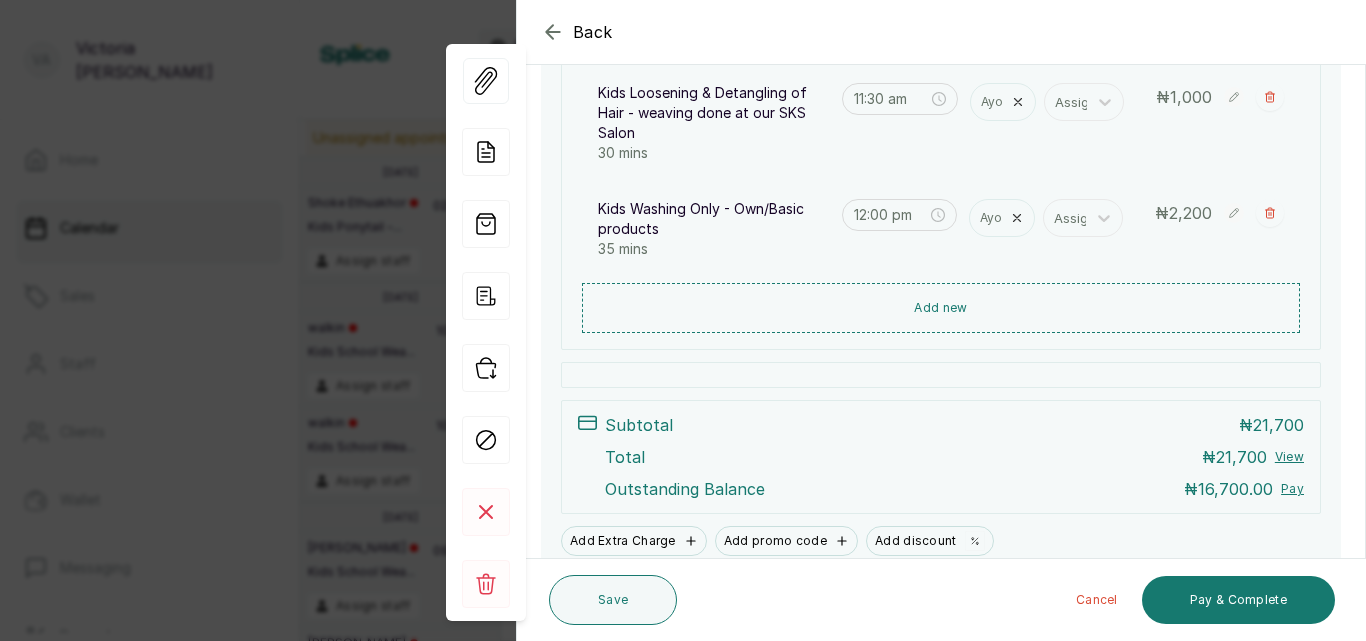 click at bounding box center [1166, 82] 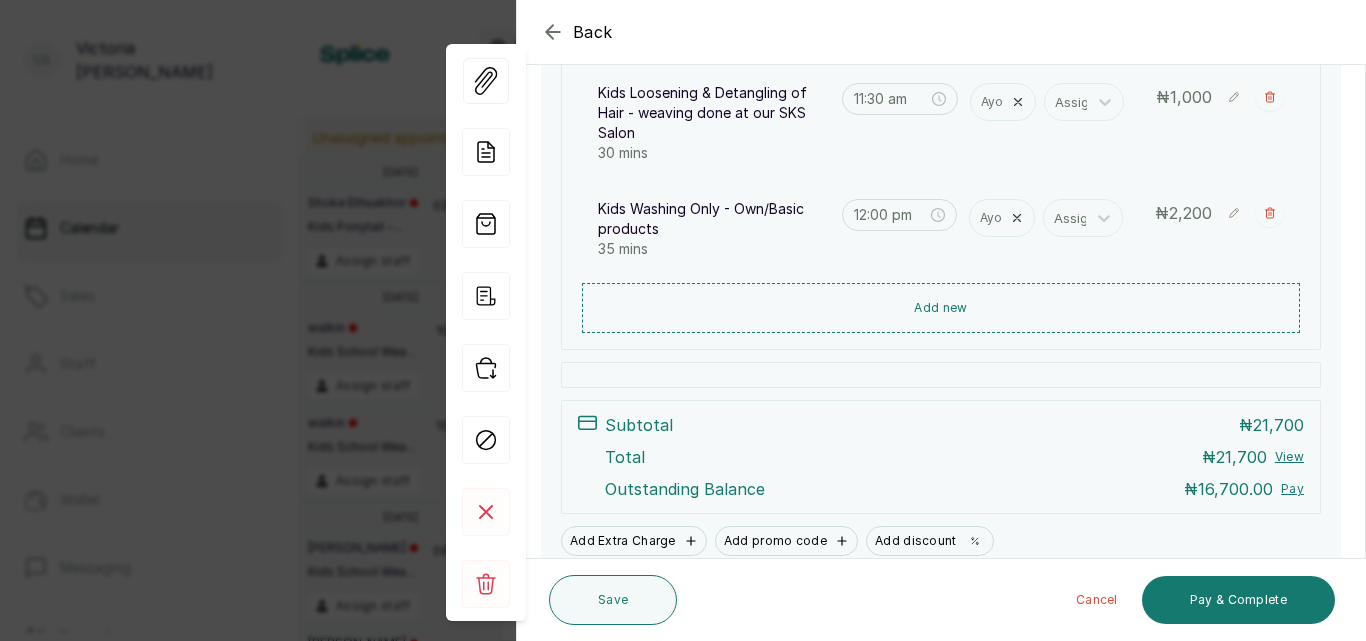 click at bounding box center [1166, 82] 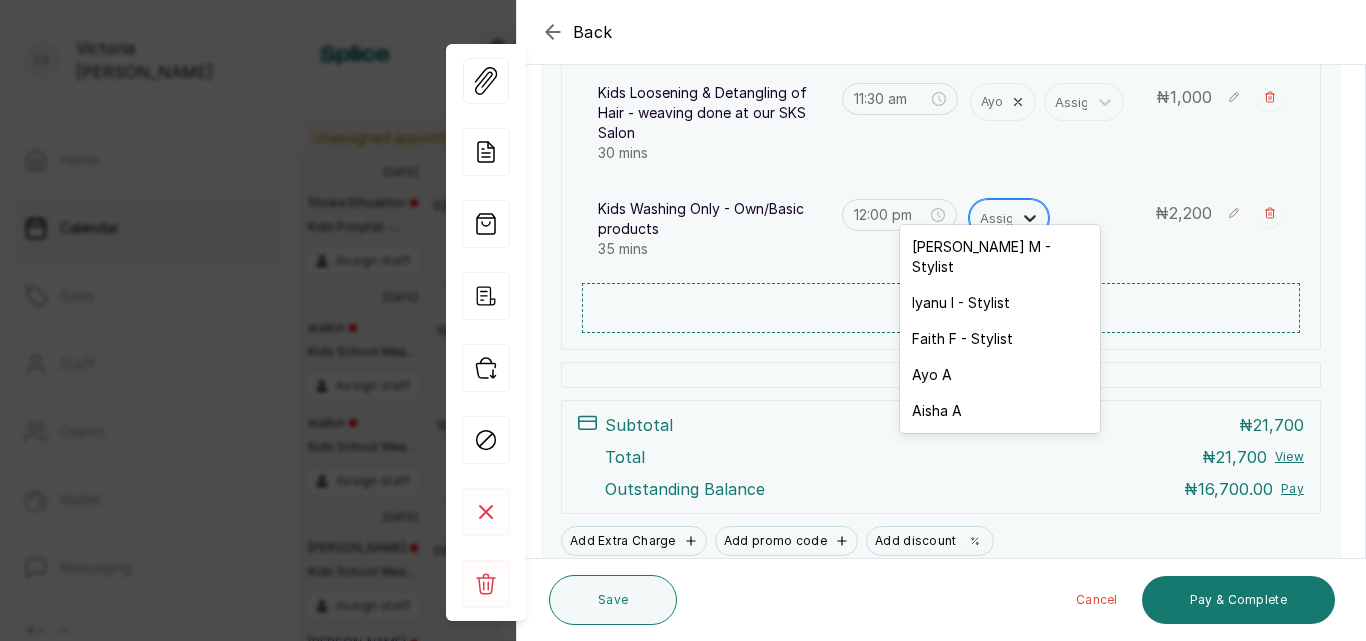 click 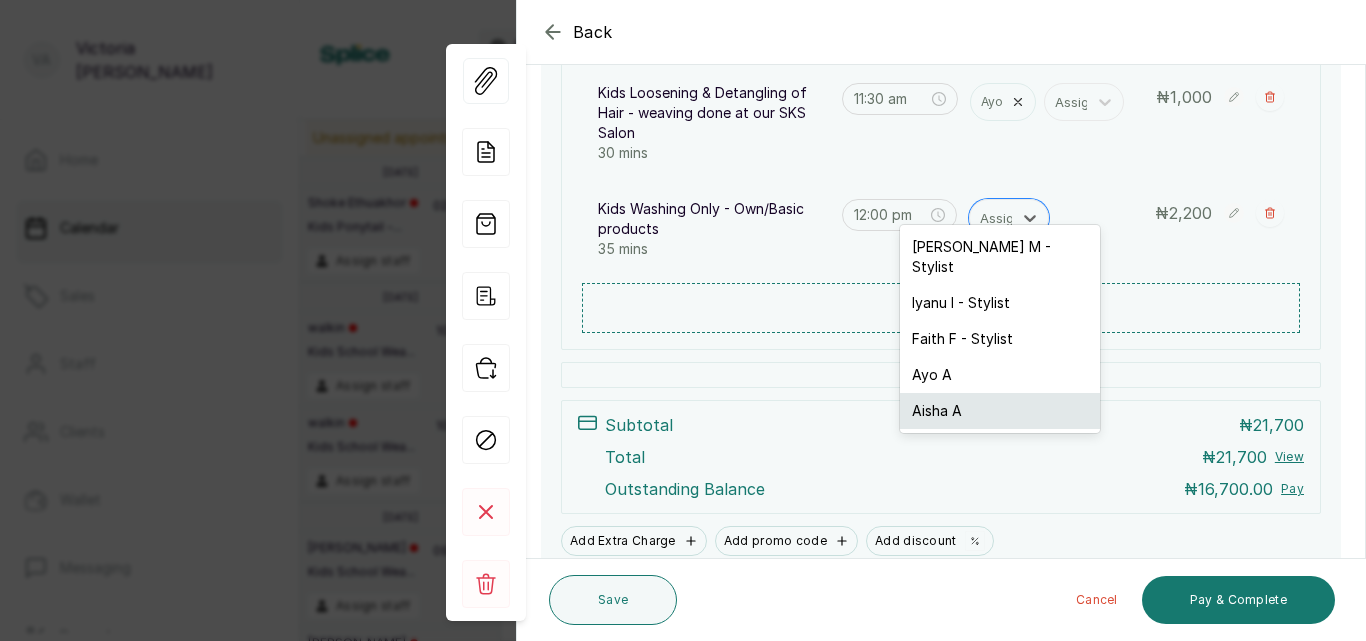 click on "Aisha A" at bounding box center [1000, 411] 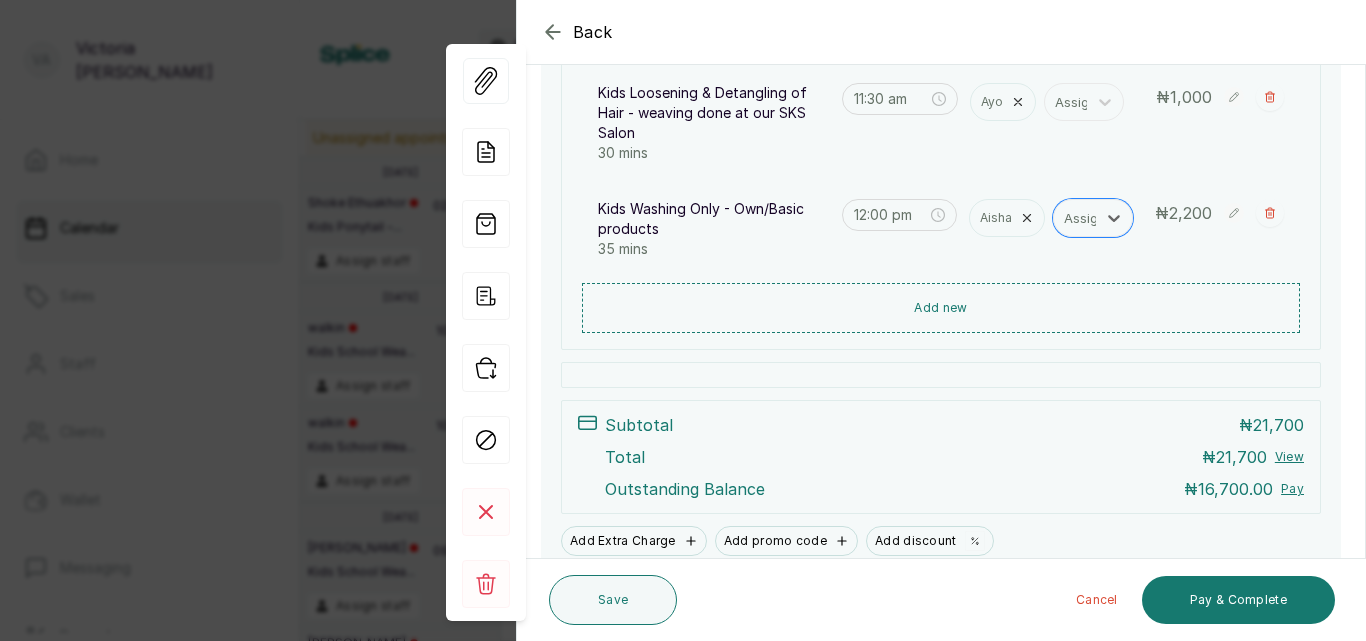 click at bounding box center (1166, 82) 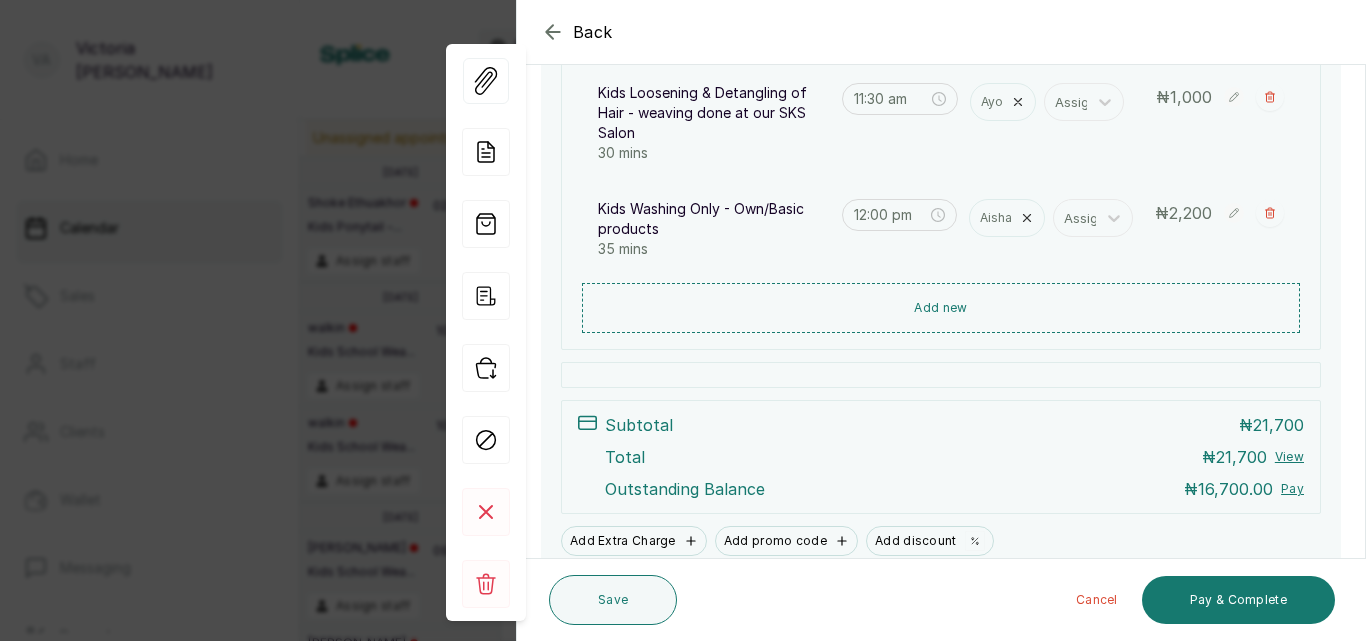 click at bounding box center (1166, 82) 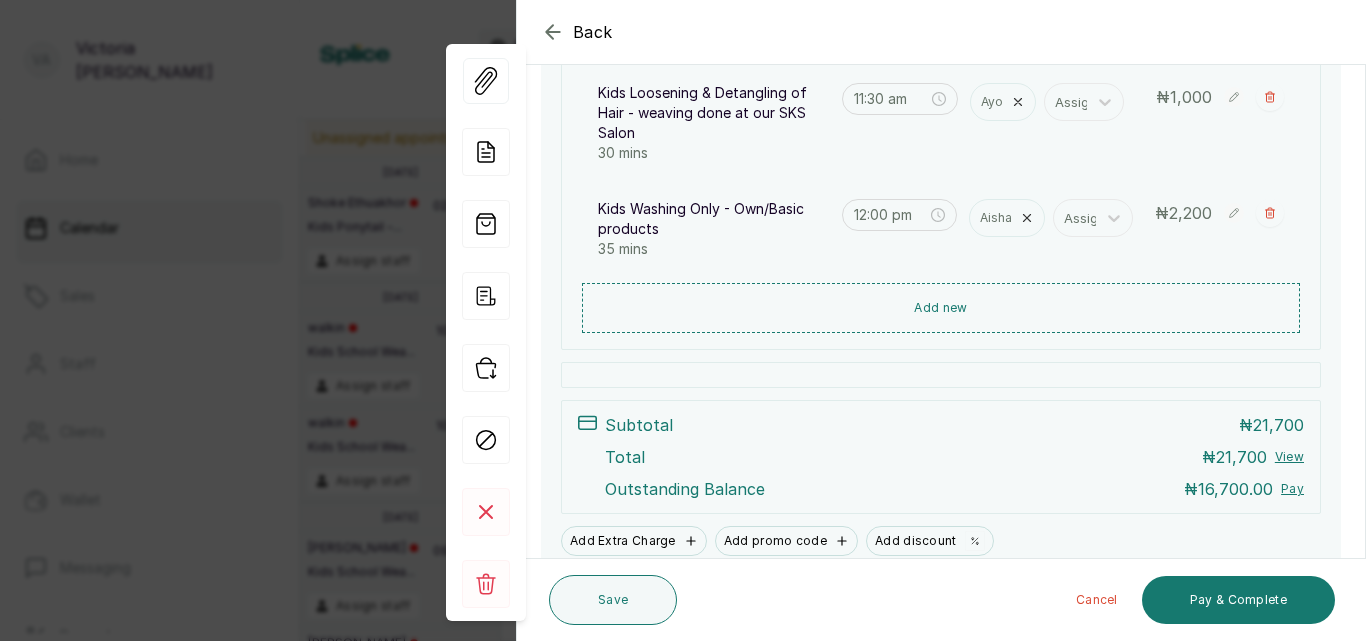 click at bounding box center (1166, 82) 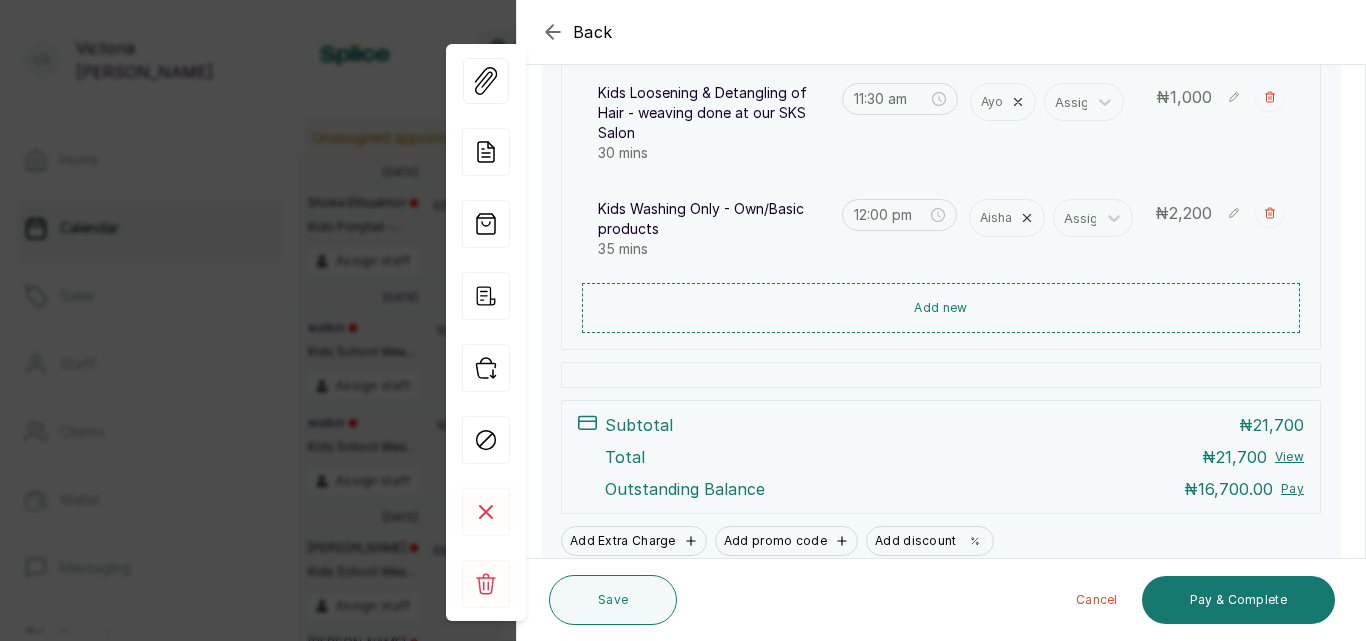 click at bounding box center [1166, 82] 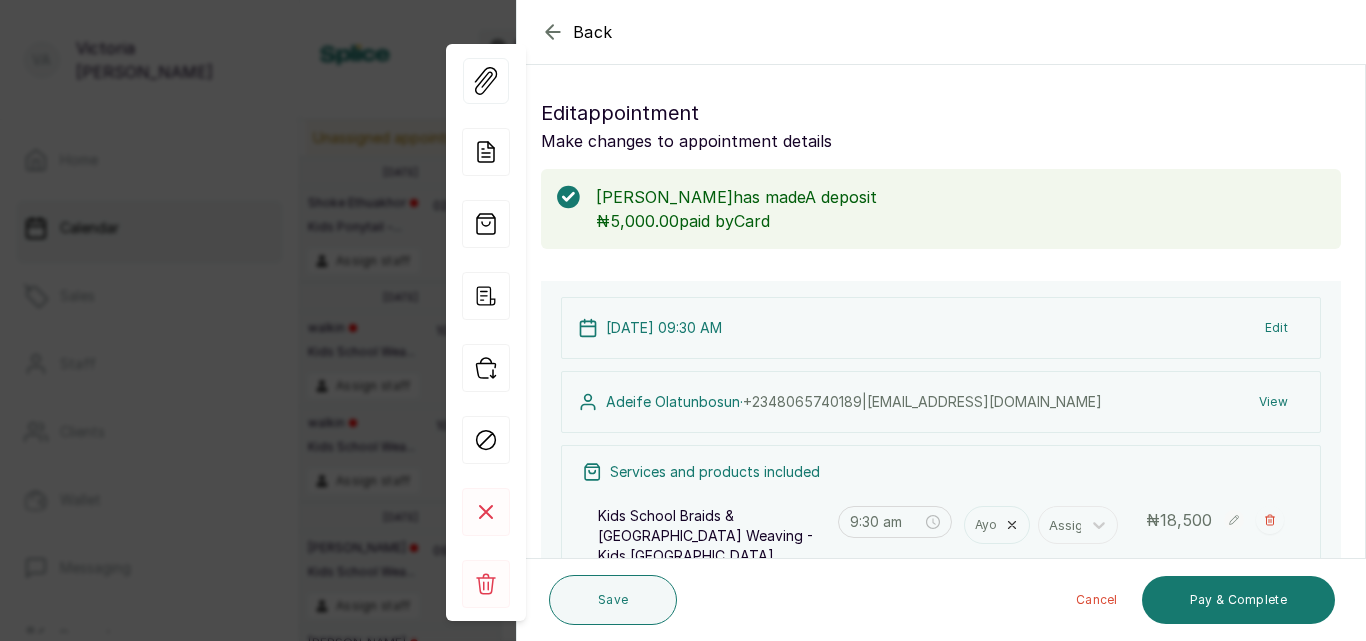 click 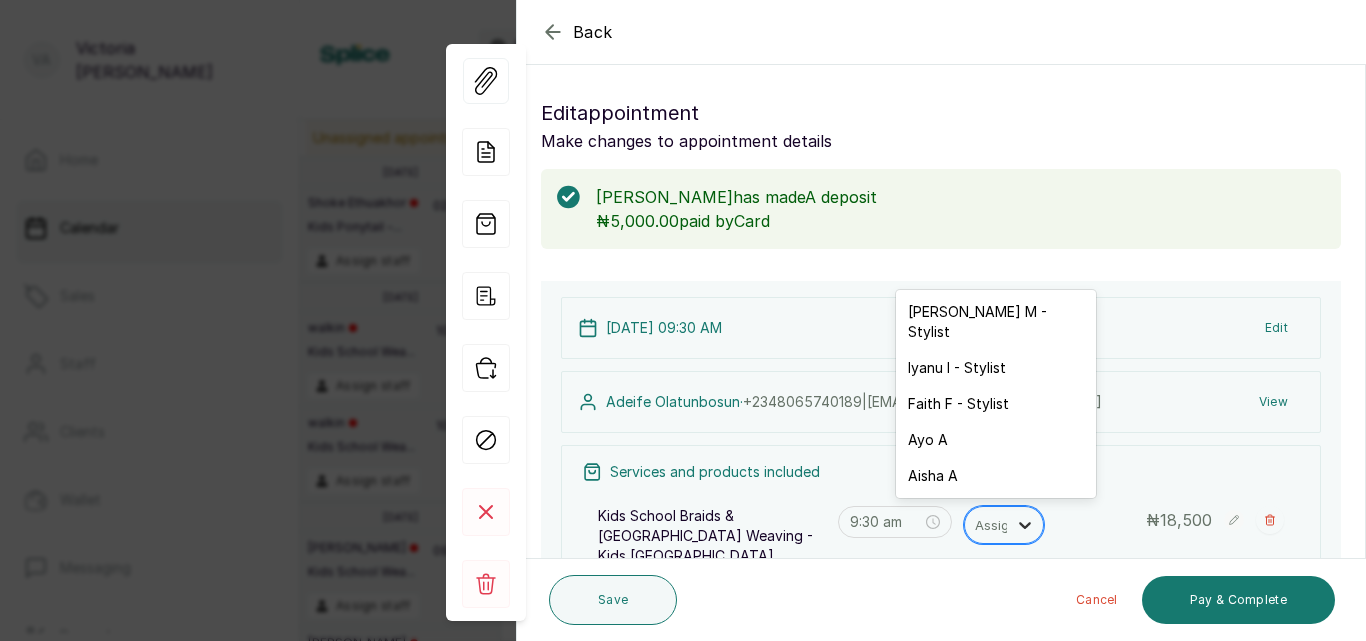 click 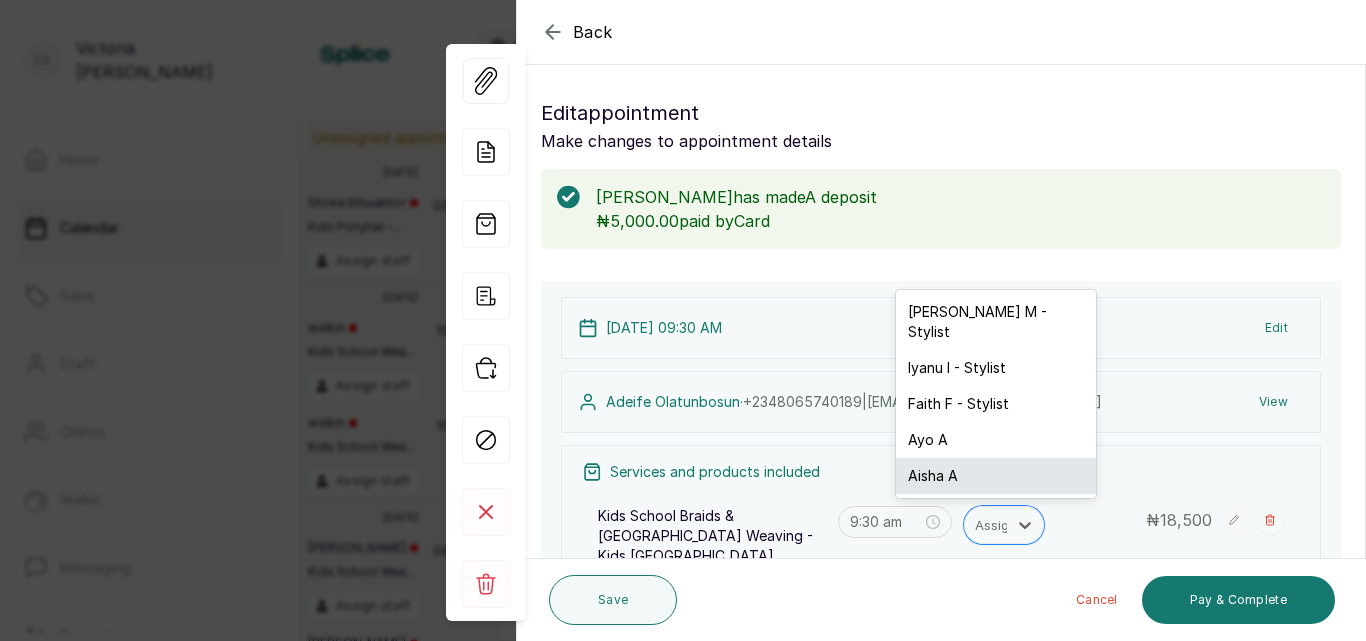 click on "Aisha A" at bounding box center [996, 476] 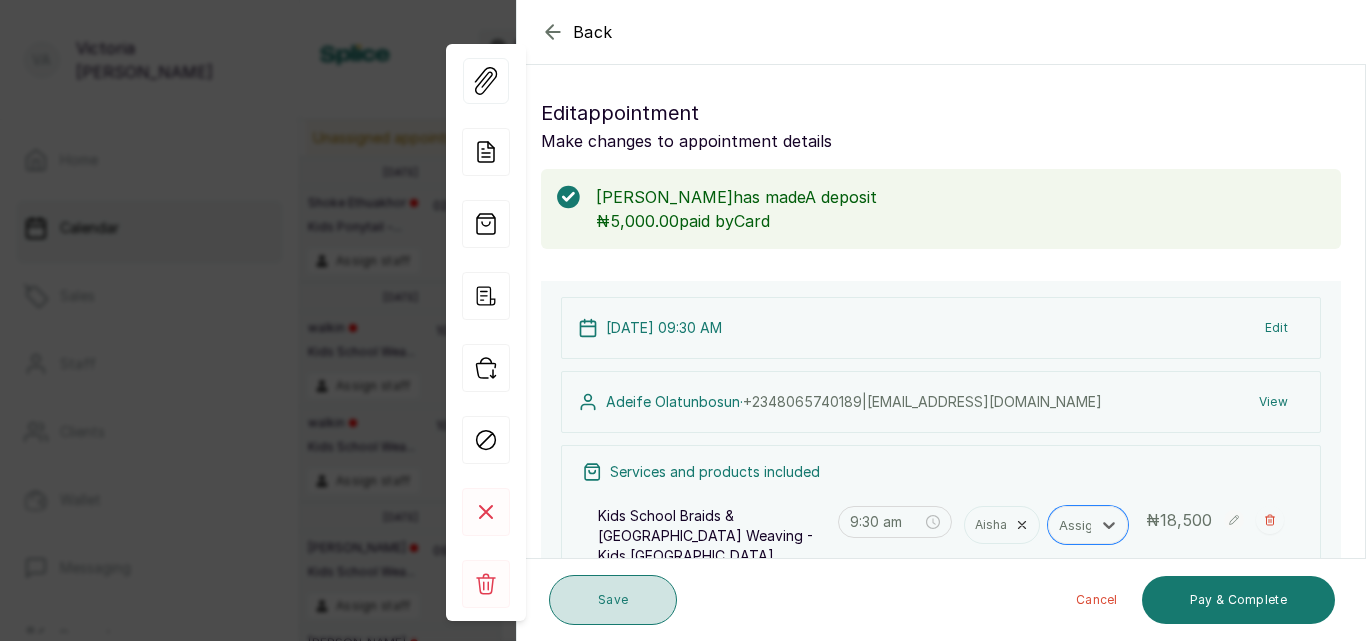 click on "Save" at bounding box center [613, 600] 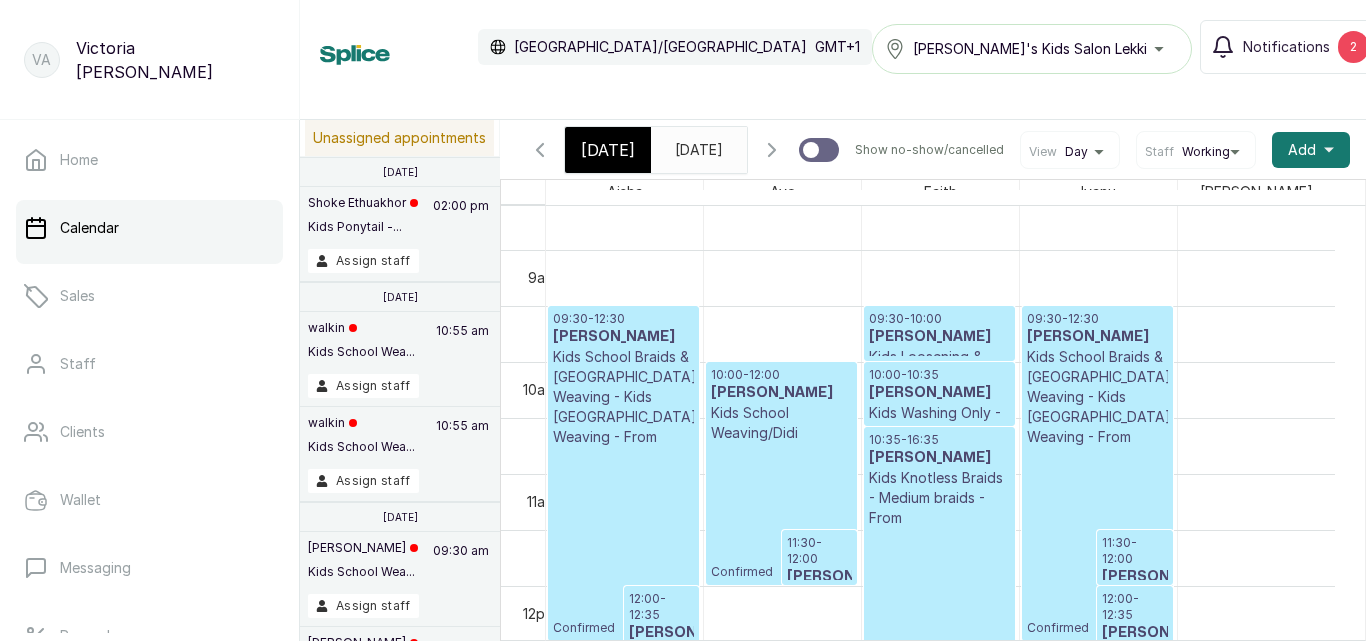 scroll, scrollTop: 1415, scrollLeft: 0, axis: vertical 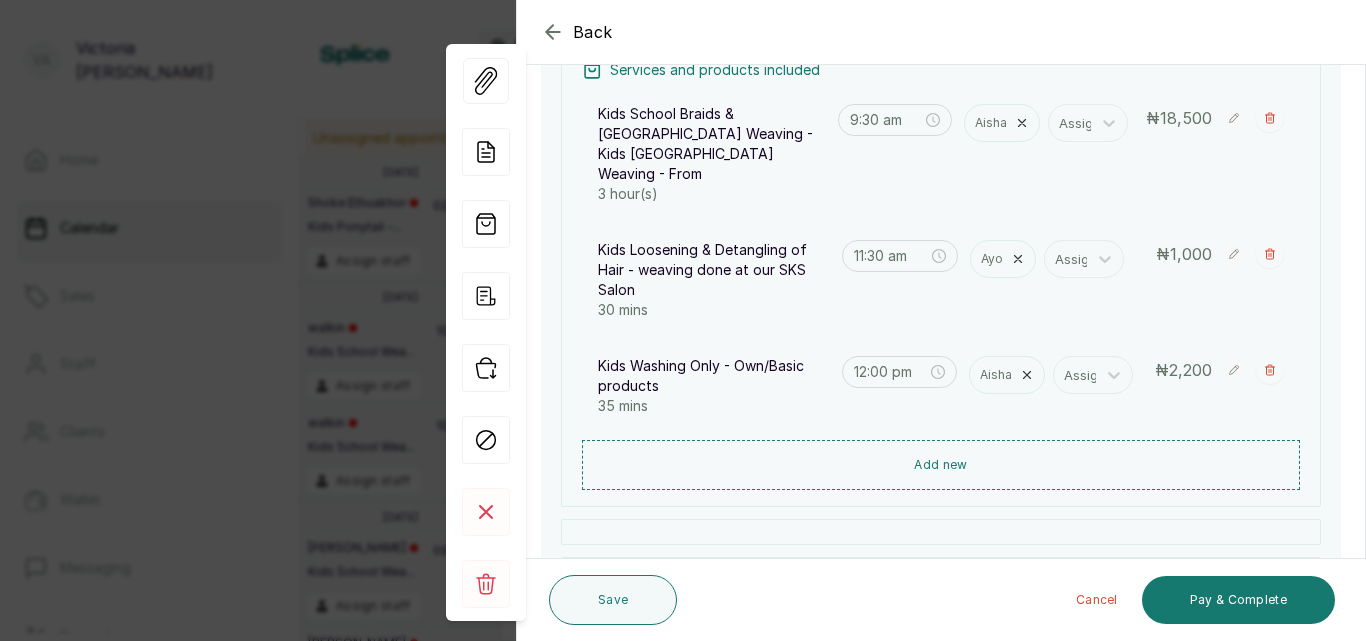 click on "Ayo" at bounding box center (992, 259) 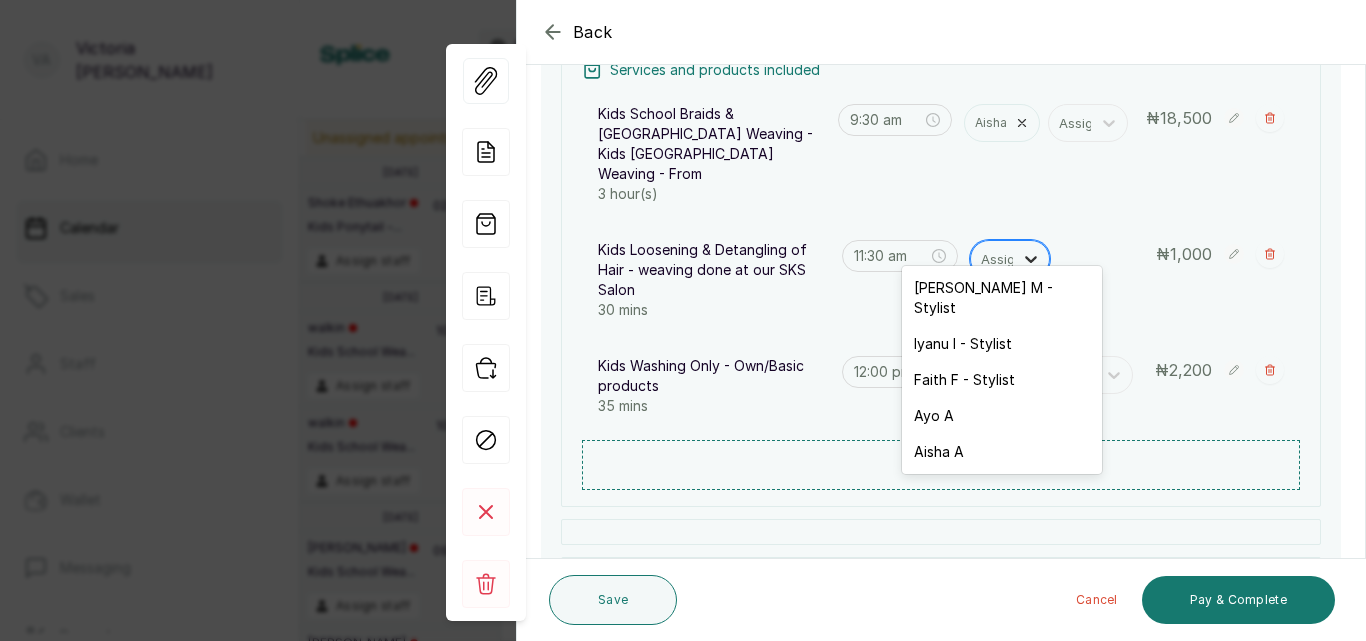 click 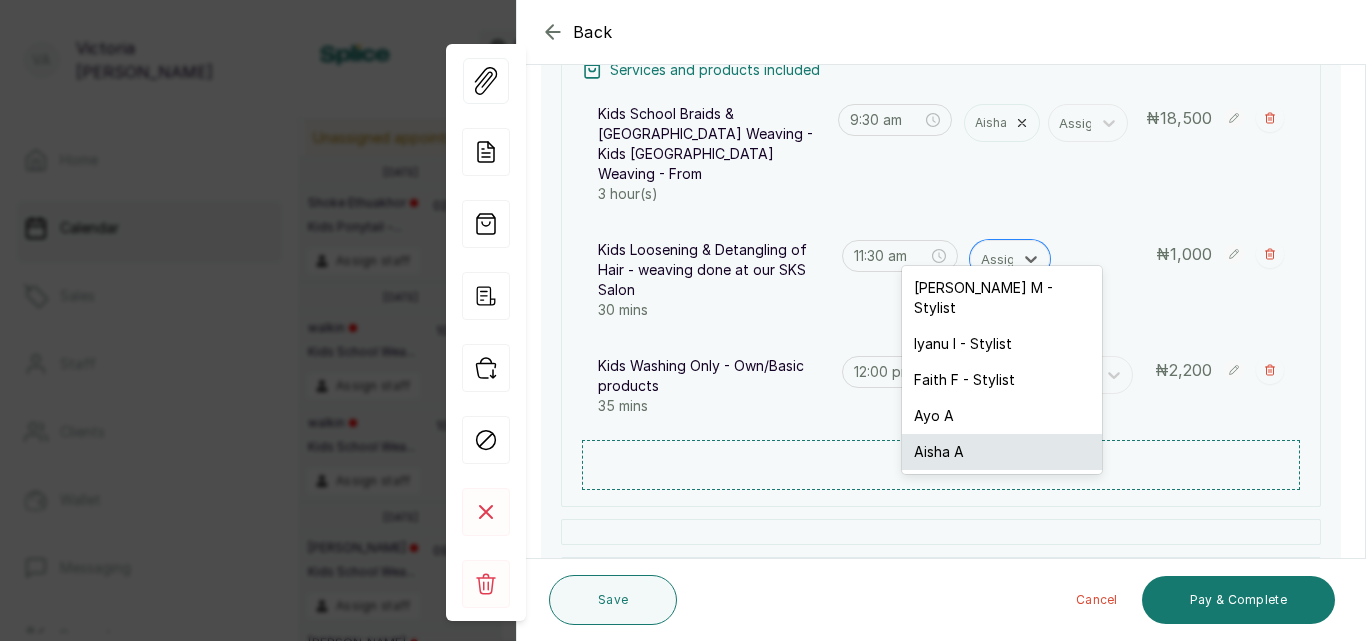 click on "Aisha A" at bounding box center [1002, 452] 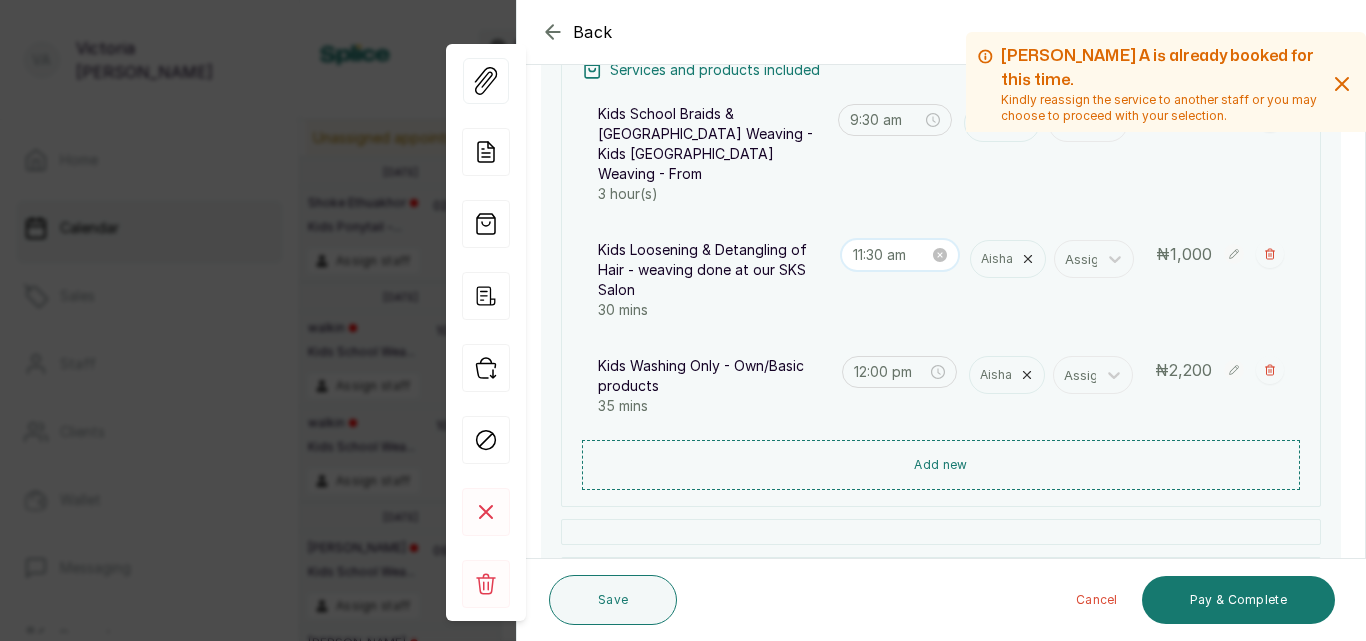 click on "11:30 am" at bounding box center (891, 255) 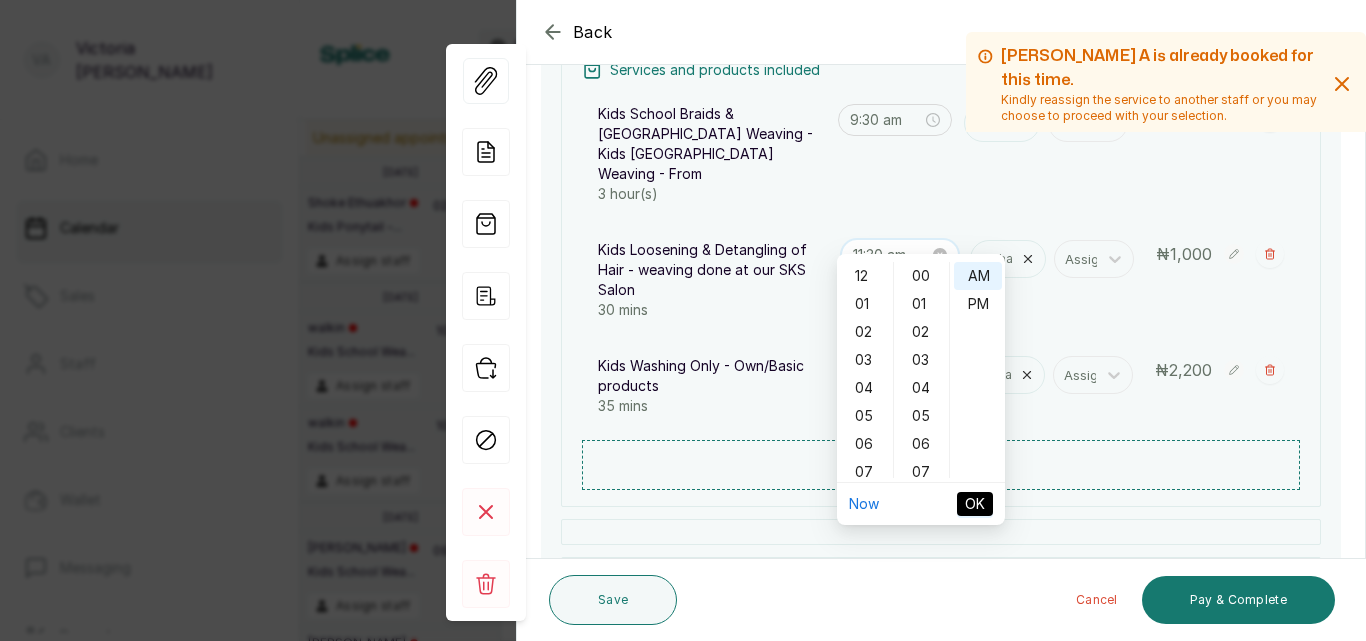 scroll, scrollTop: 840, scrollLeft: 0, axis: vertical 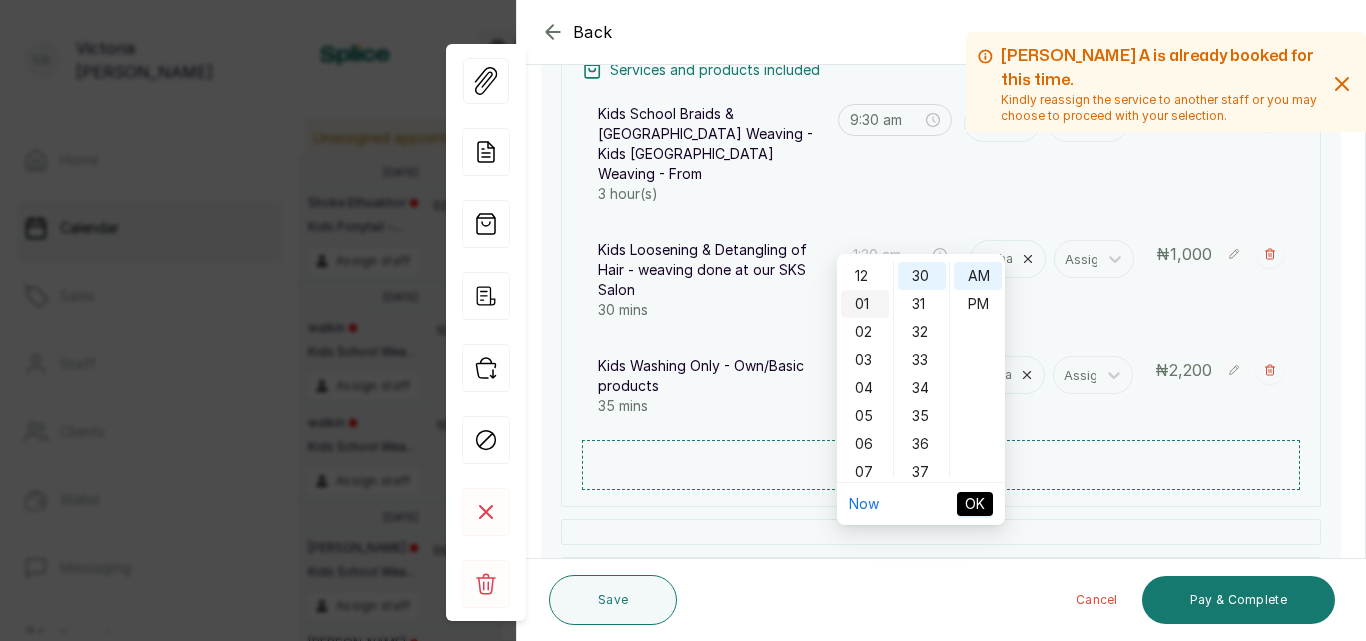 click on "01" at bounding box center [865, 304] 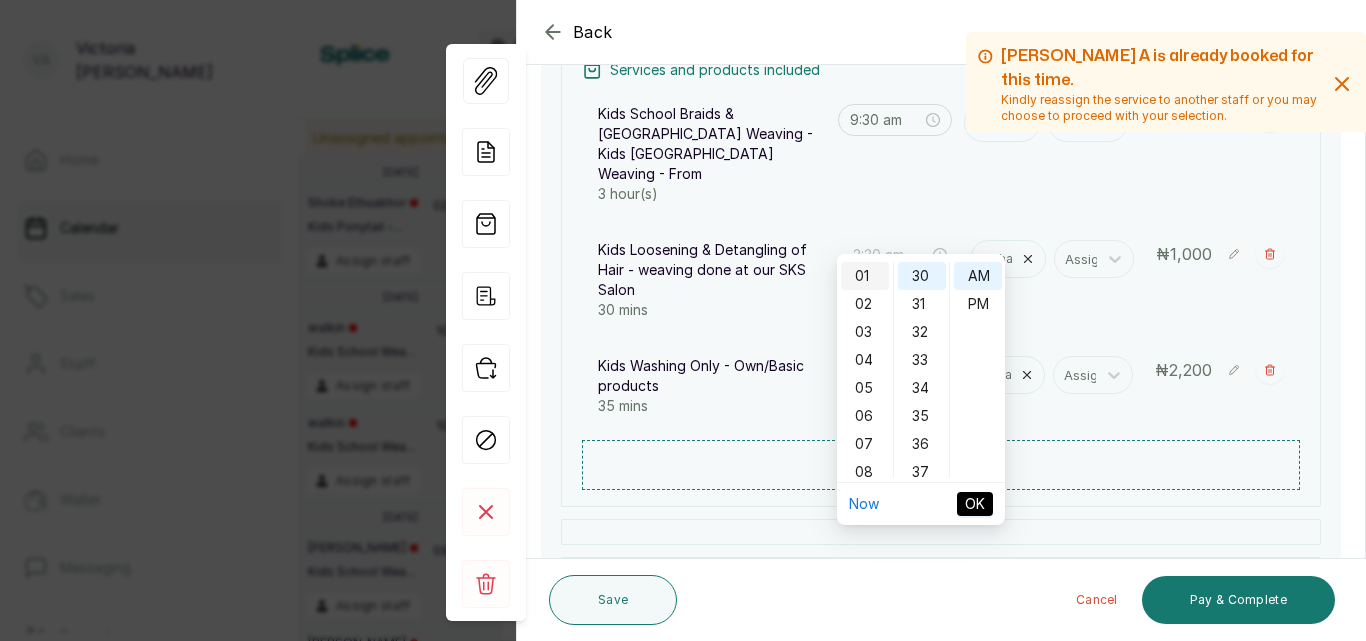 scroll, scrollTop: 28, scrollLeft: 0, axis: vertical 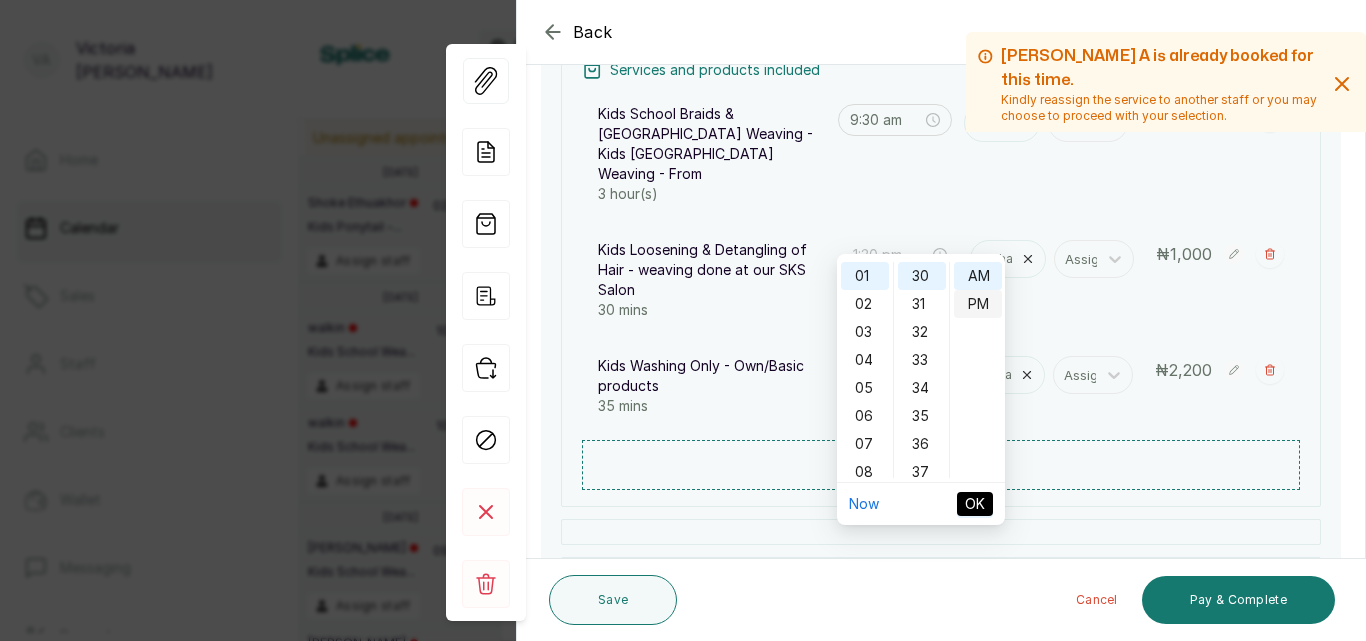click on "PM" at bounding box center (978, 304) 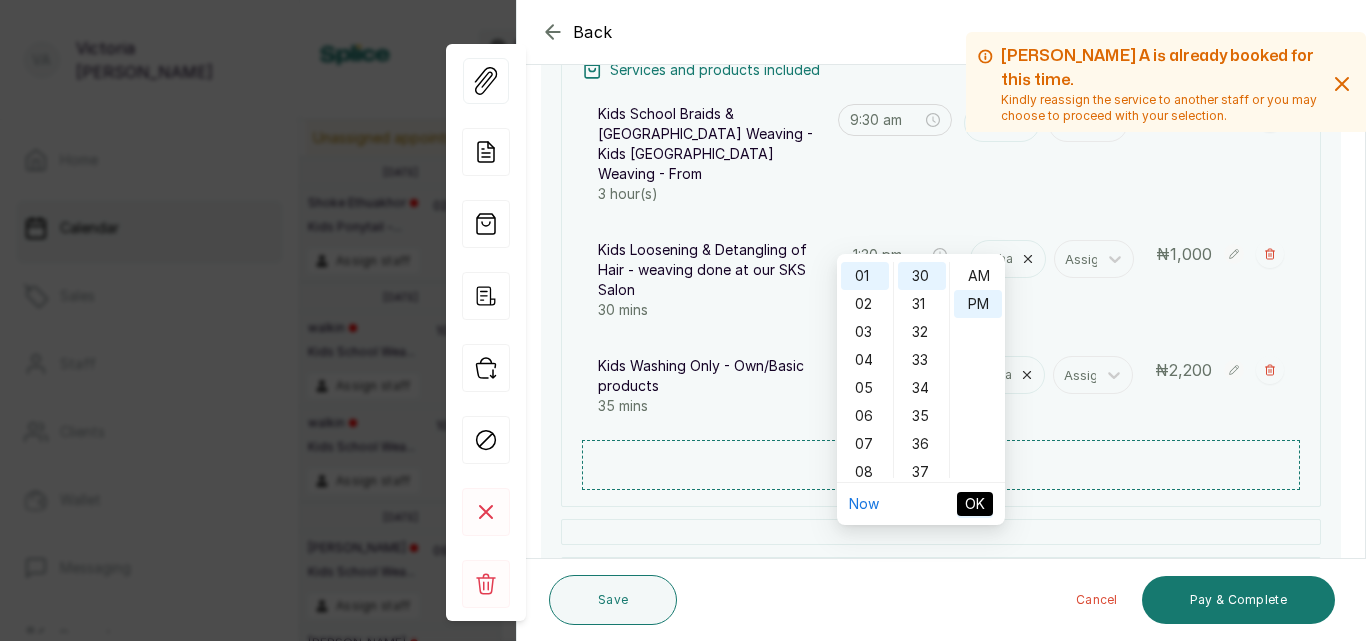 click on "OK" at bounding box center [975, 504] 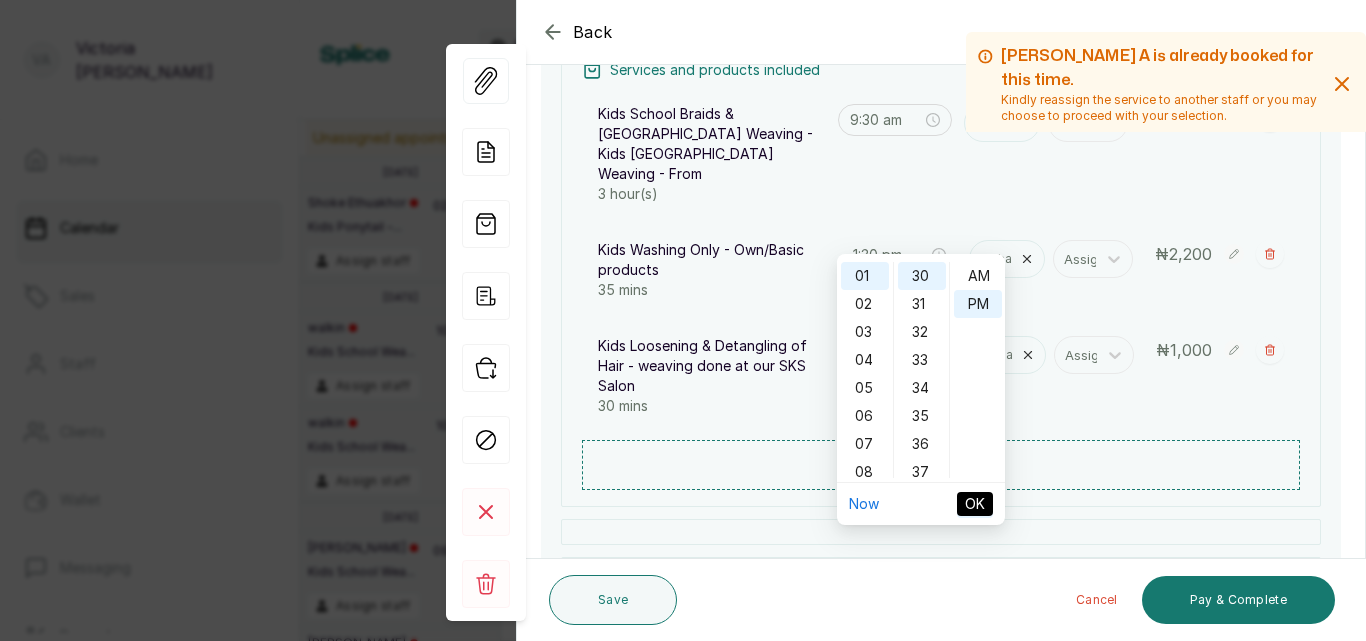 type on "12:00 pm" 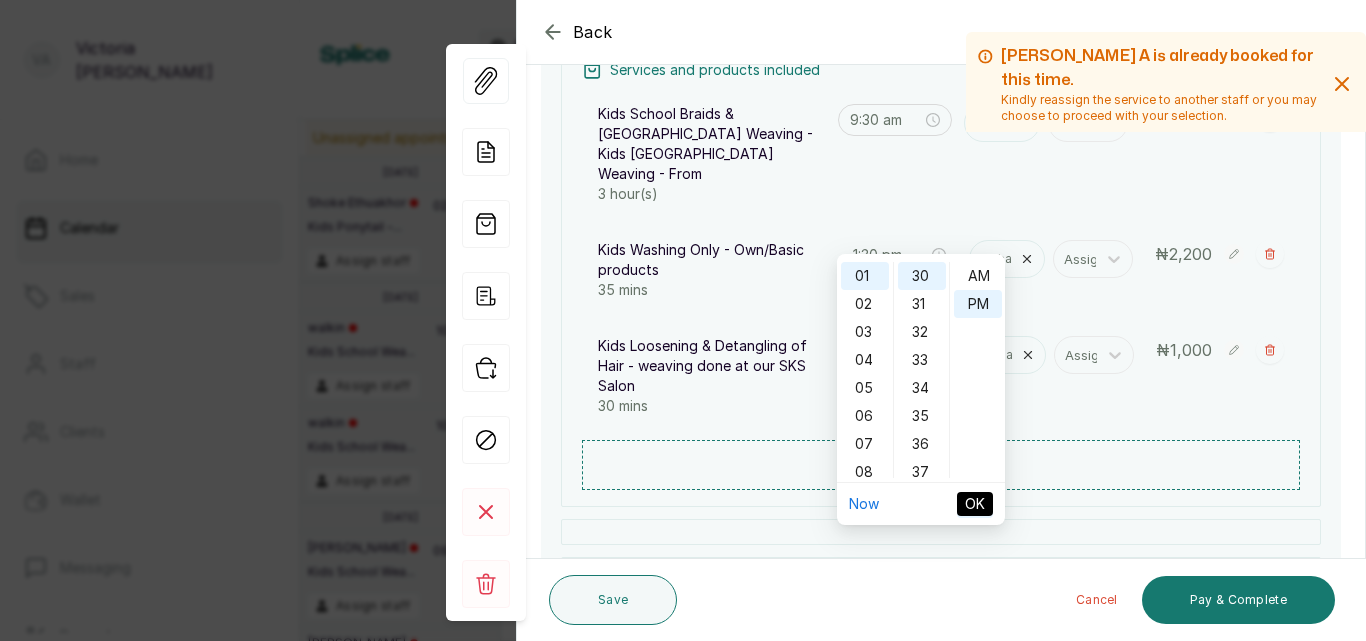 type on "1:30 pm" 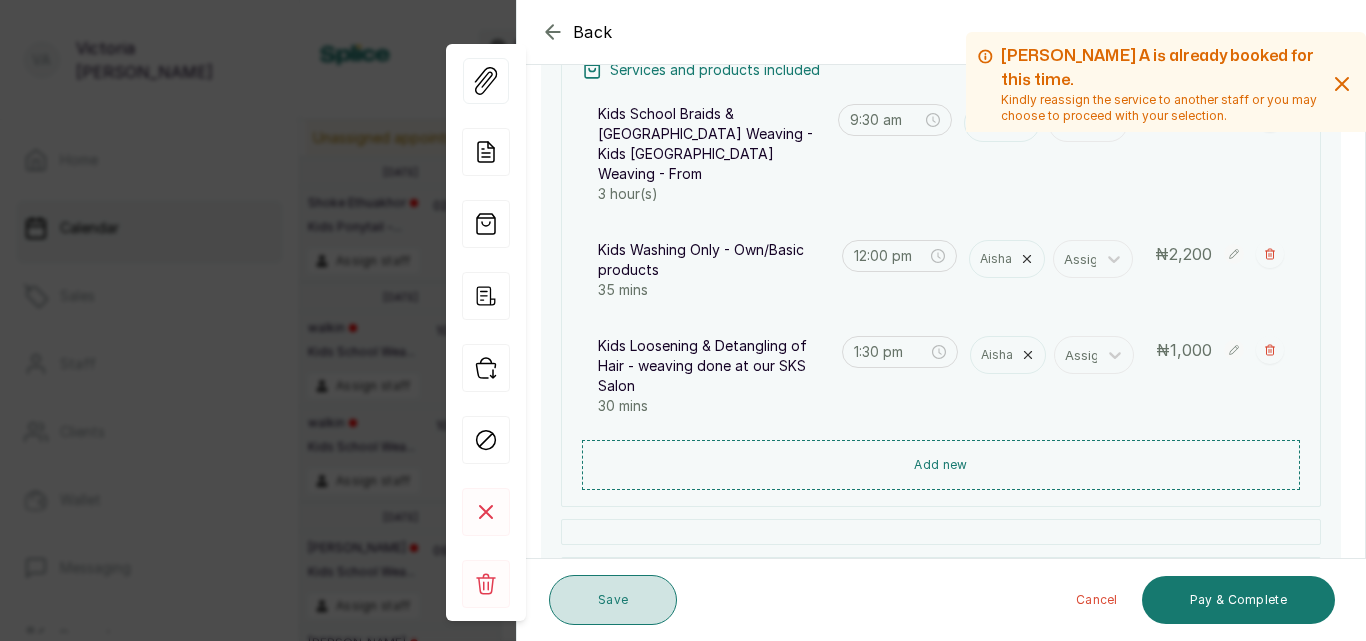 click on "Save" at bounding box center (613, 600) 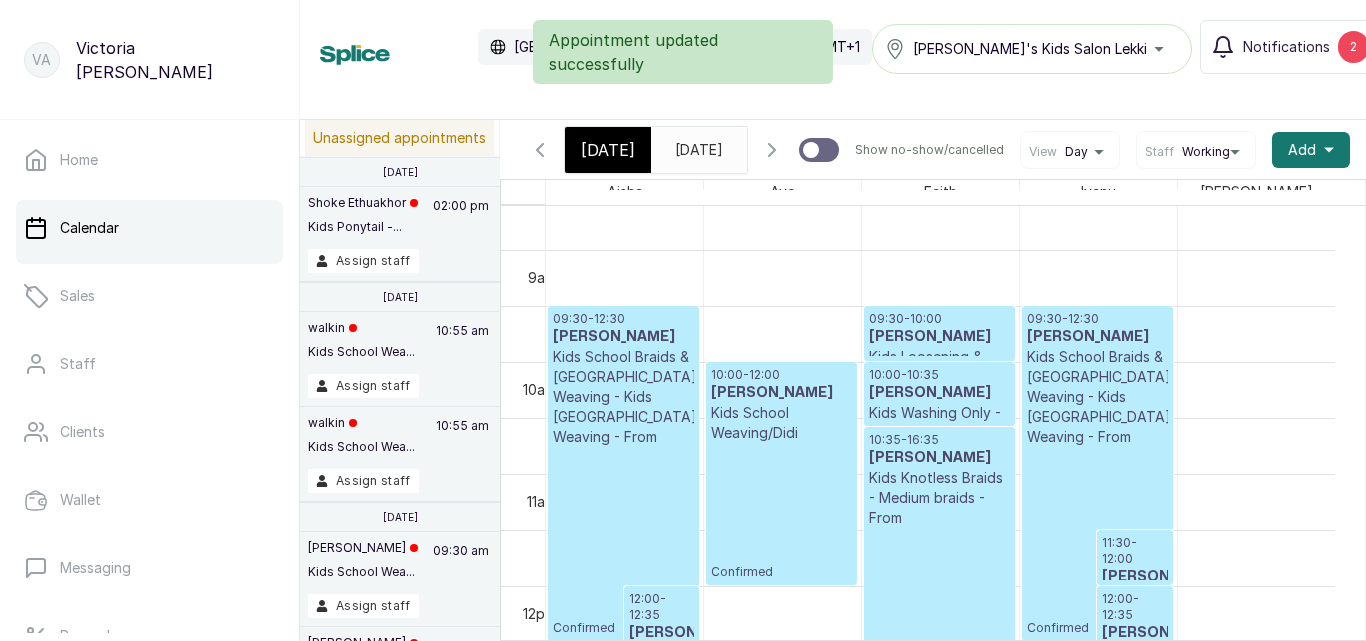 scroll, scrollTop: 1415, scrollLeft: 0, axis: vertical 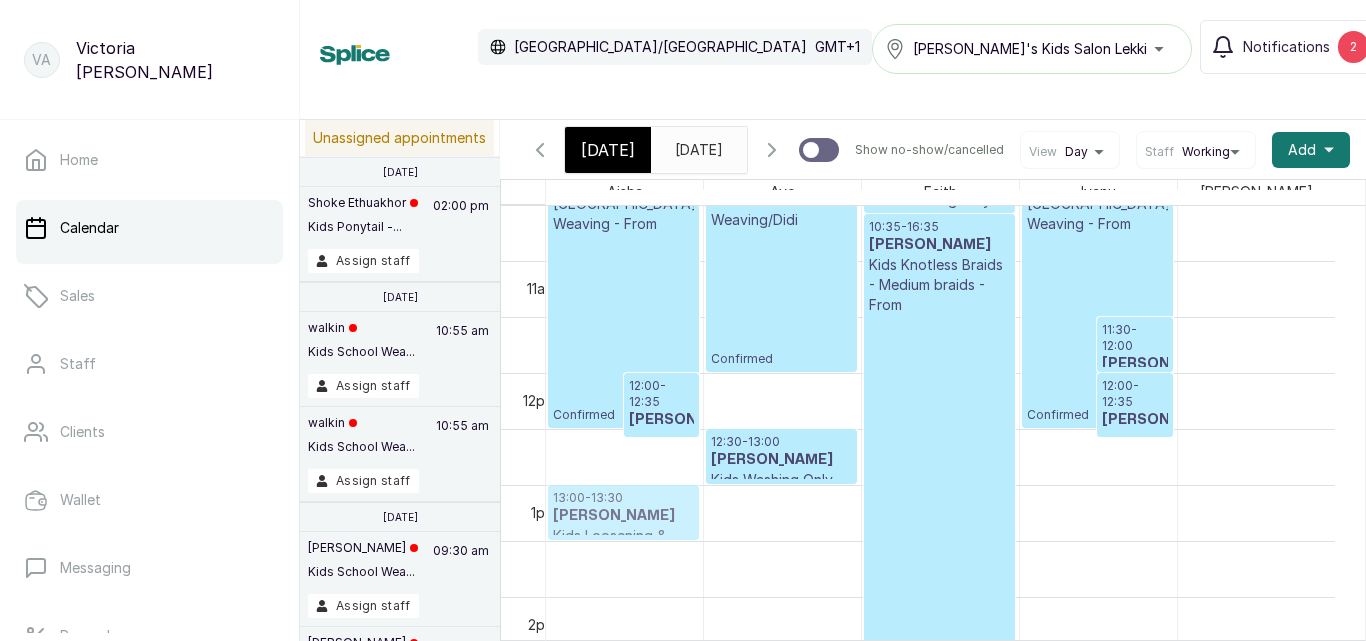 drag, startPoint x: 640, startPoint y: 571, endPoint x: 637, endPoint y: 529, distance: 42.107006 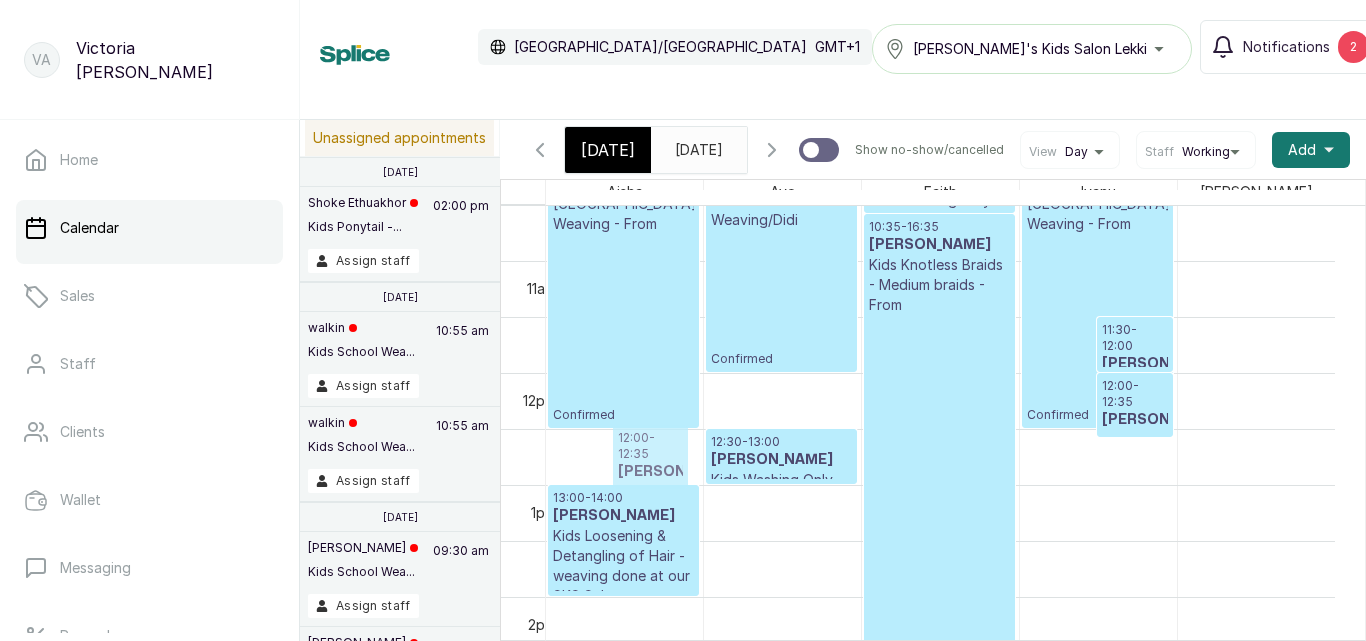 drag, startPoint x: 649, startPoint y: 387, endPoint x: 638, endPoint y: 439, distance: 53.15073 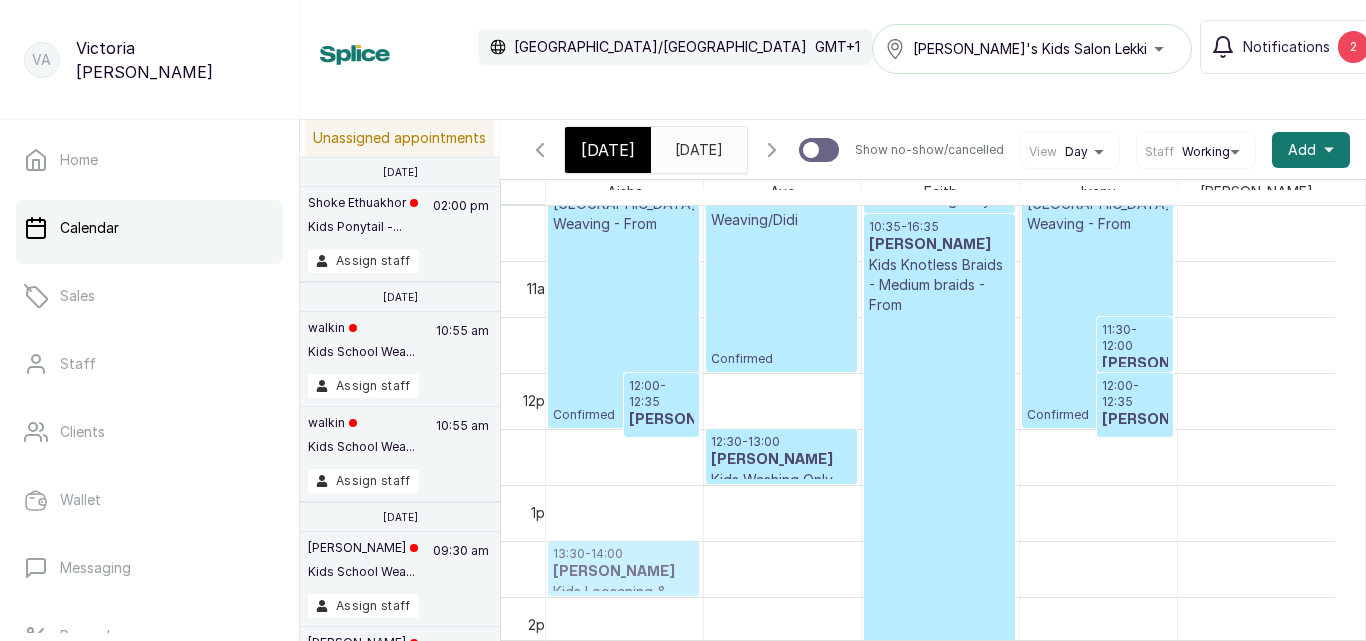drag, startPoint x: 634, startPoint y: 505, endPoint x: 634, endPoint y: 541, distance: 36 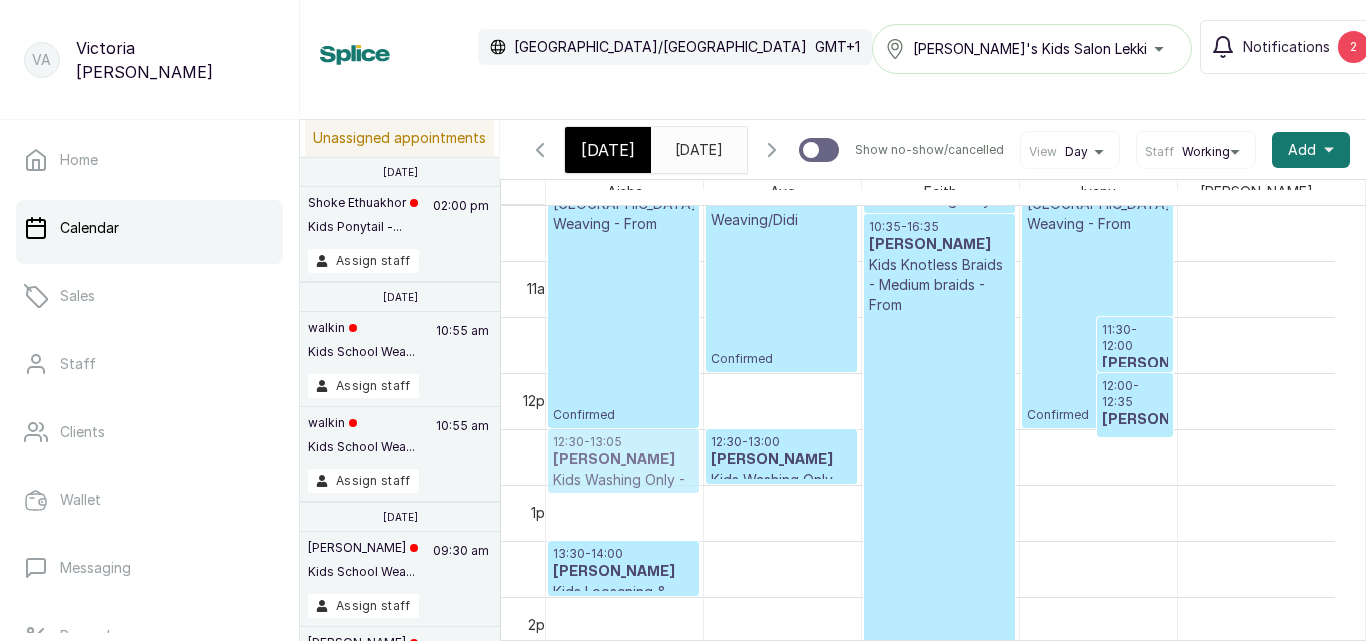drag, startPoint x: 655, startPoint y: 409, endPoint x: 641, endPoint y: 445, distance: 38.626415 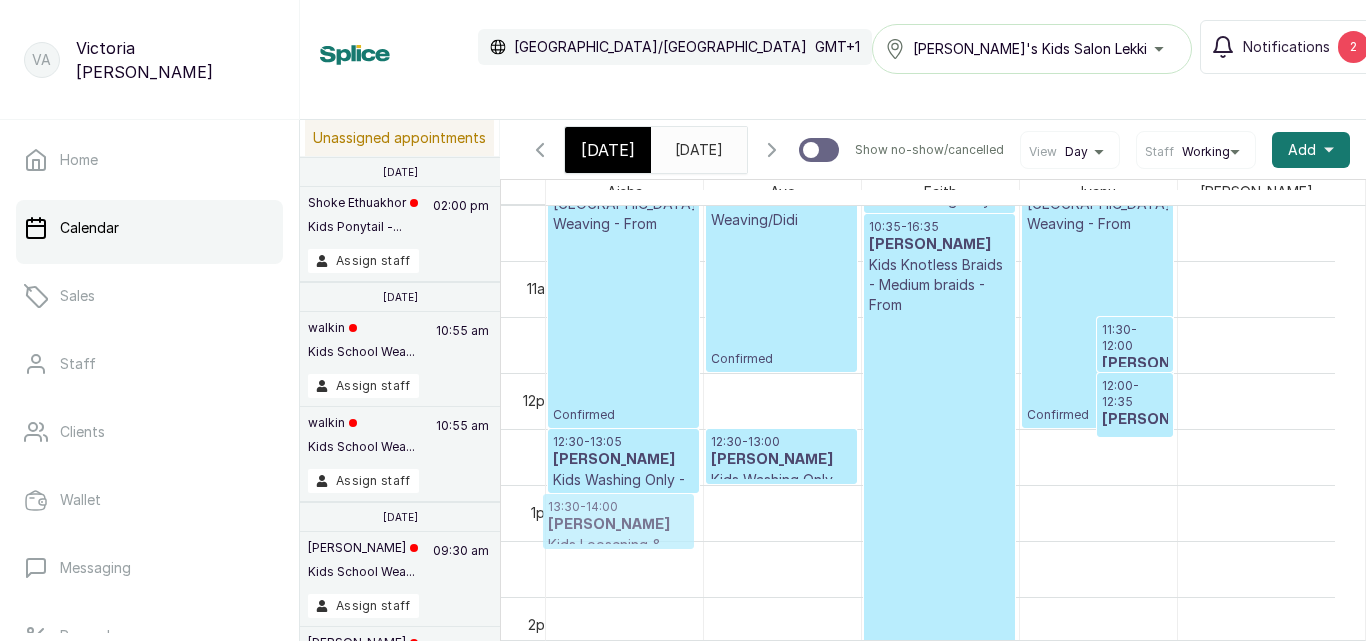 drag, startPoint x: 638, startPoint y: 557, endPoint x: 633, endPoint y: 510, distance: 47.26521 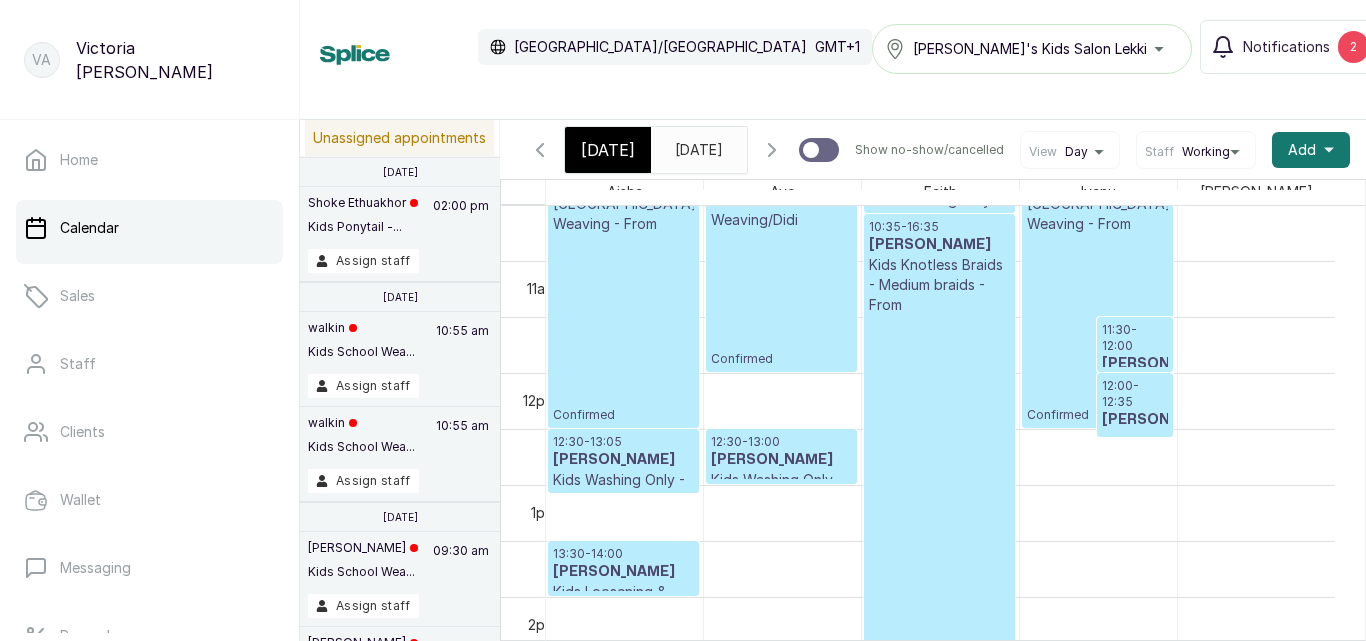 click on "13:30  -  14:00" at bounding box center (623, 554) 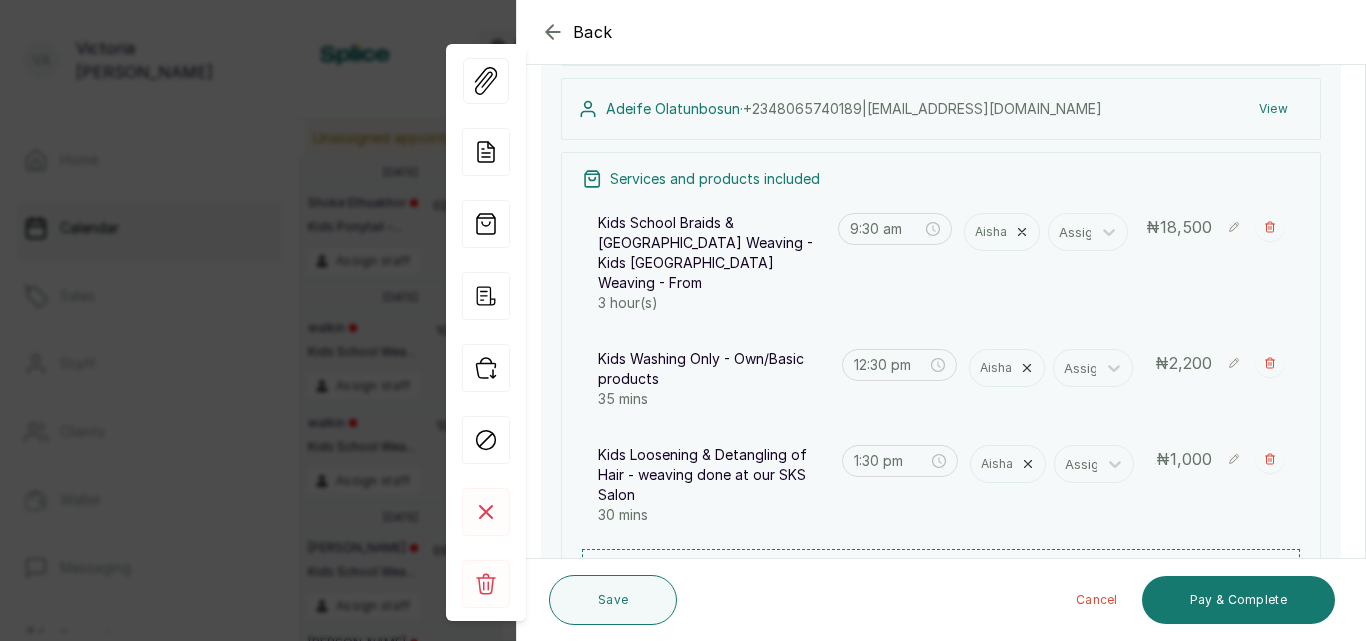 scroll, scrollTop: 295, scrollLeft: 0, axis: vertical 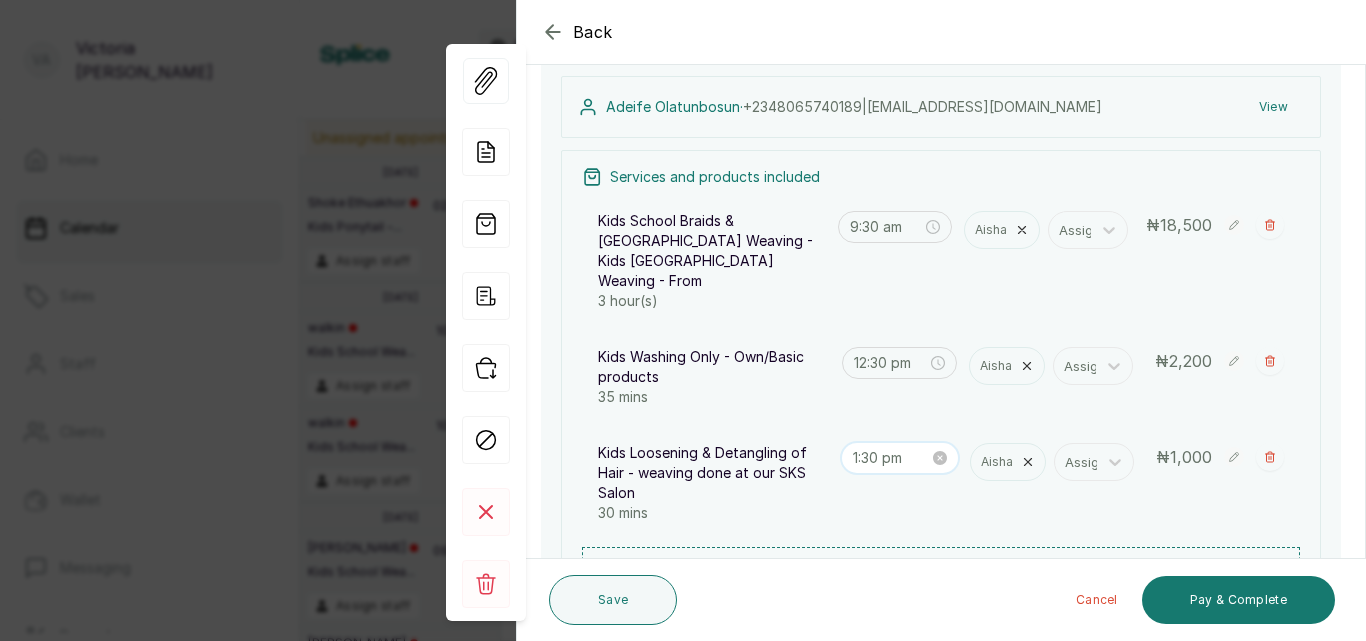 click on "1:30 pm" at bounding box center [891, 458] 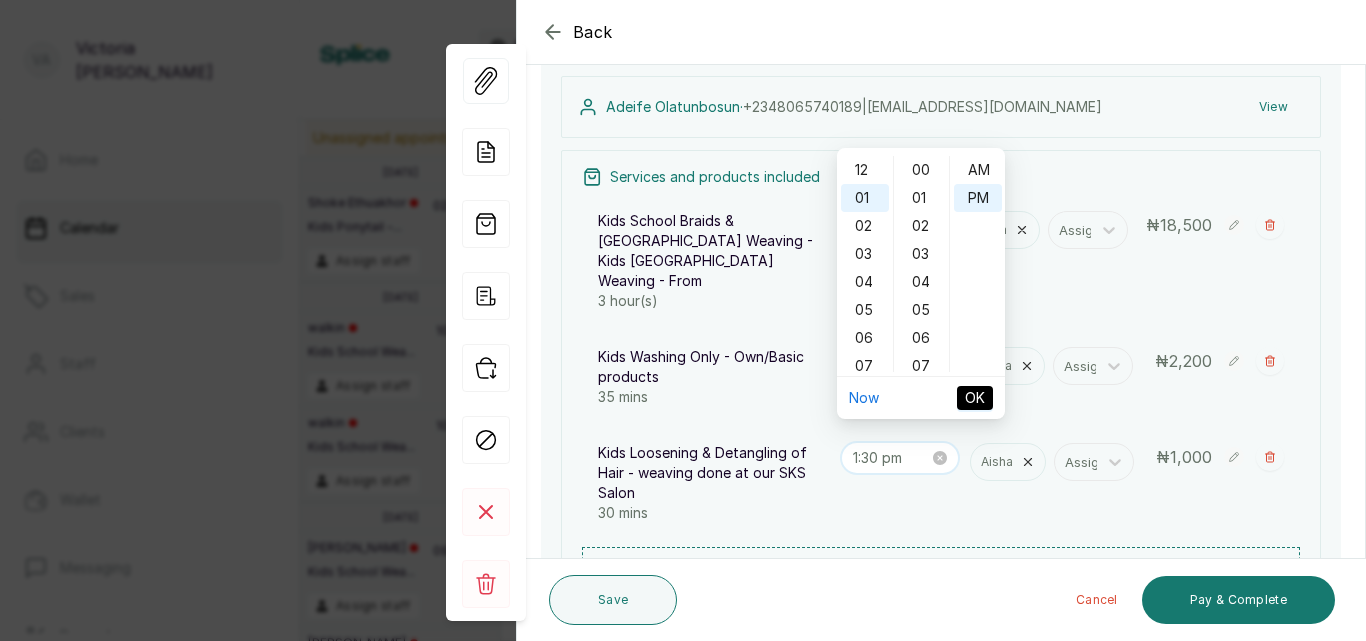 scroll, scrollTop: 28, scrollLeft: 0, axis: vertical 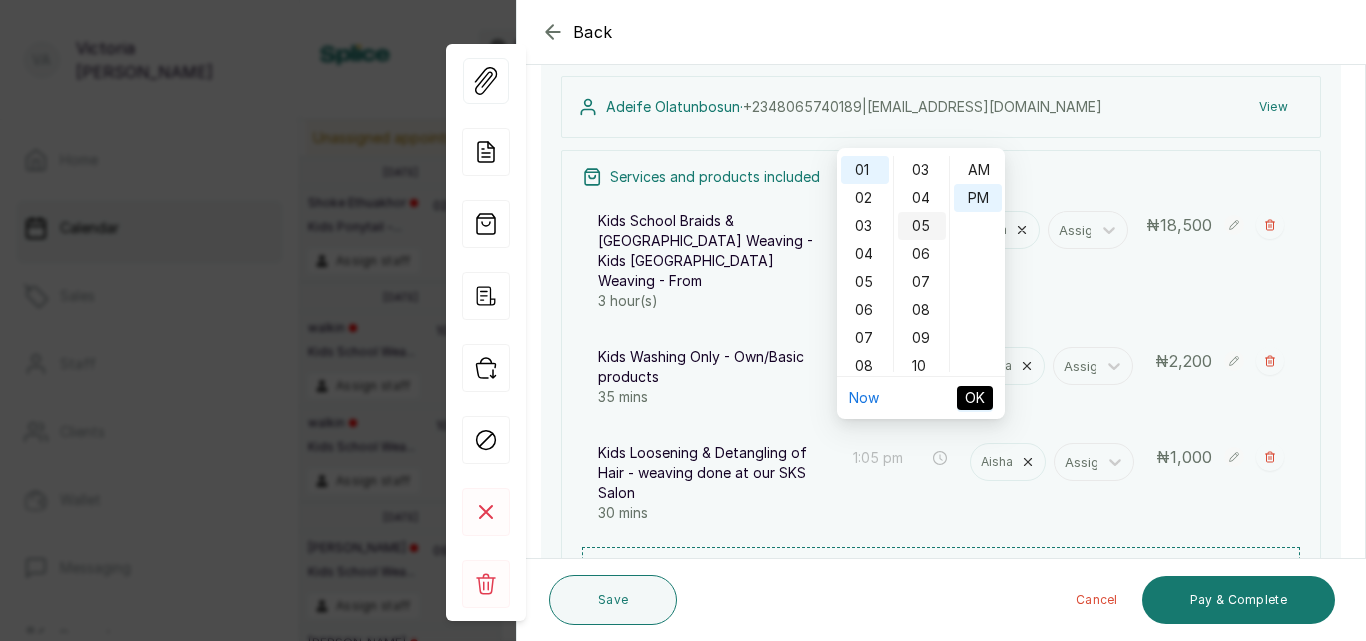 click on "05" at bounding box center (922, 226) 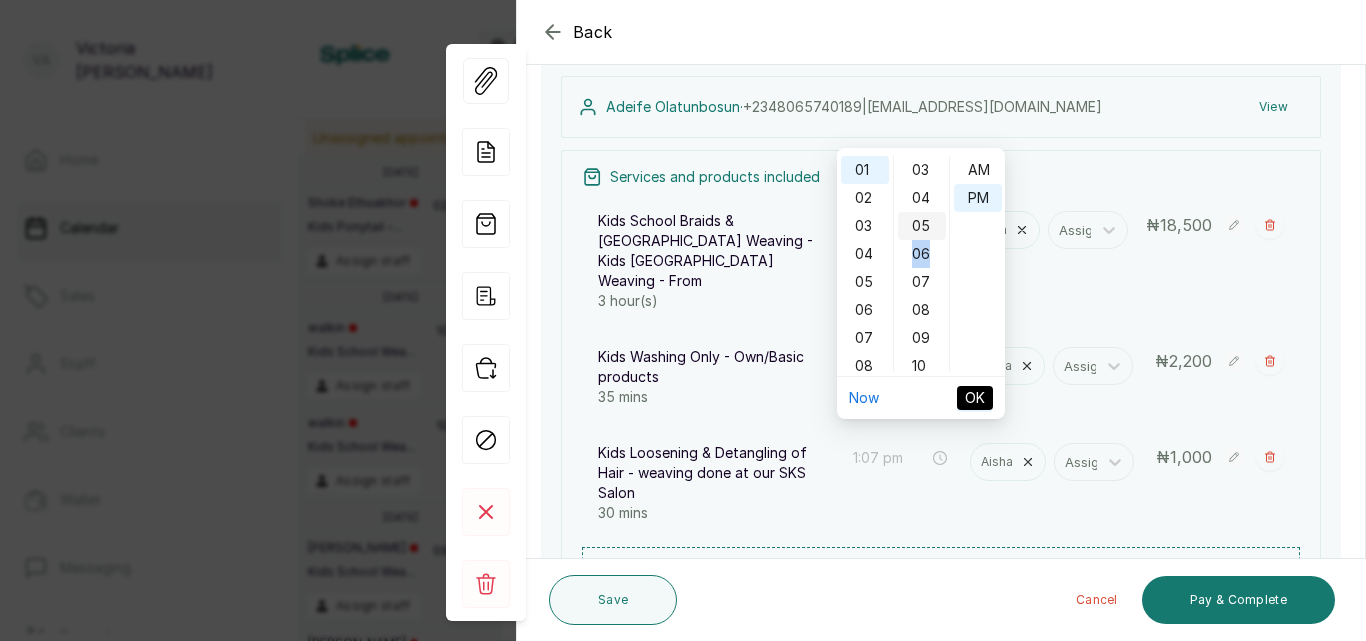 scroll, scrollTop: 140, scrollLeft: 0, axis: vertical 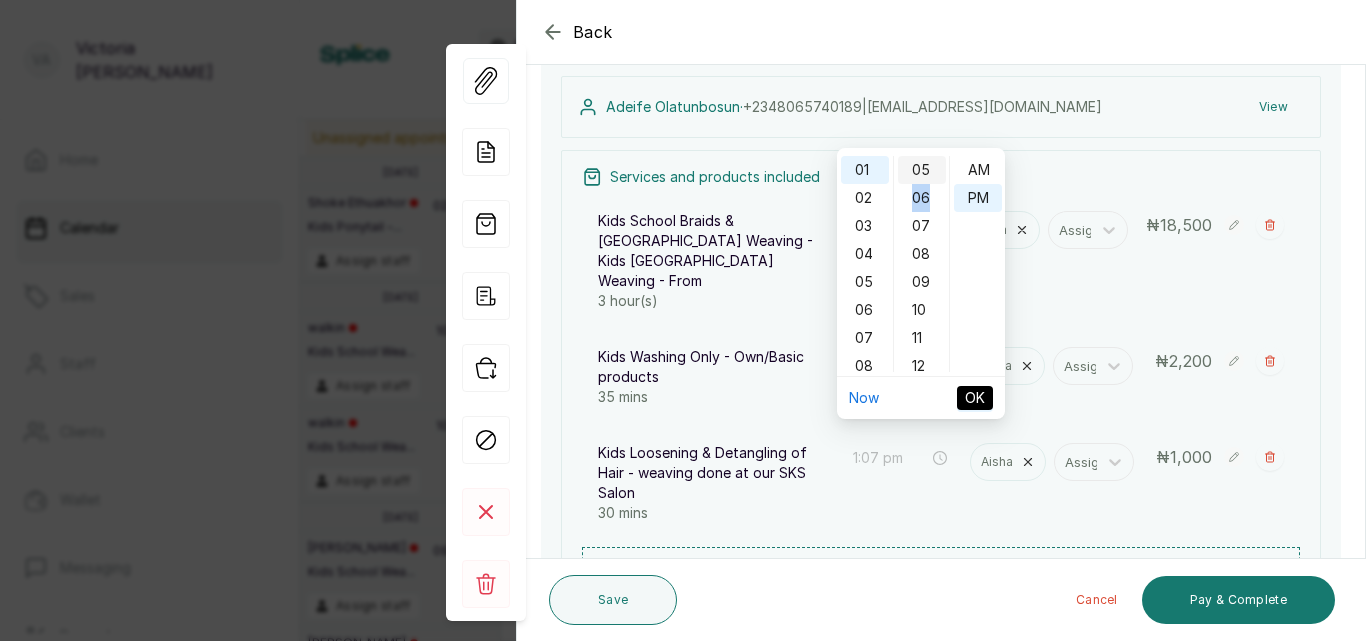 click on "00 01 02 03 04 05 06 07 08 09 10 11 12 13 14 15 16 17 18 19 20 21 22 23 24 25 26 27 28 29 30 31 32 33 34 35 36 37 38 39 40 41 42 43 44 45 46 47 48 49 50 51 52 53 54 55 56 57 58 59" at bounding box center [921, 264] 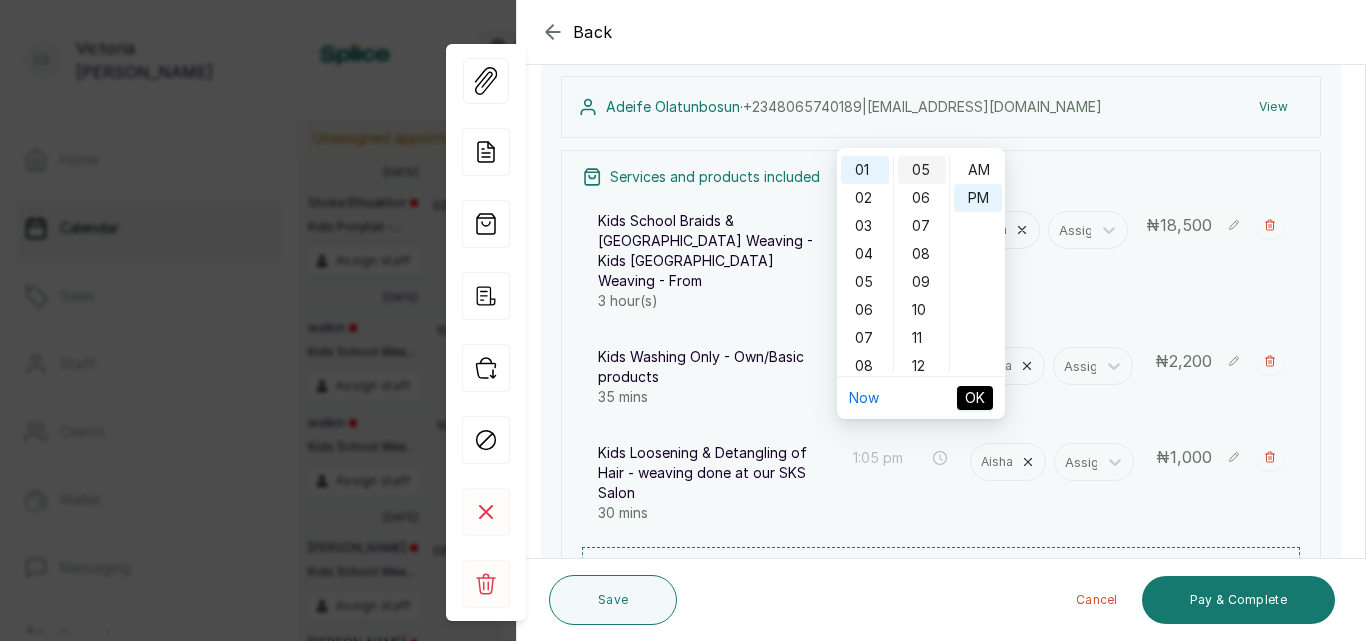click on "05" at bounding box center (922, 170) 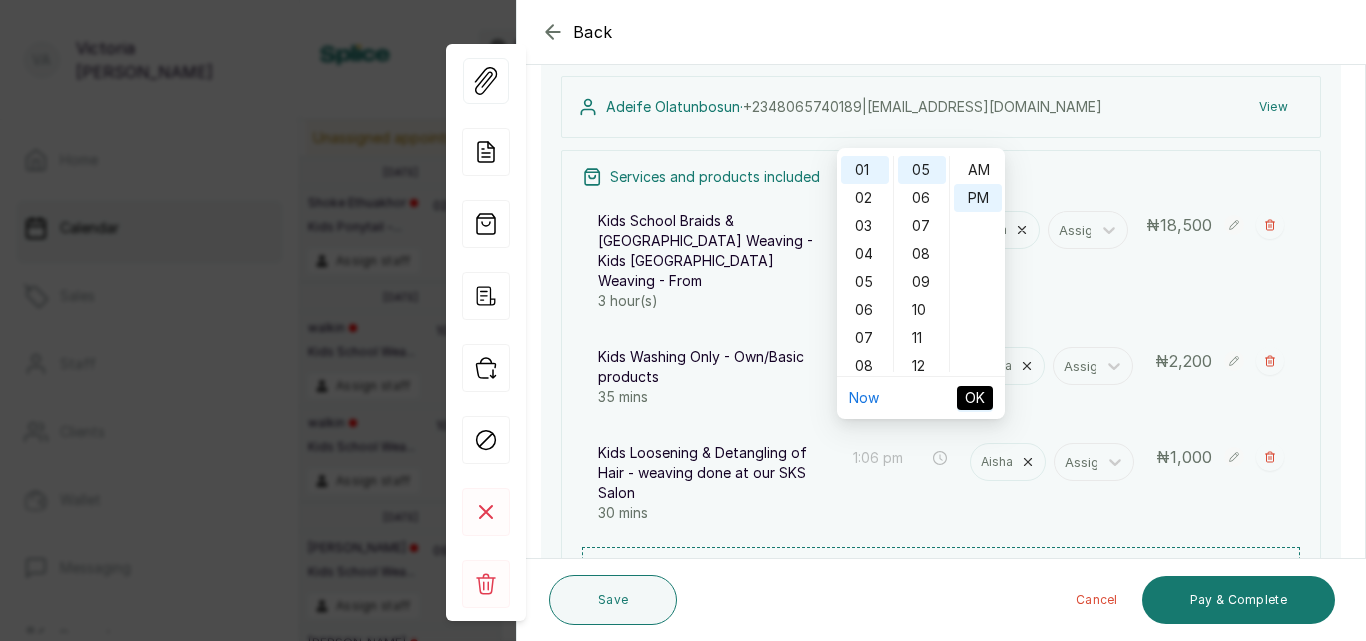 type on "1:05 pm" 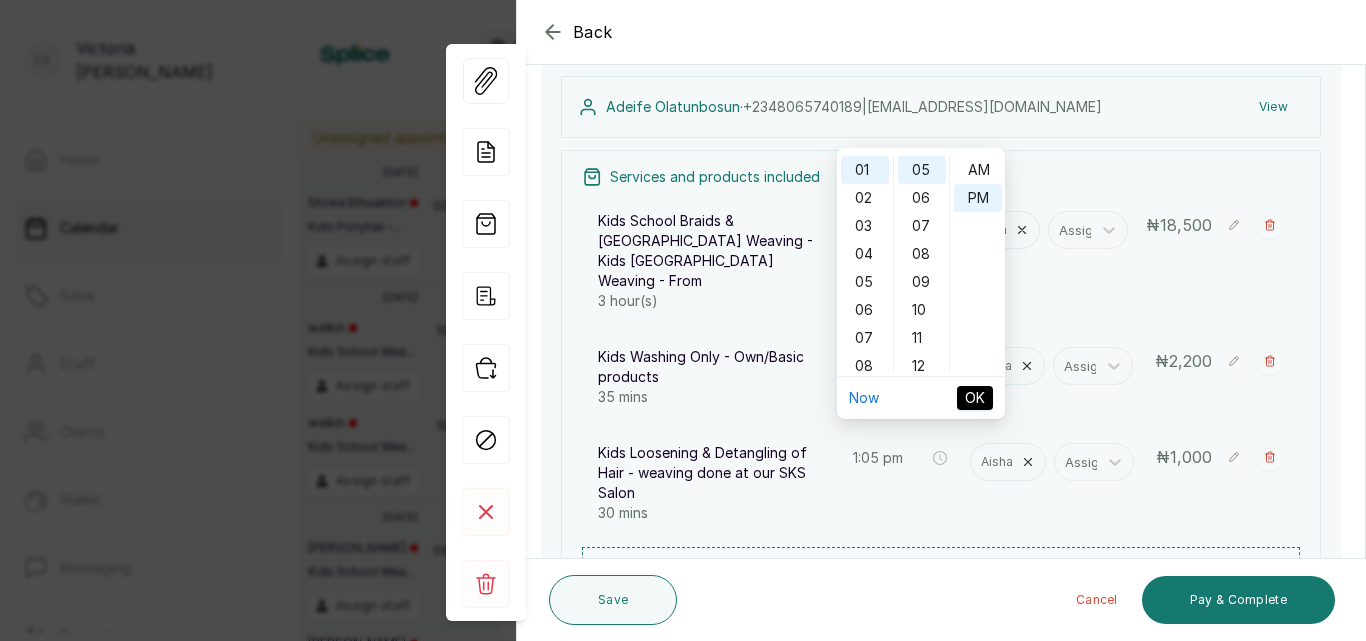 click on "OK" at bounding box center (975, 398) 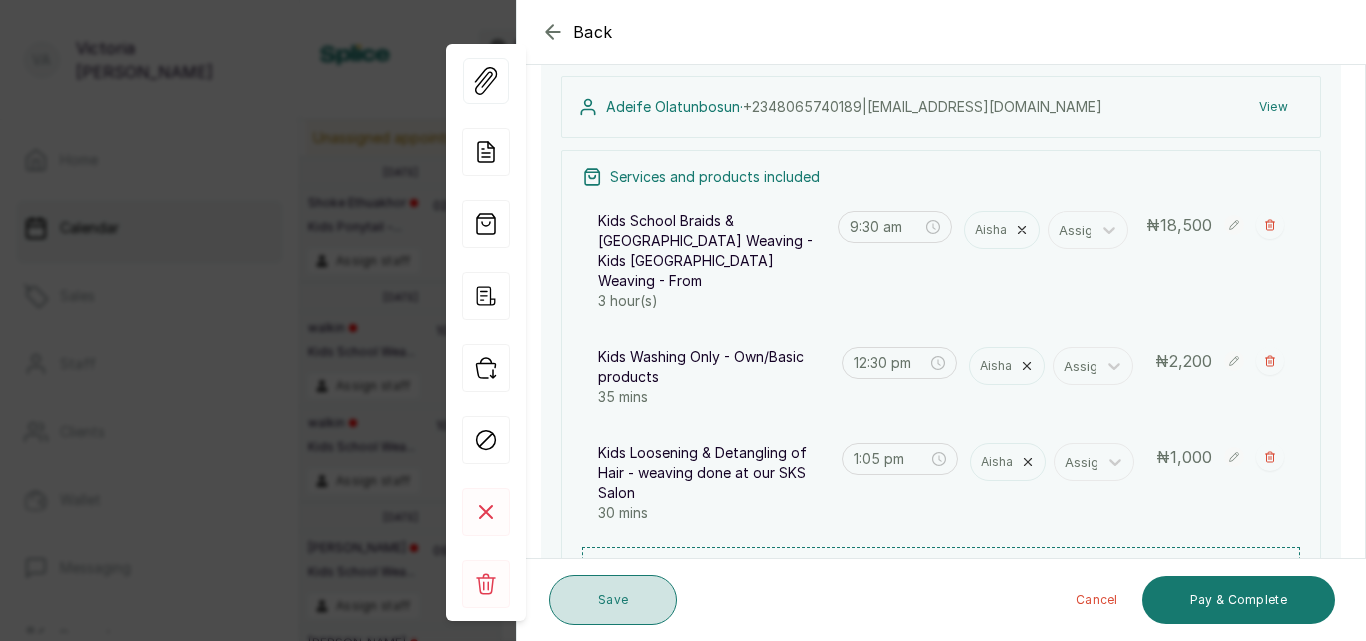 click on "Save" at bounding box center [613, 600] 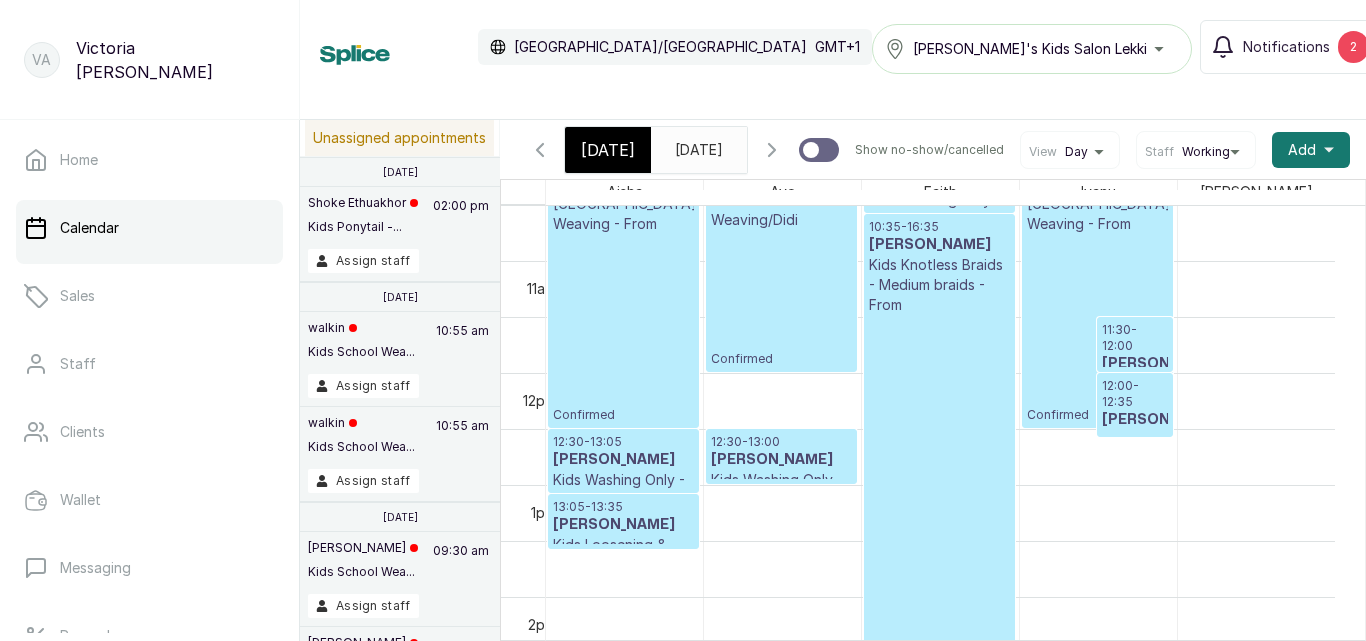 click at bounding box center [1134, 371] 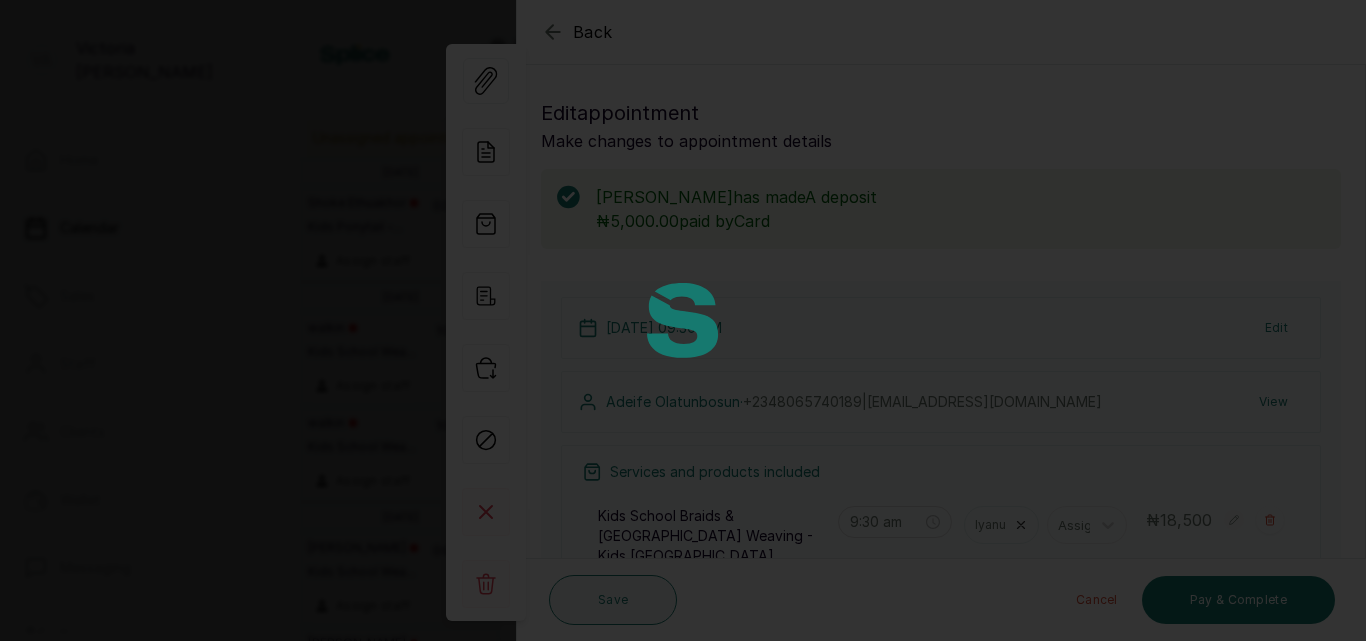 click at bounding box center (683, 320) 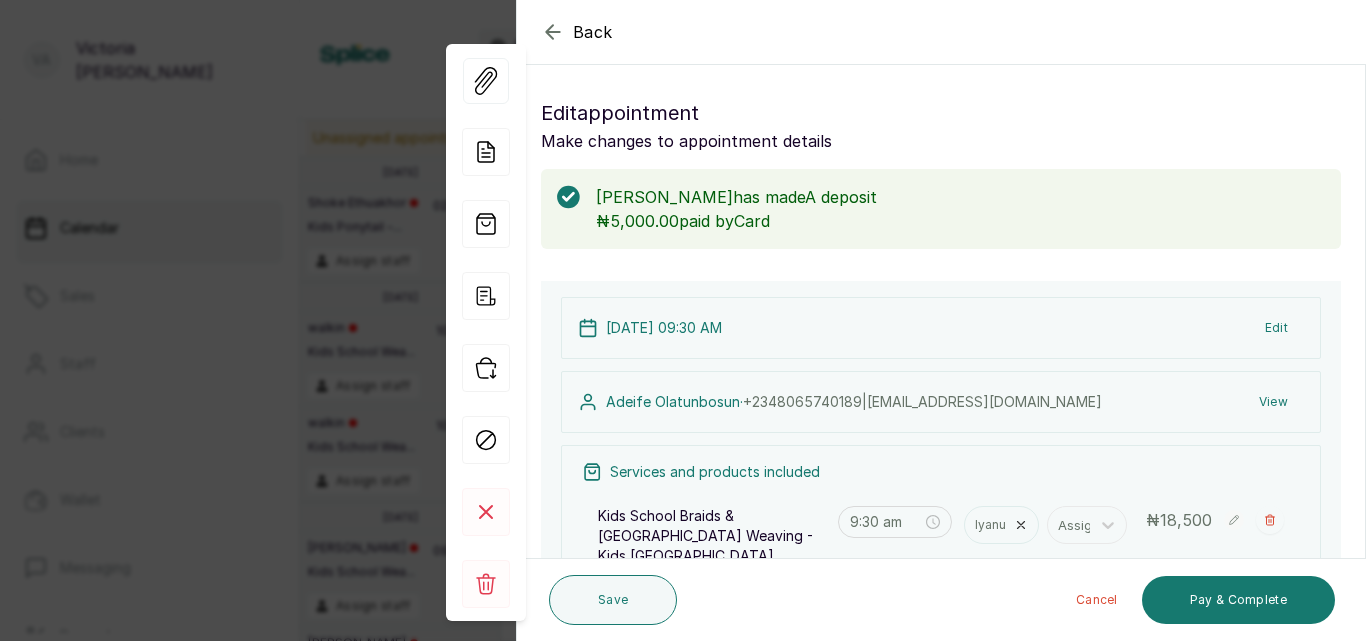 click 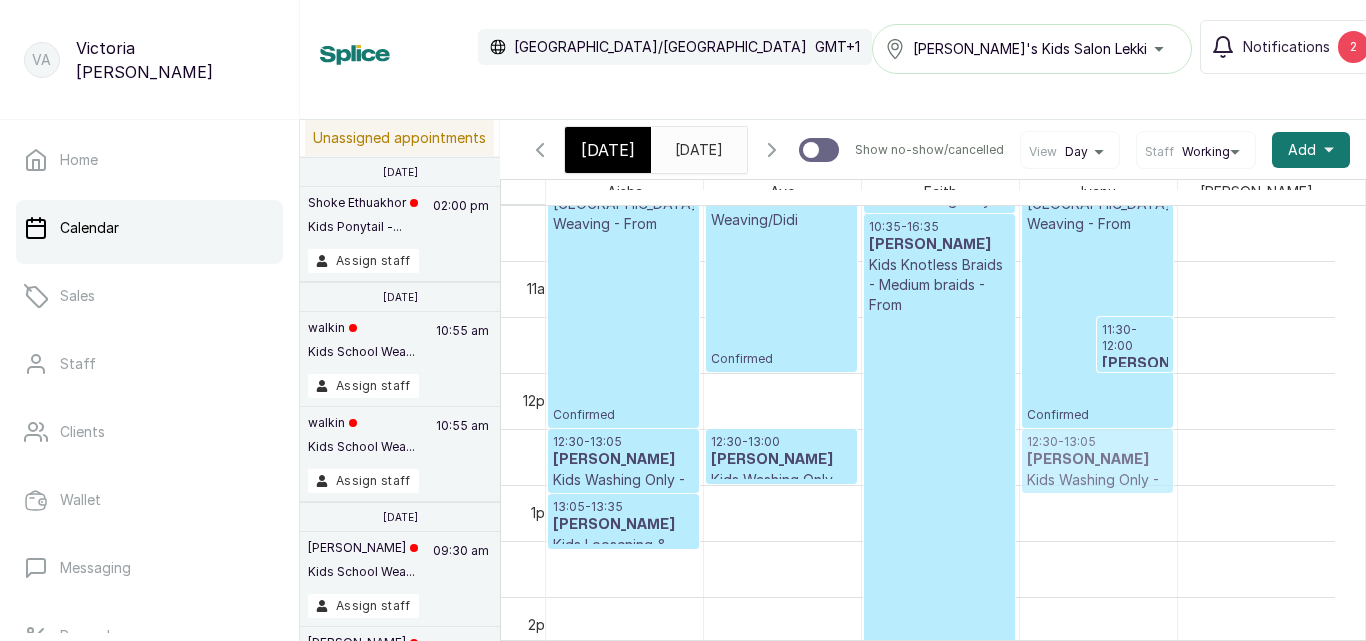 drag, startPoint x: 1127, startPoint y: 396, endPoint x: 1115, endPoint y: 453, distance: 58.249462 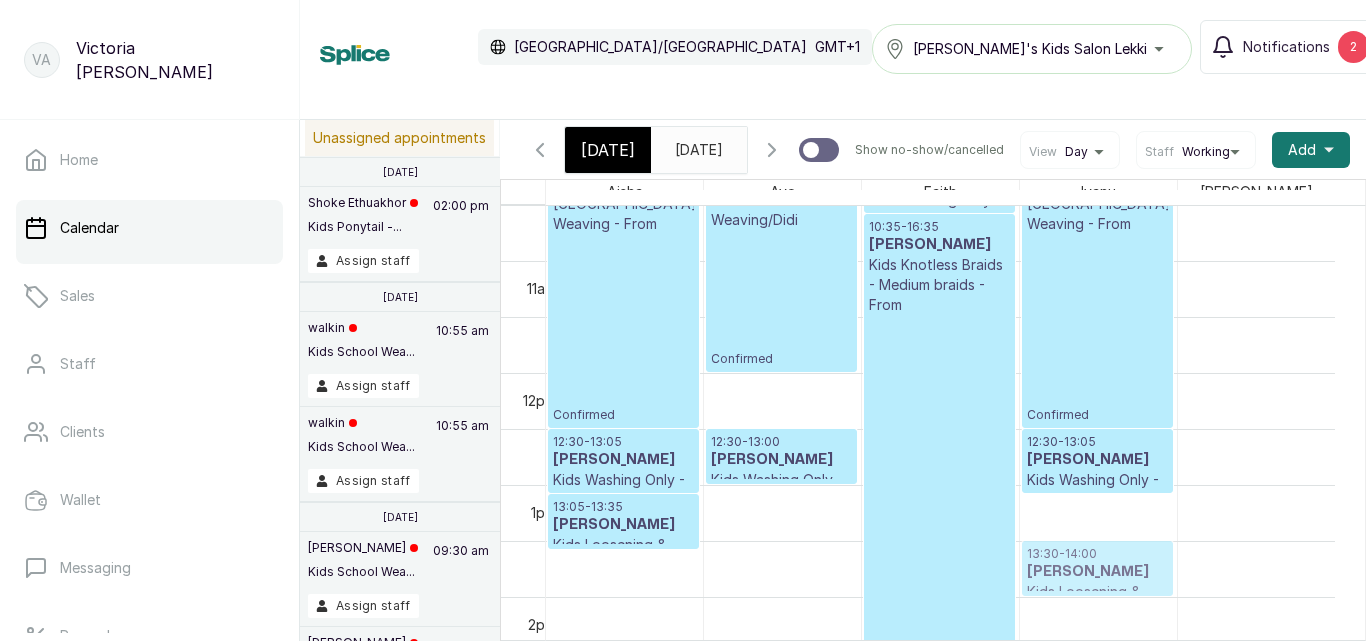 drag, startPoint x: 1128, startPoint y: 342, endPoint x: 1098, endPoint y: 548, distance: 208.173 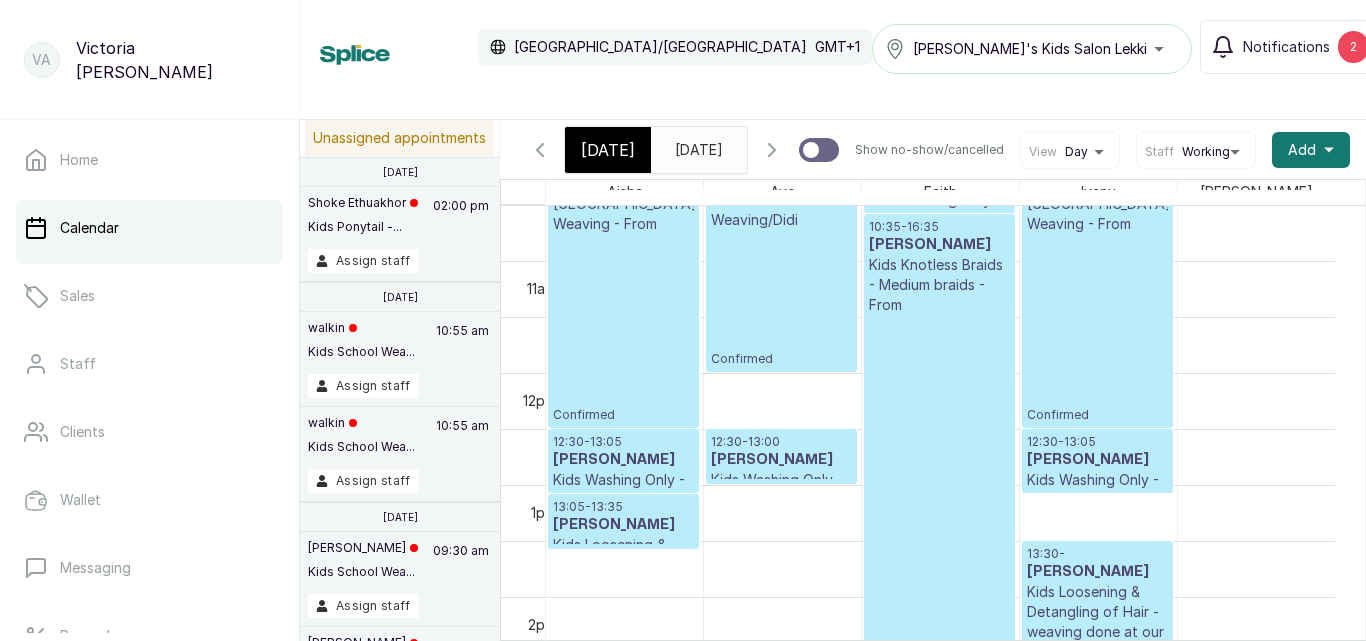 click on "Kids Loosening & Detangling of Hair - weaving done at our SKS Salon" at bounding box center [1097, 622] 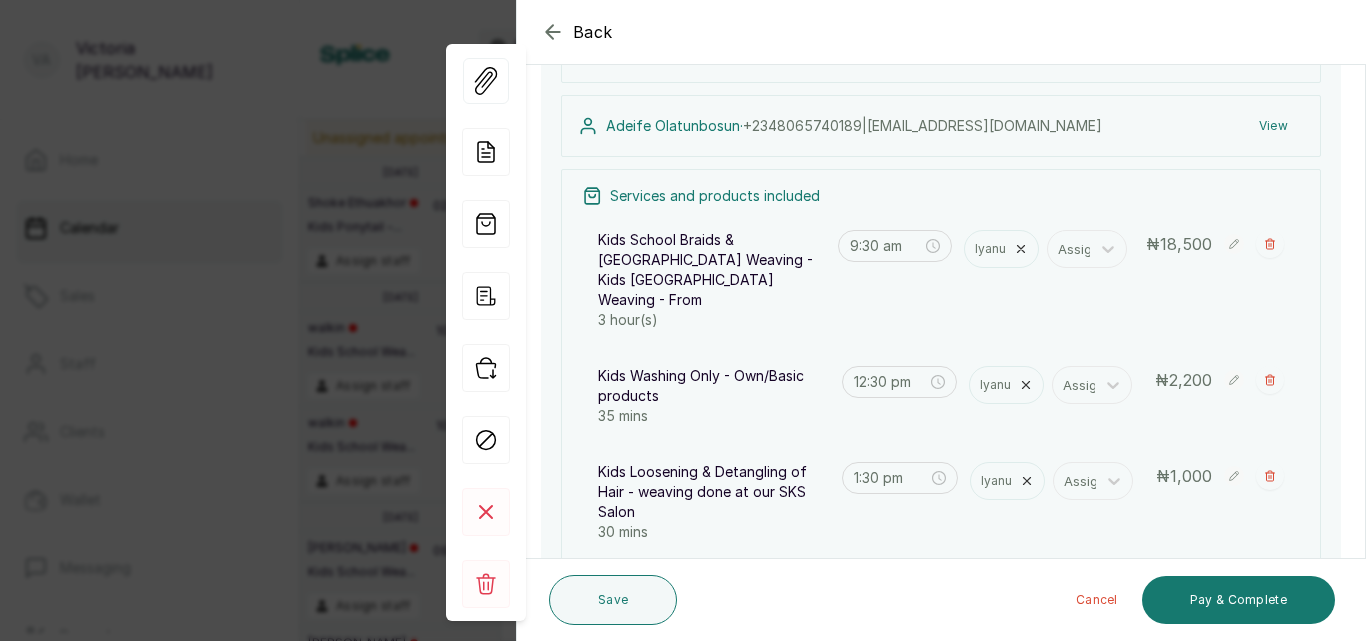 scroll, scrollTop: 278, scrollLeft: 0, axis: vertical 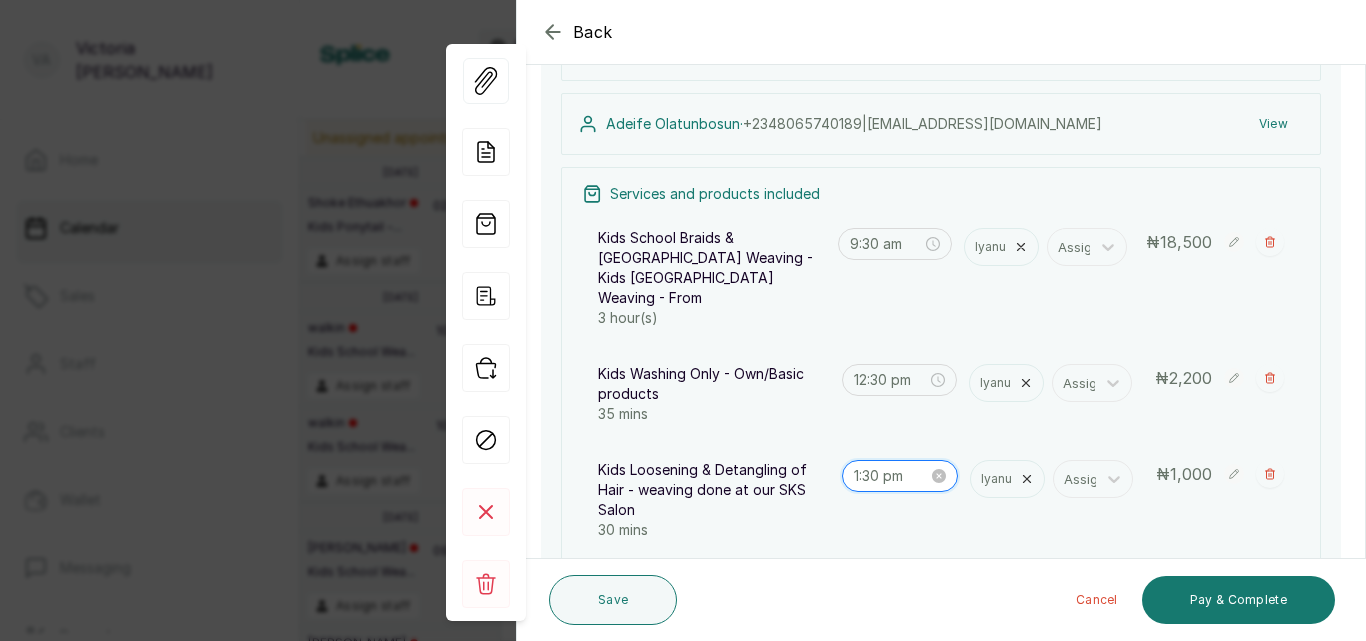 click on "1:30 pm" at bounding box center (891, 476) 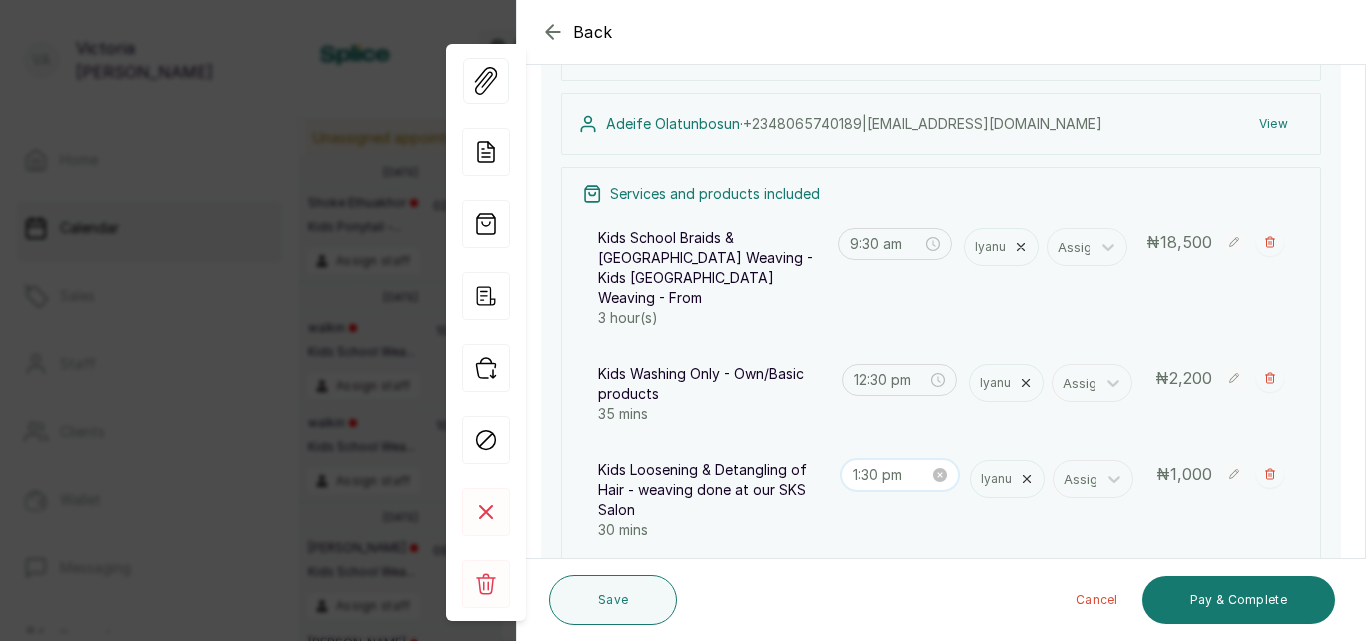 scroll, scrollTop: 28, scrollLeft: 0, axis: vertical 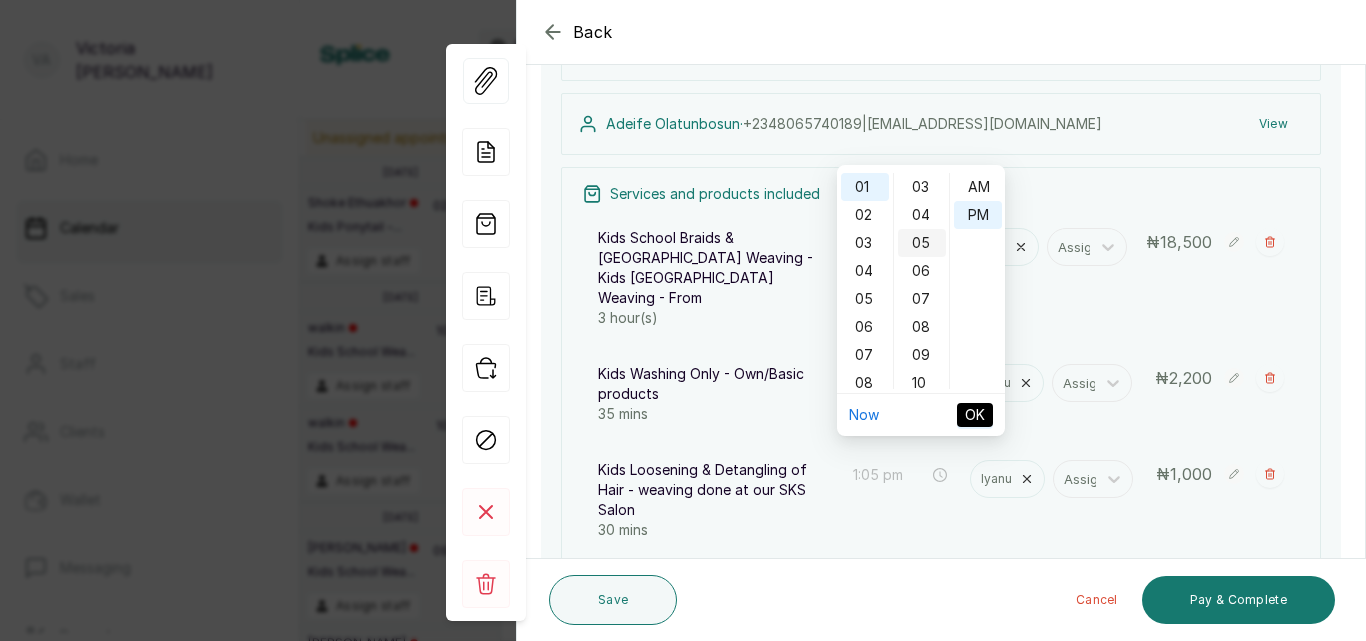click on "05" at bounding box center (922, 243) 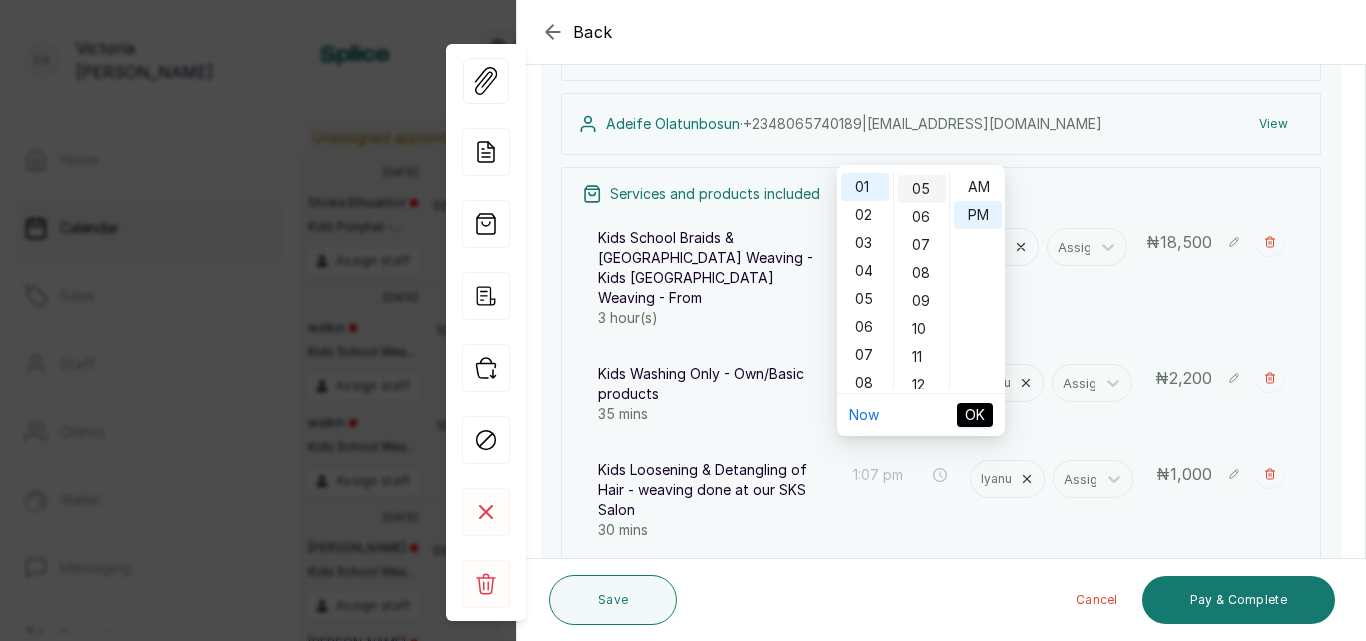 scroll, scrollTop: 140, scrollLeft: 0, axis: vertical 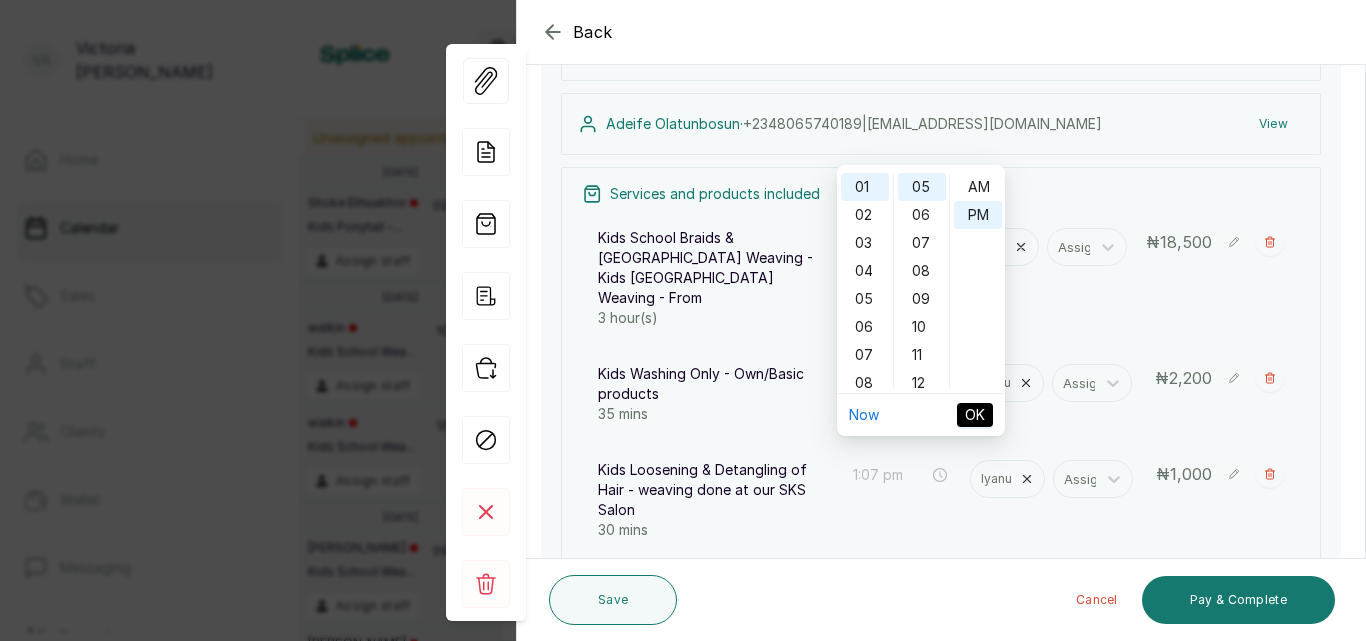 type on "1:05 pm" 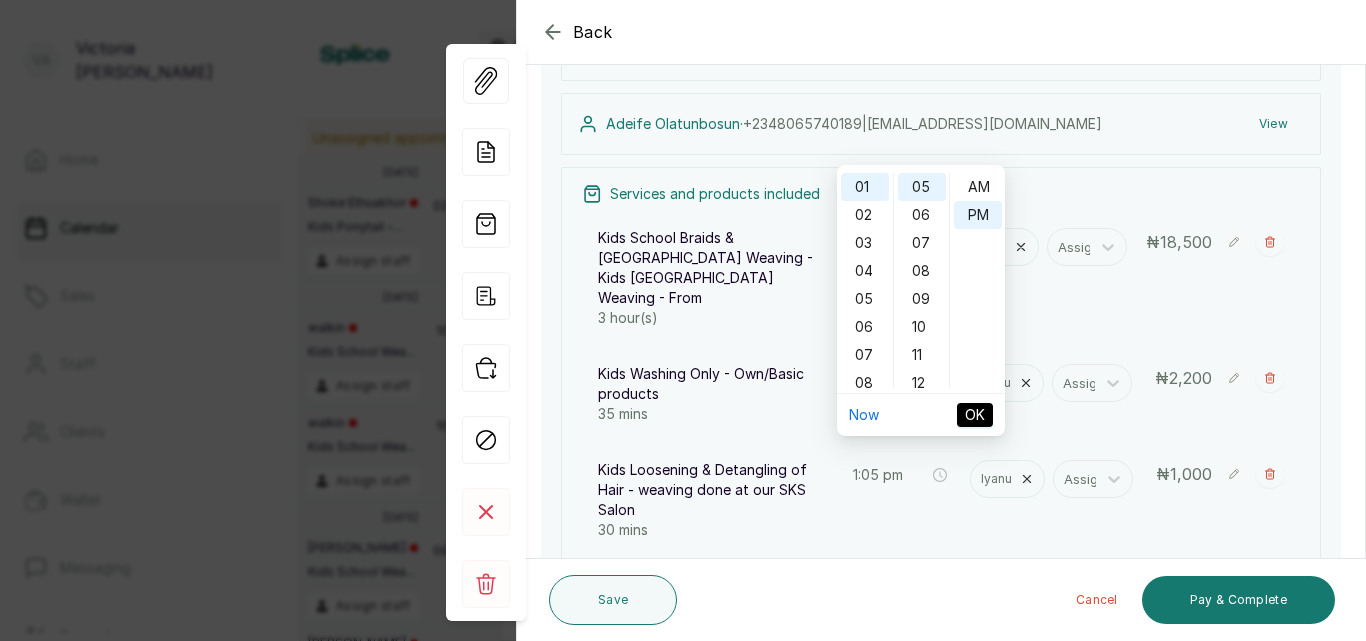 click on "OK" at bounding box center [975, 415] 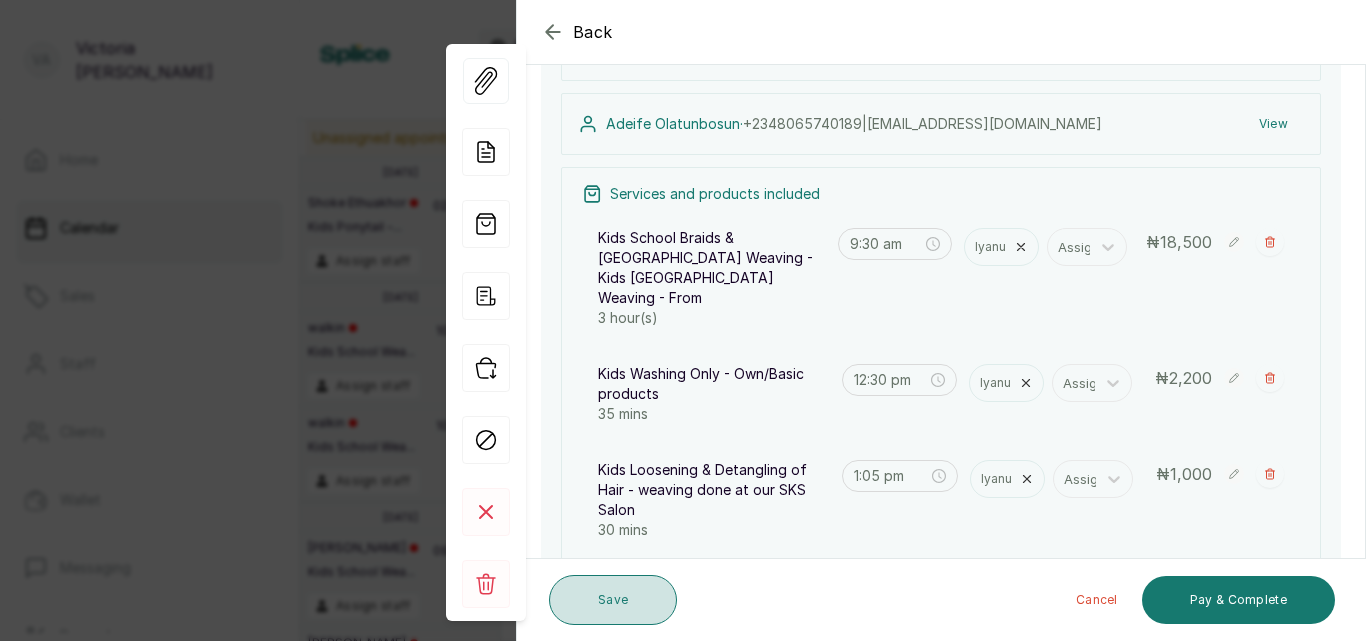click on "Save" at bounding box center [613, 600] 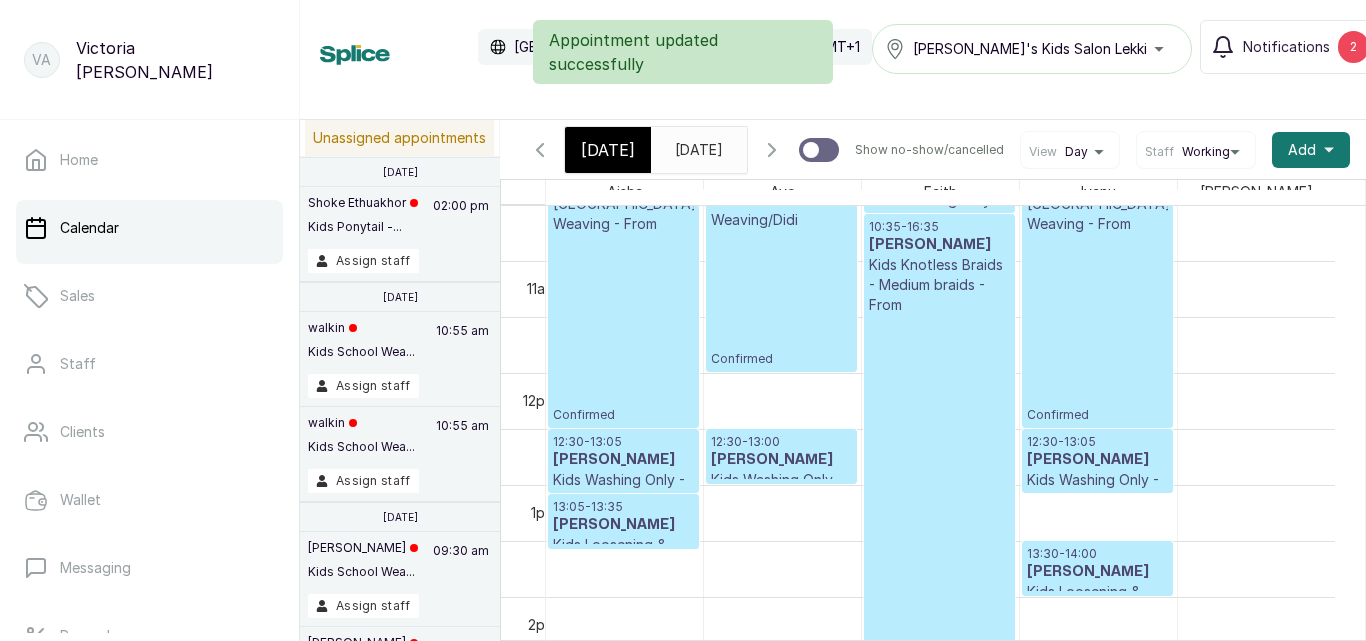 scroll, scrollTop: 1150, scrollLeft: 0, axis: vertical 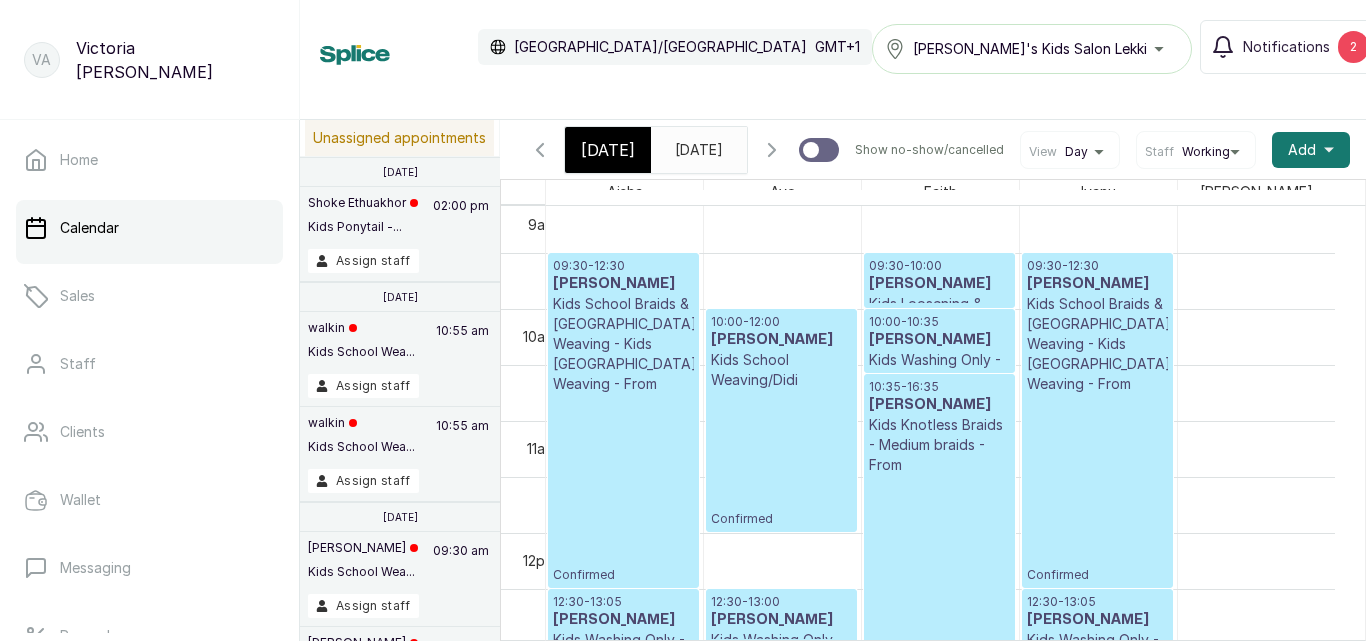 click on "[DATE]" at bounding box center (608, 150) 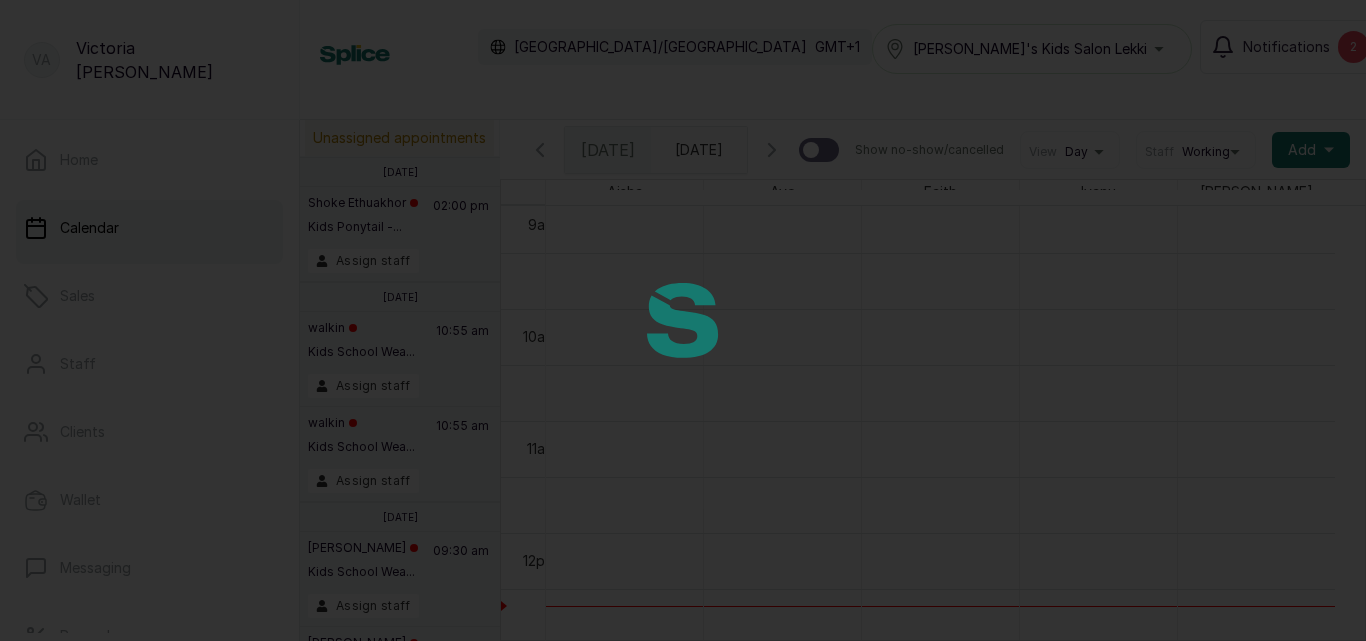 scroll, scrollTop: 673, scrollLeft: 0, axis: vertical 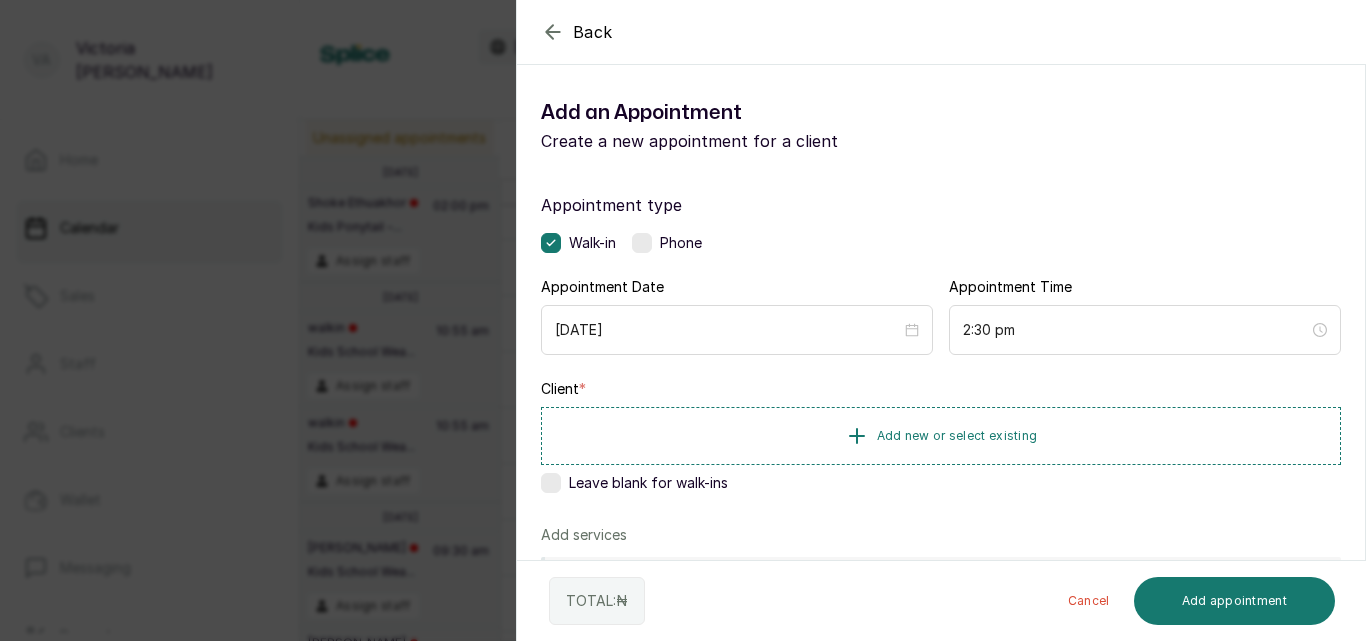 click on "Appointment type Walk-in Phone Appointment Date [DATE] Appointment Time 2:30 pm Client * Add new or select existing Leave blank for walk-ins  Add services   No Services added Add service  Add products   No Products added Add product Add Extra Charge Add promo code Add discount Note 1000 of 1000 characters left" at bounding box center (941, 574) 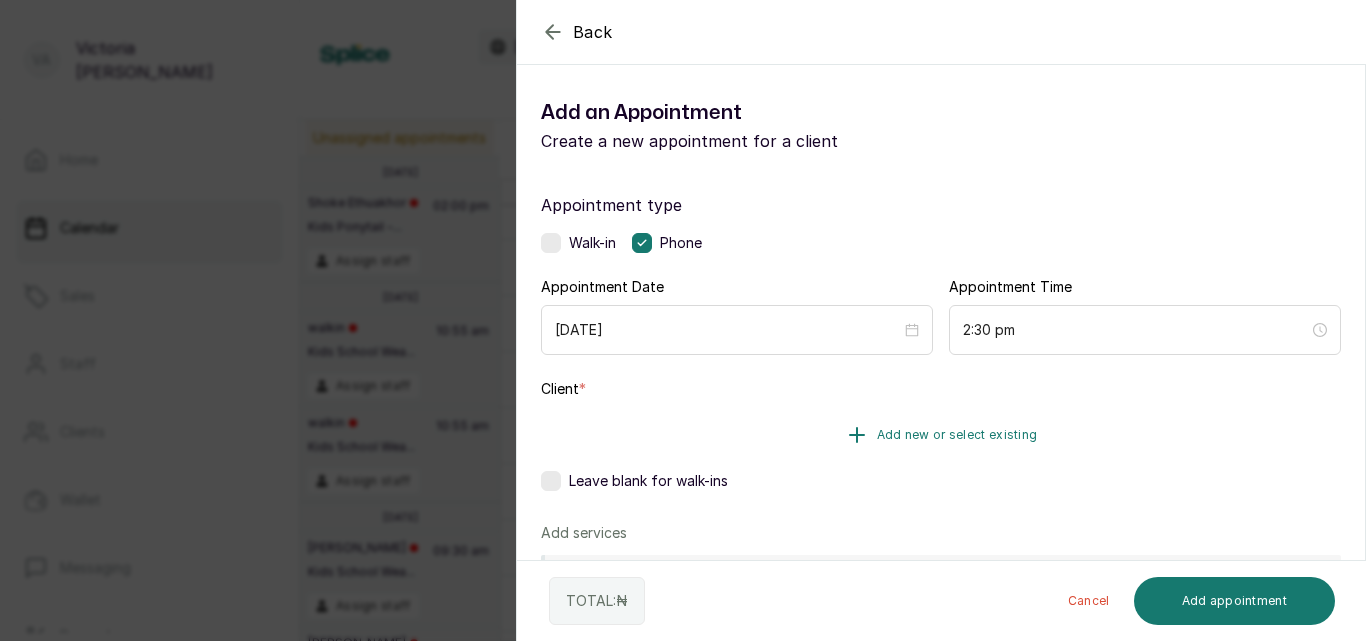 click on "Add new or select existing" at bounding box center (957, 435) 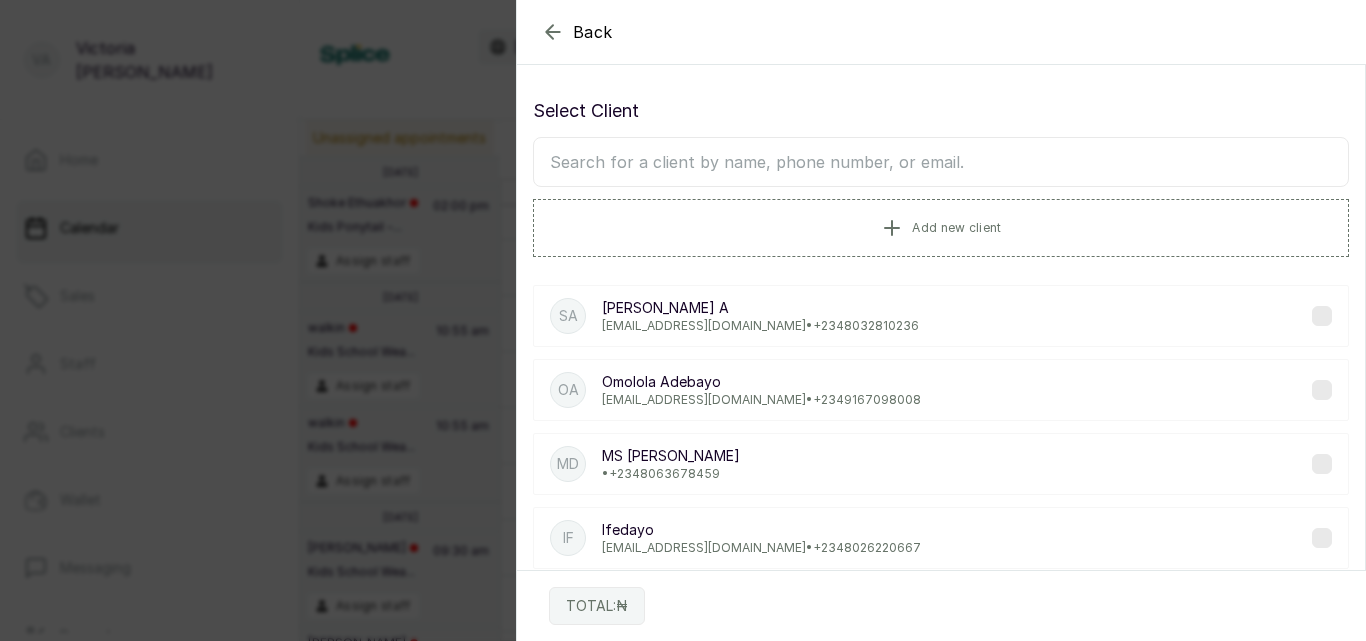 click at bounding box center [941, 162] 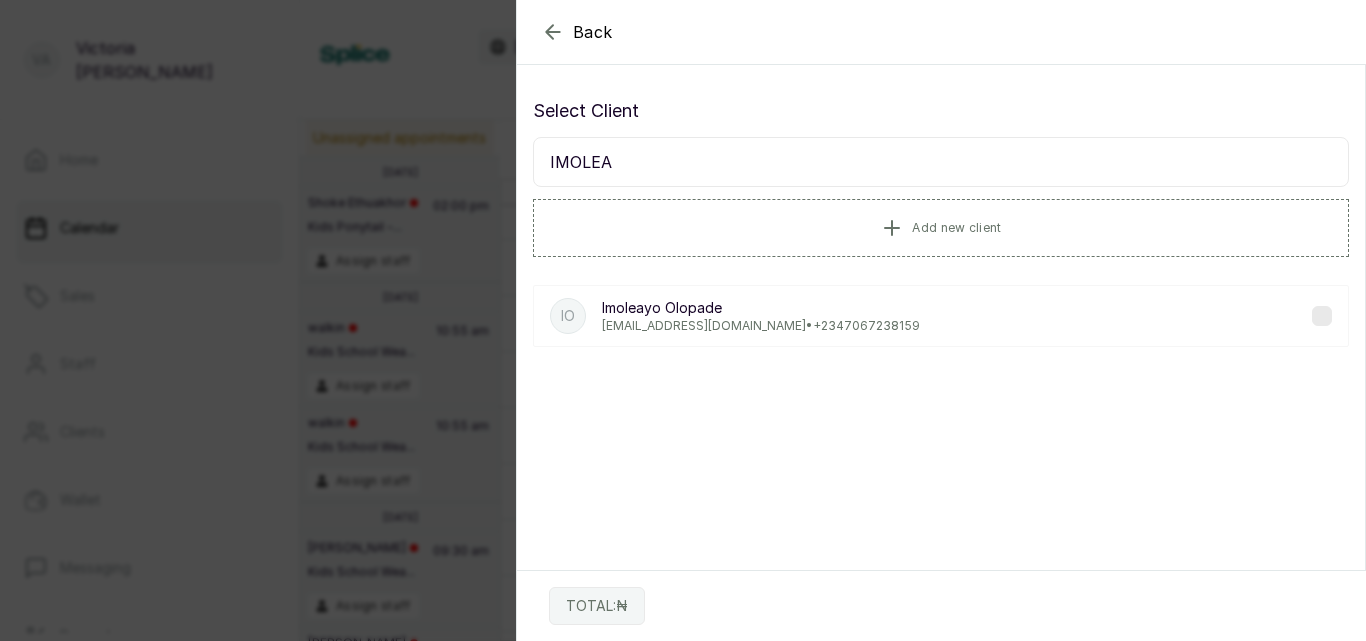 type on "IMOLEA" 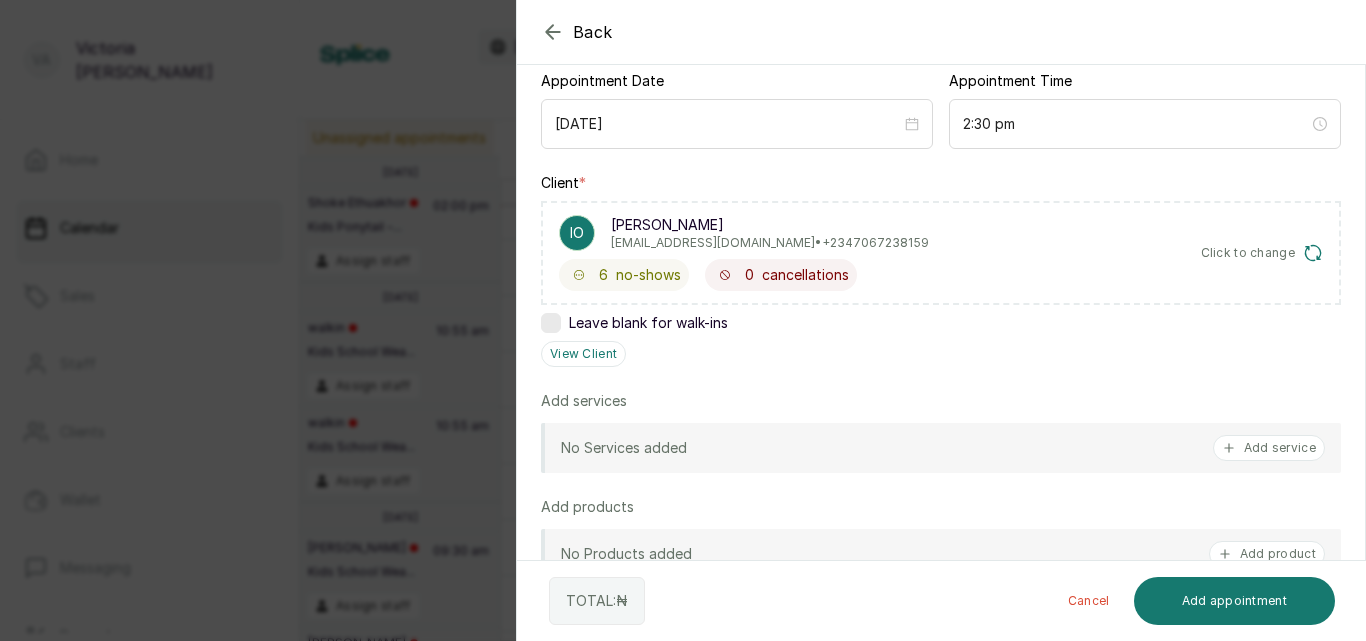 scroll, scrollTop: 262, scrollLeft: 0, axis: vertical 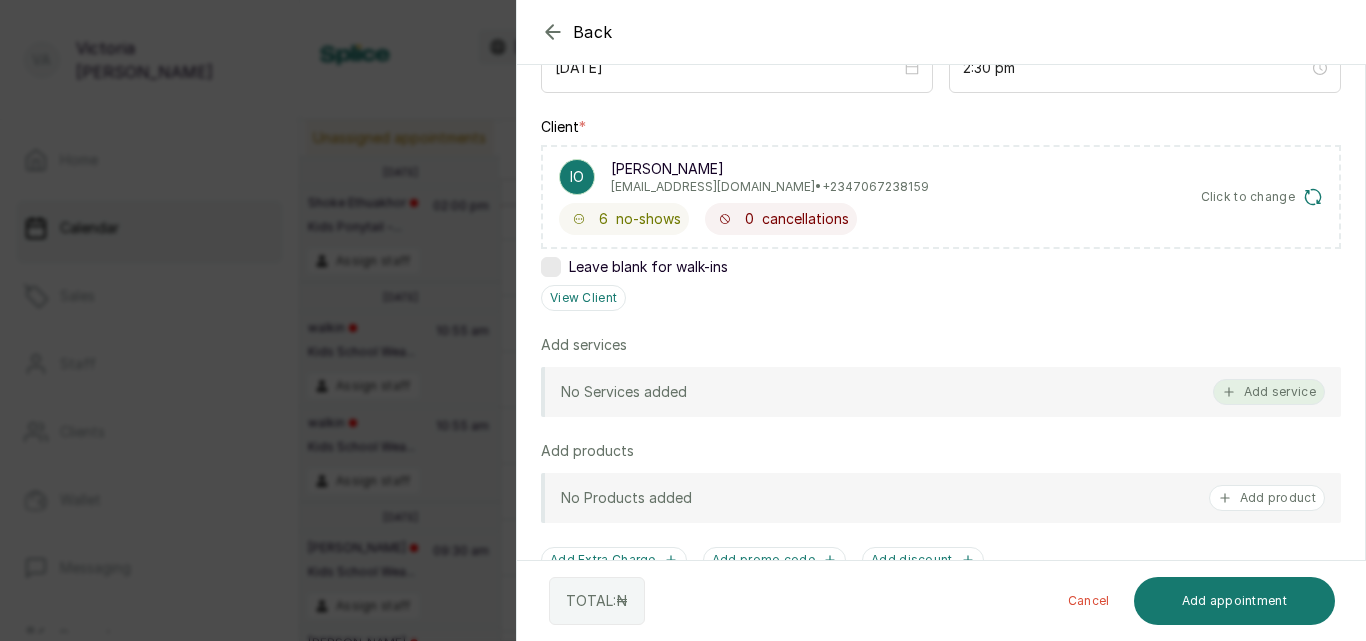 click on "Add service" at bounding box center [1269, 392] 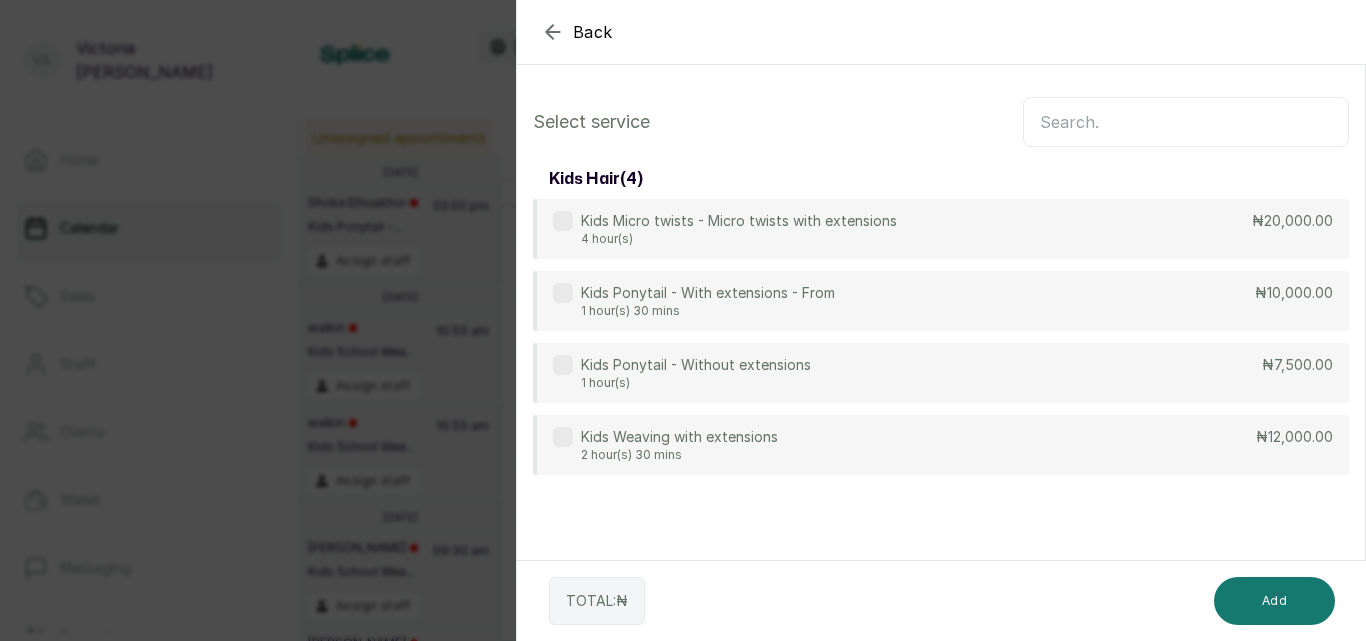scroll, scrollTop: 0, scrollLeft: 0, axis: both 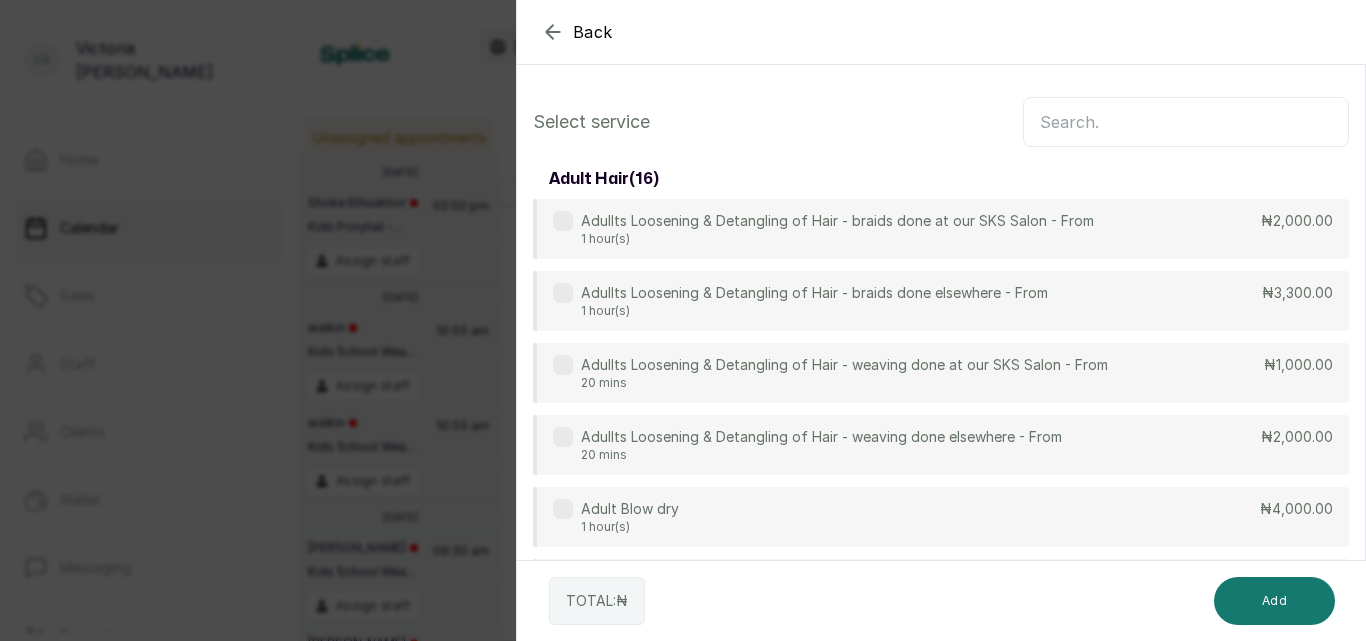 click at bounding box center [1186, 122] 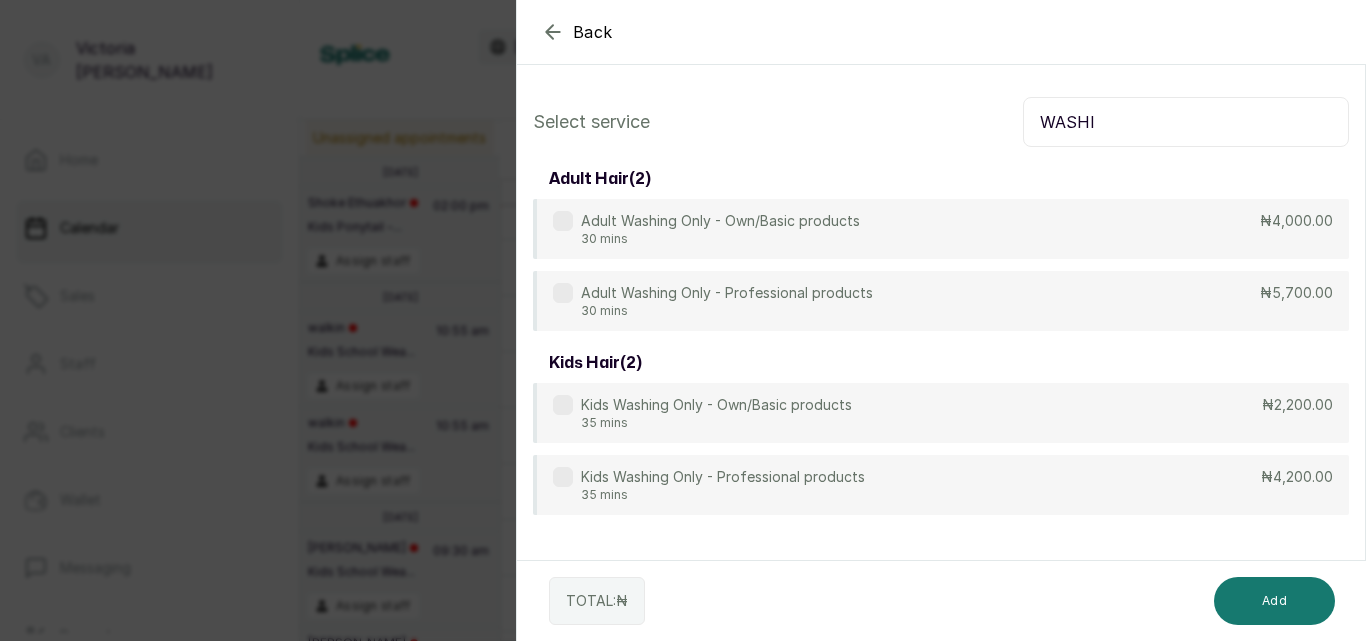 click on "Kids Washing Only  - Professional products 35 mins ₦4,200.00" at bounding box center (941, 485) 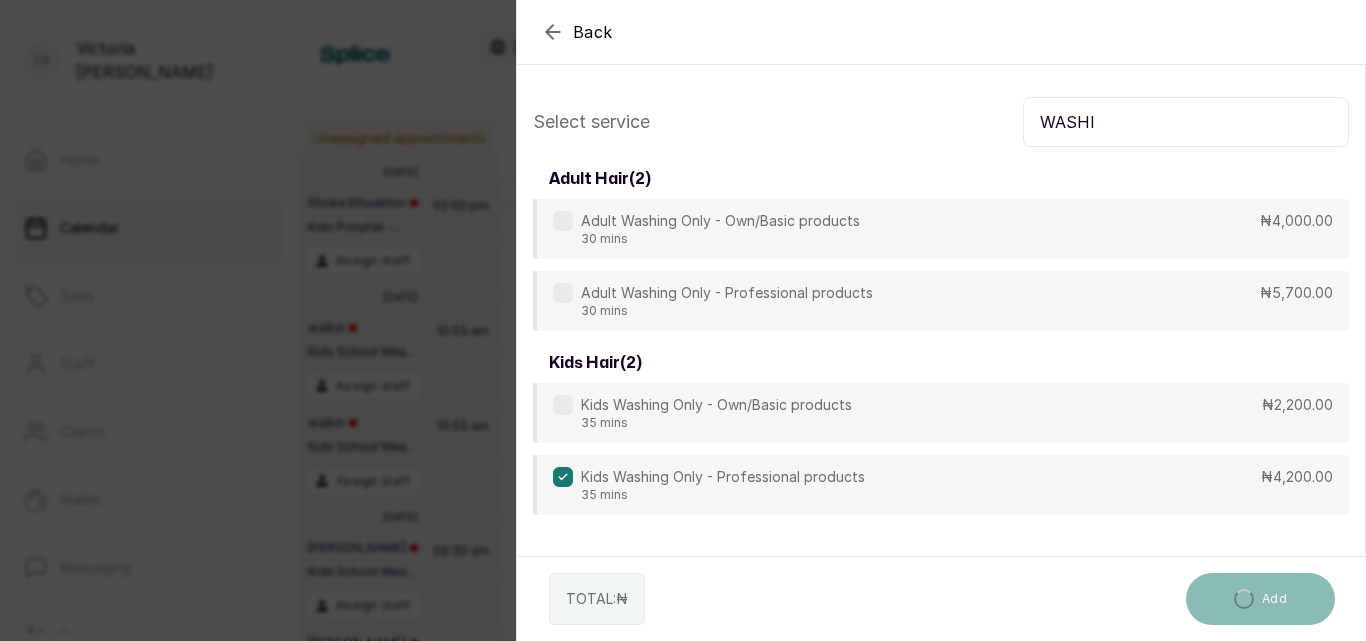 click on "WASHI" at bounding box center [1186, 122] 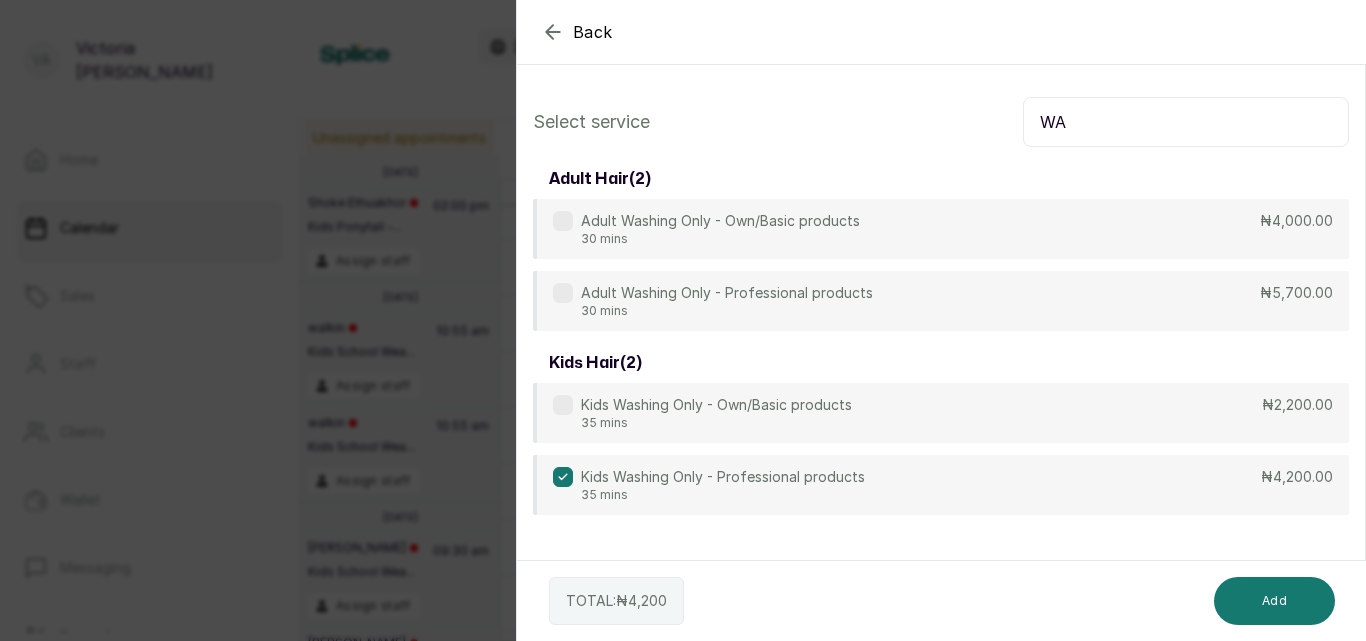 type on "W" 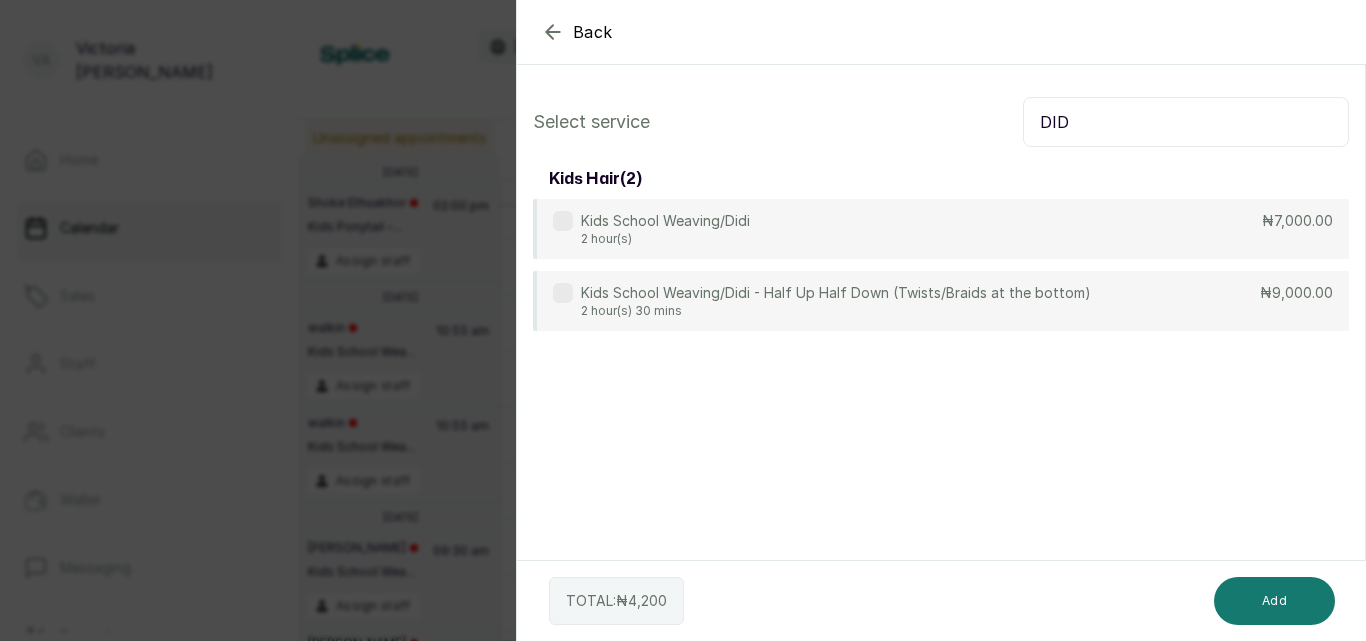 type on "DID" 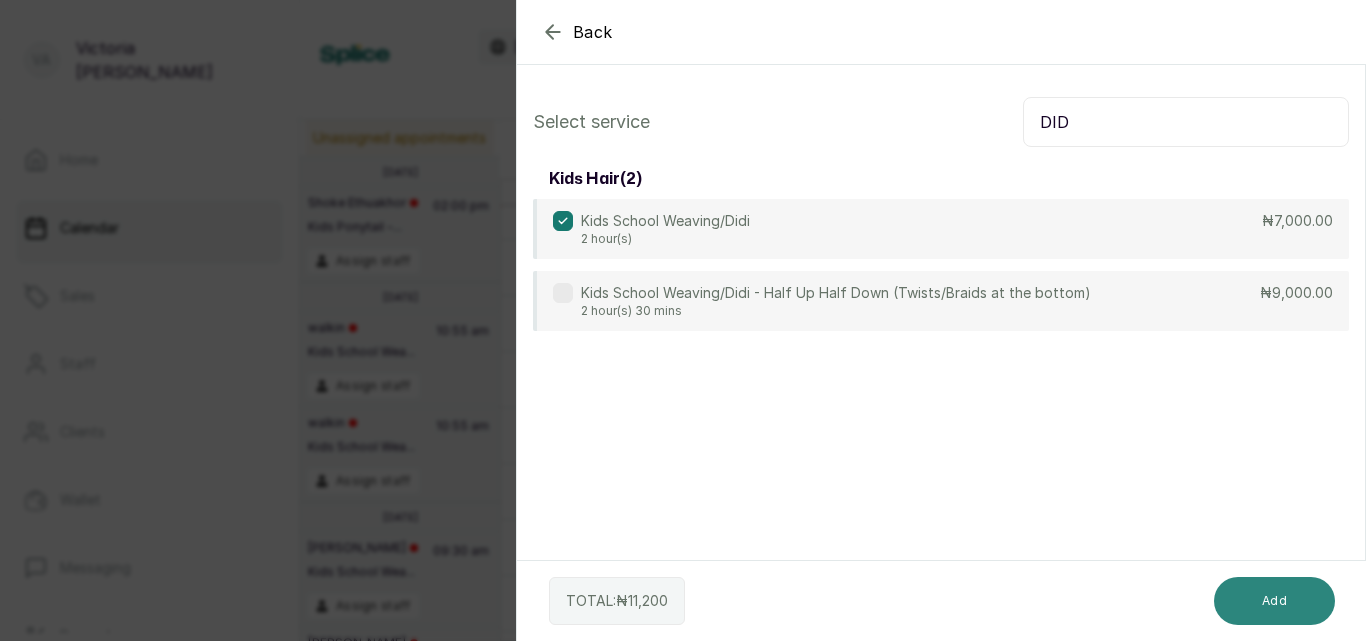 click on "Add" at bounding box center [1274, 601] 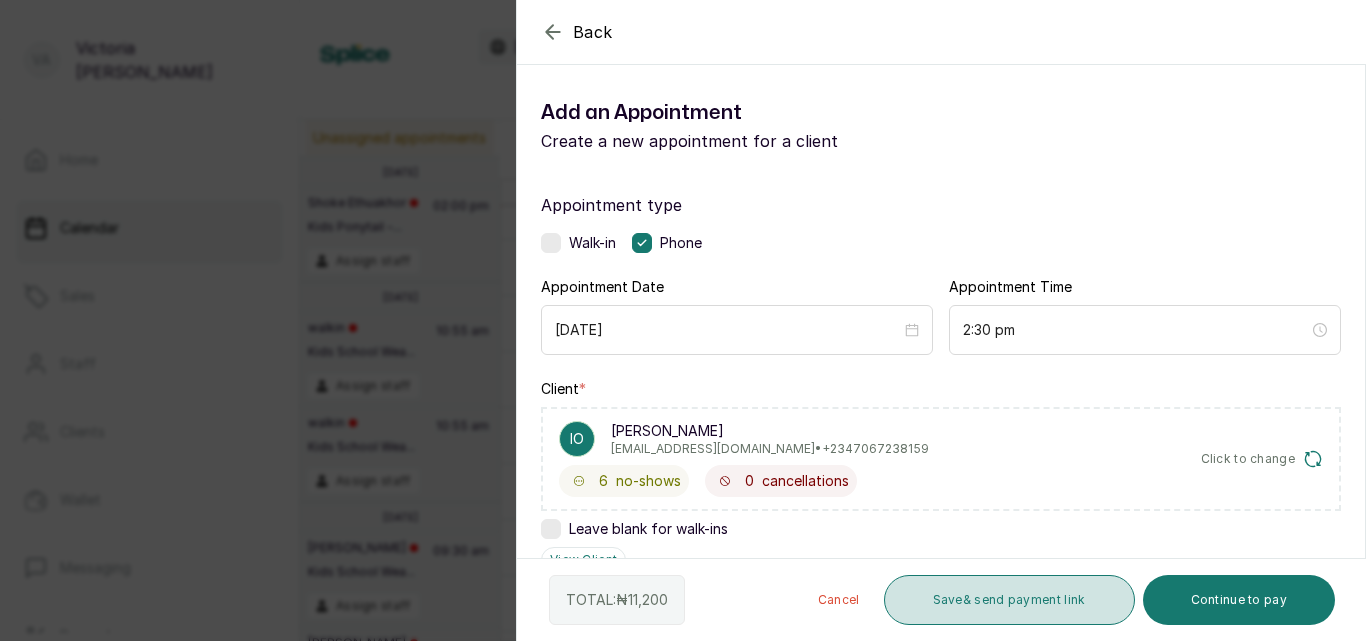 click on "Save  & send payment link" at bounding box center [1009, 600] 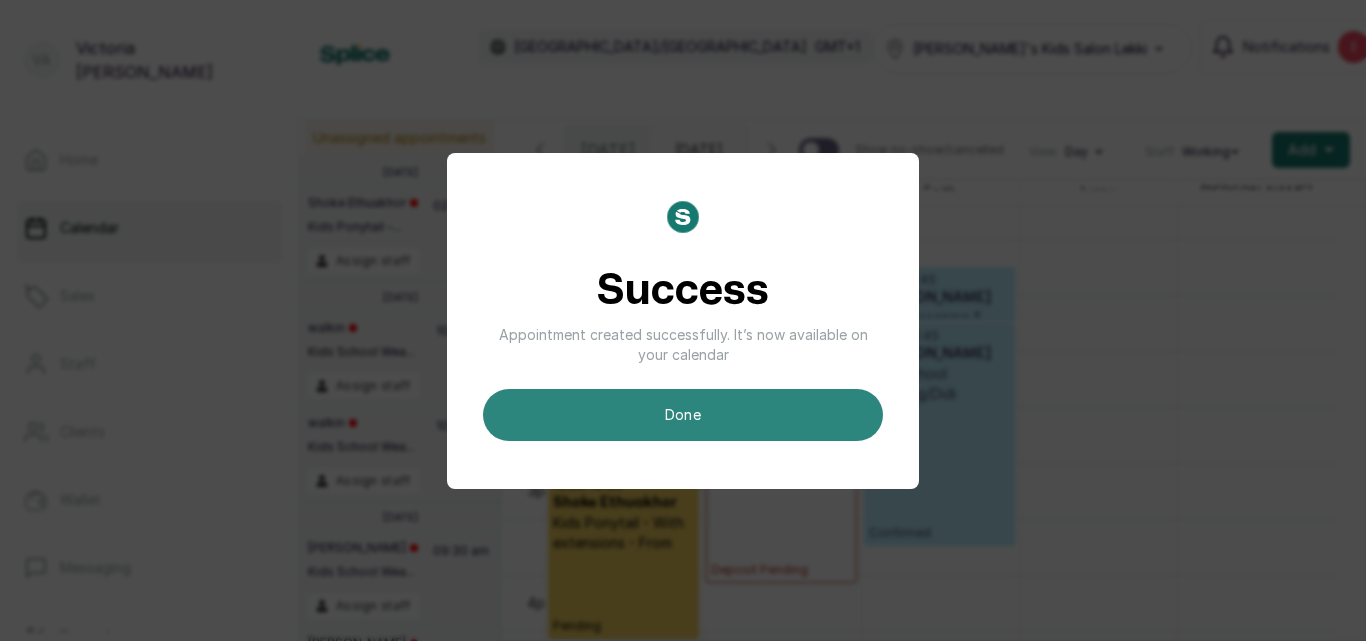 click on "done" at bounding box center (683, 415) 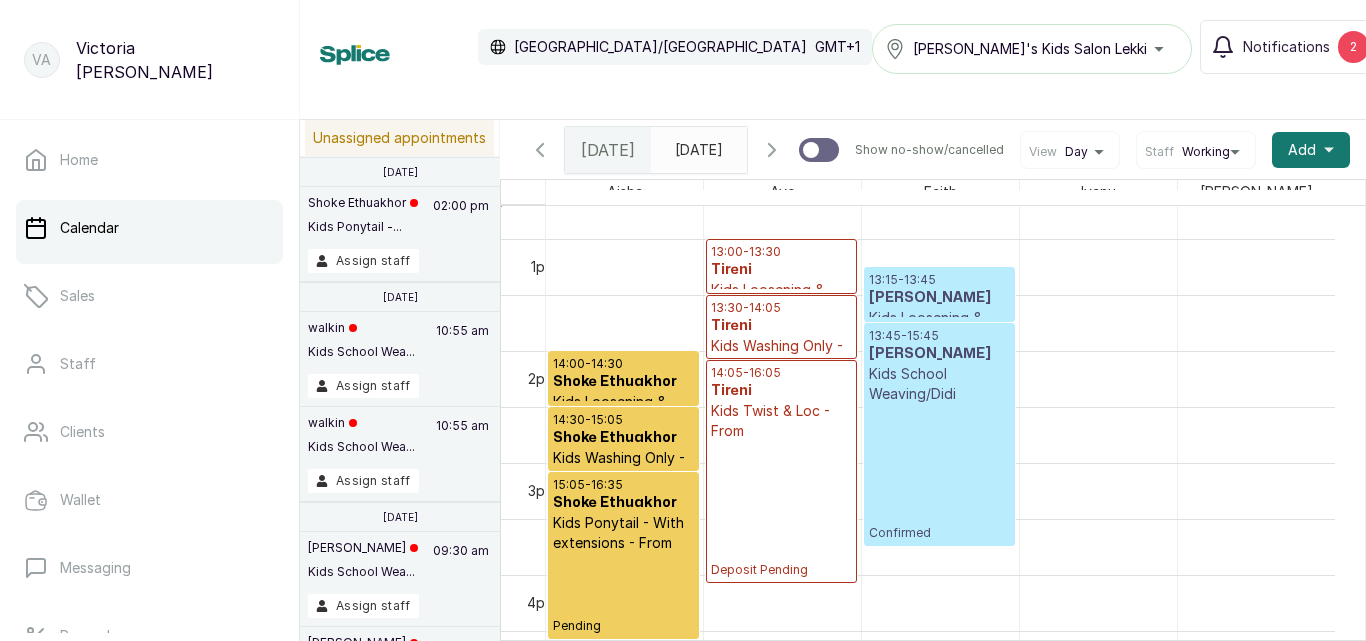 click 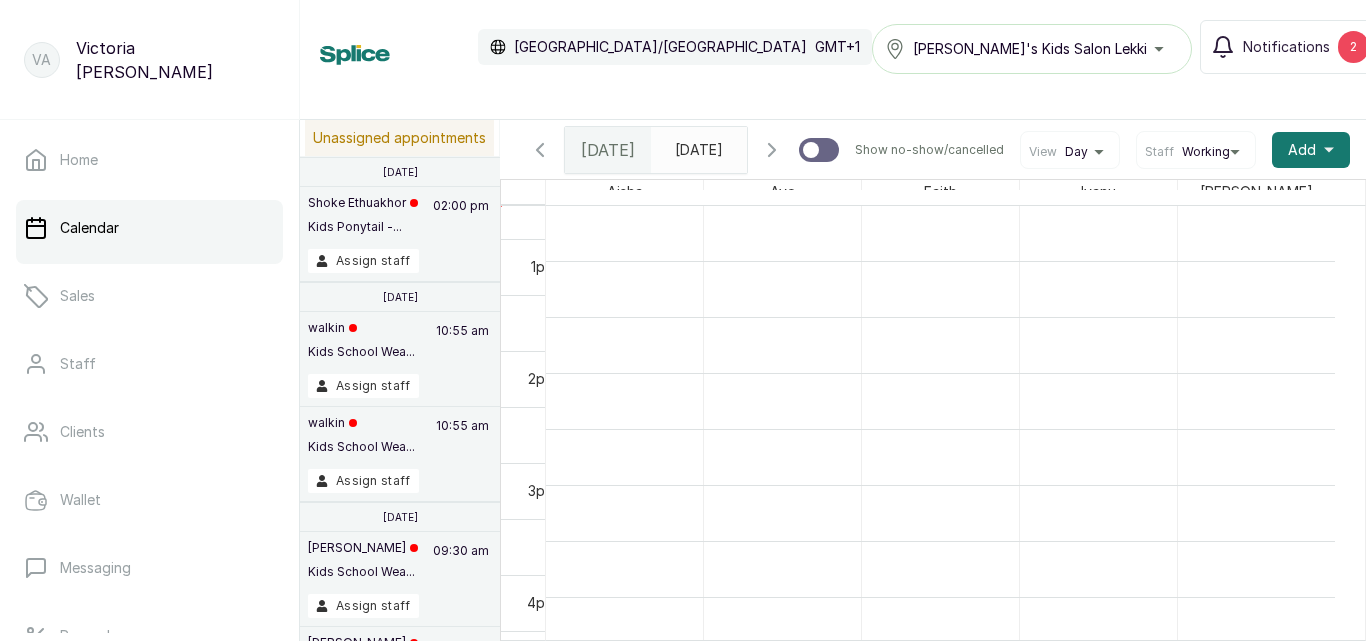scroll, scrollTop: 673, scrollLeft: 0, axis: vertical 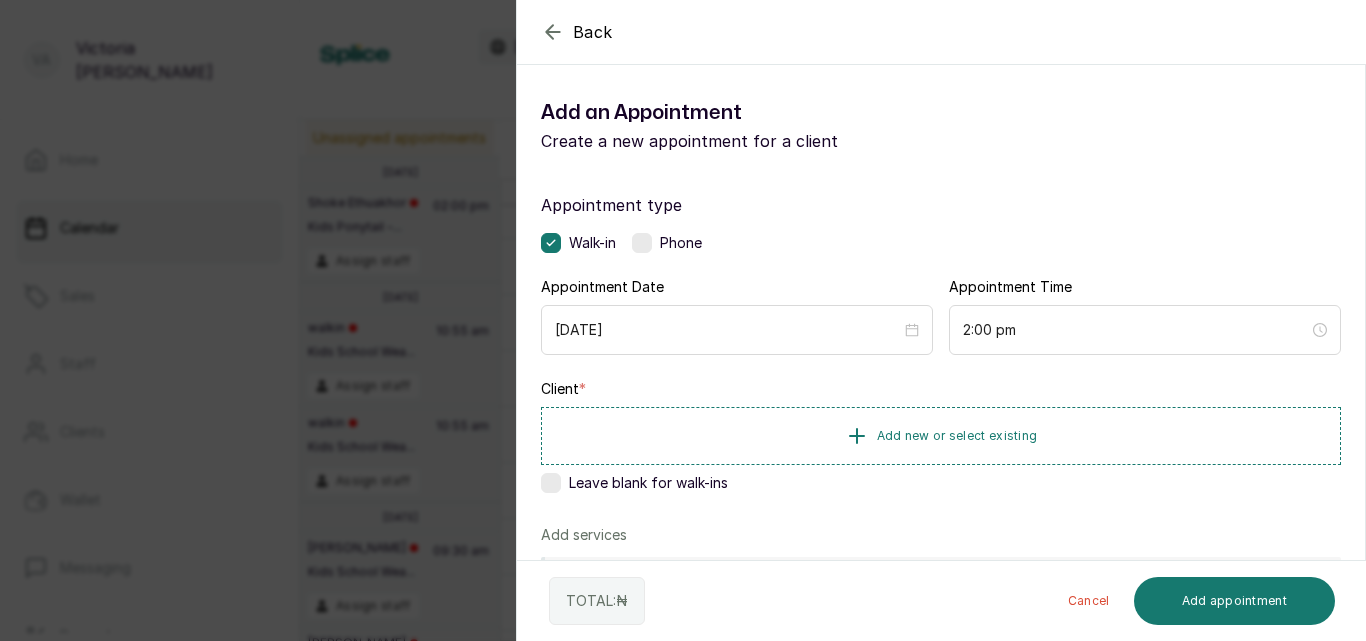 click at bounding box center (642, 243) 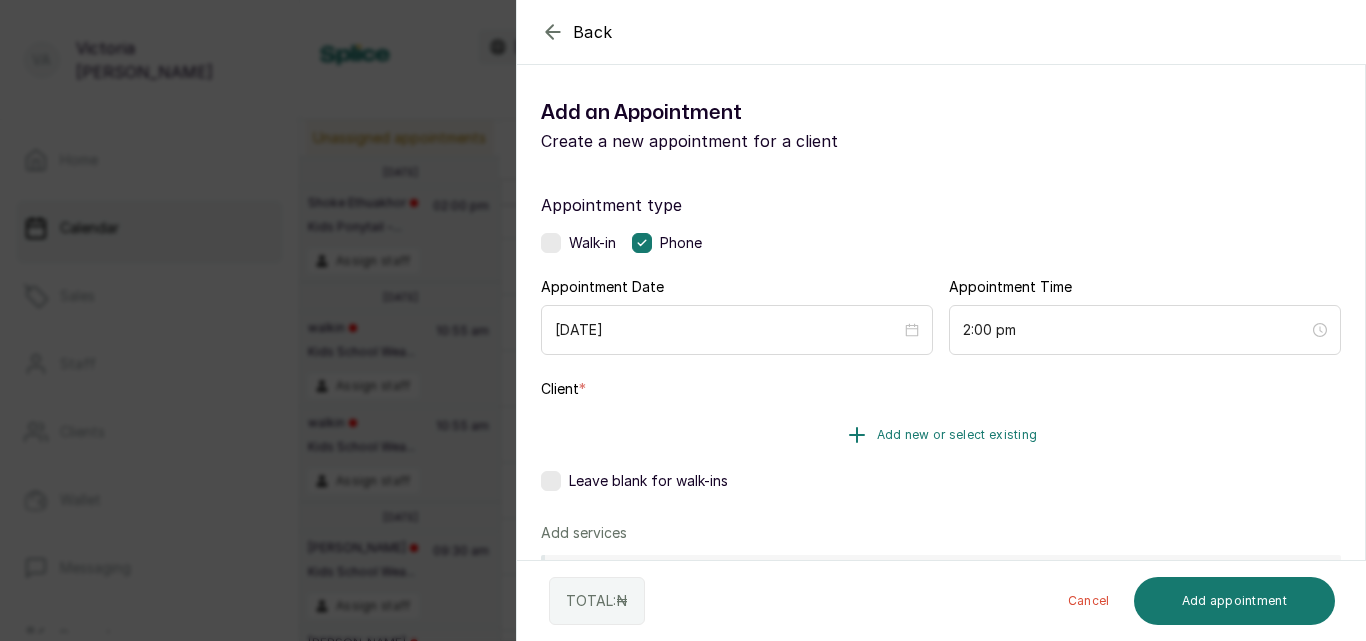 click on "Add new or select existing" at bounding box center [957, 435] 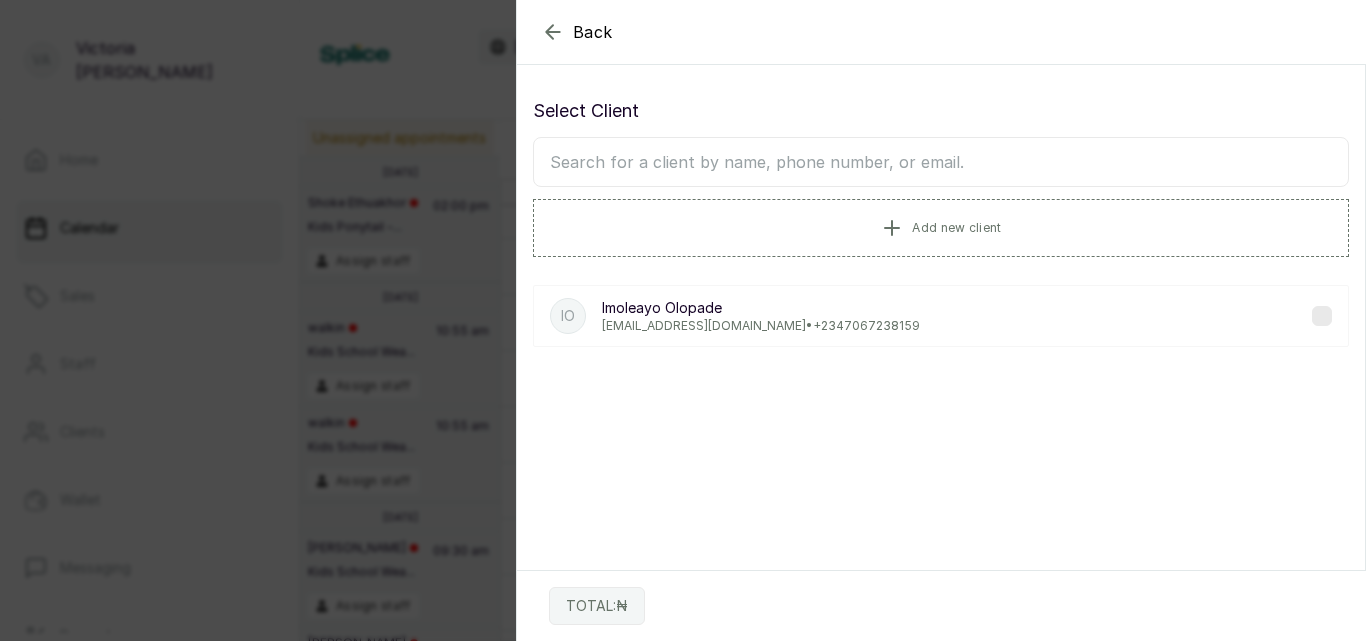 click at bounding box center [941, 162] 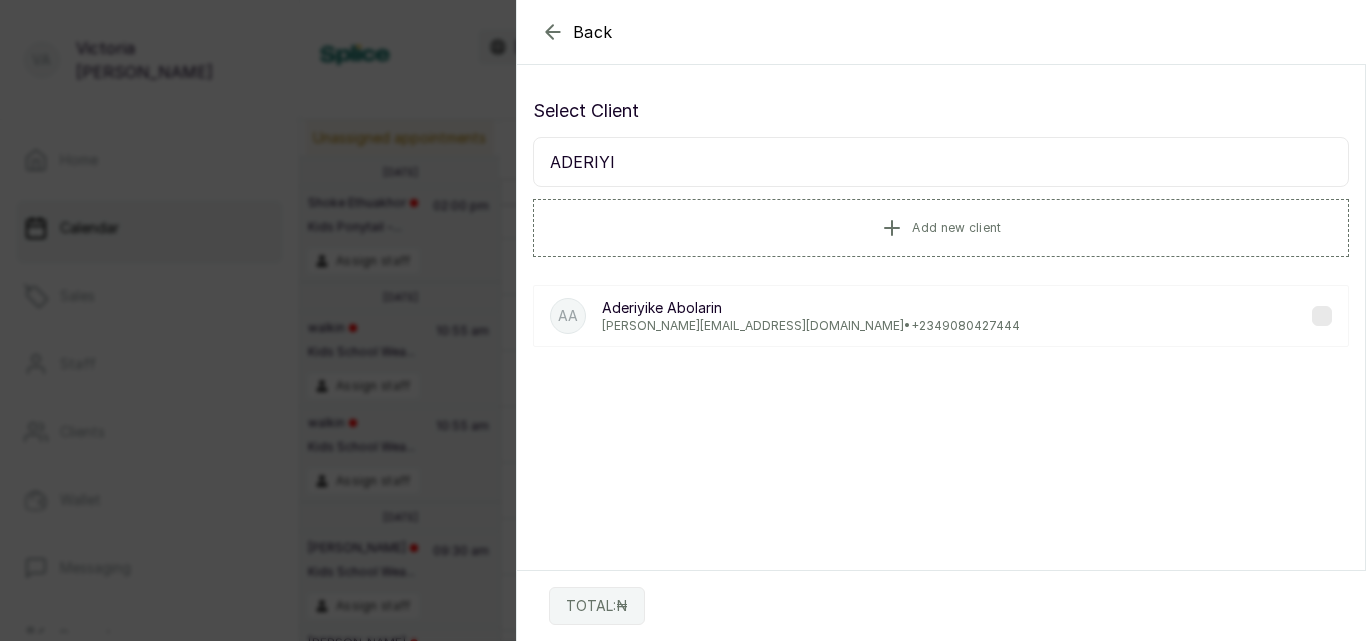 type on "ADERIYI" 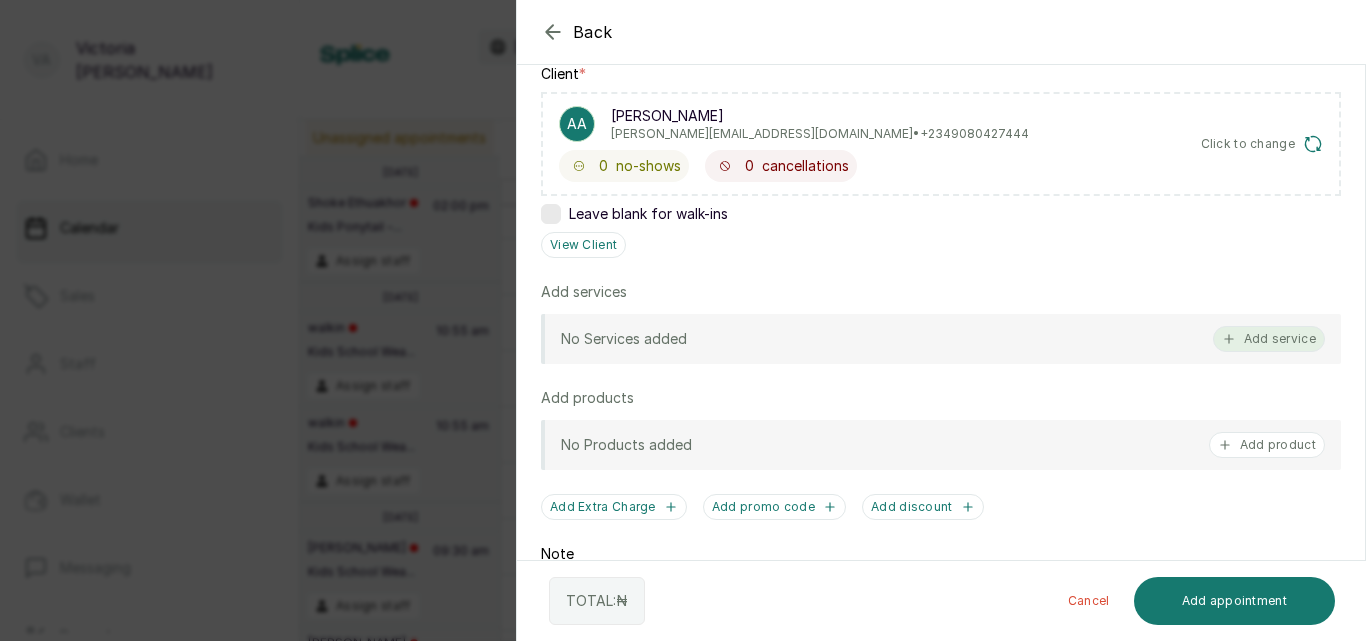 click on "Add service" at bounding box center (1269, 339) 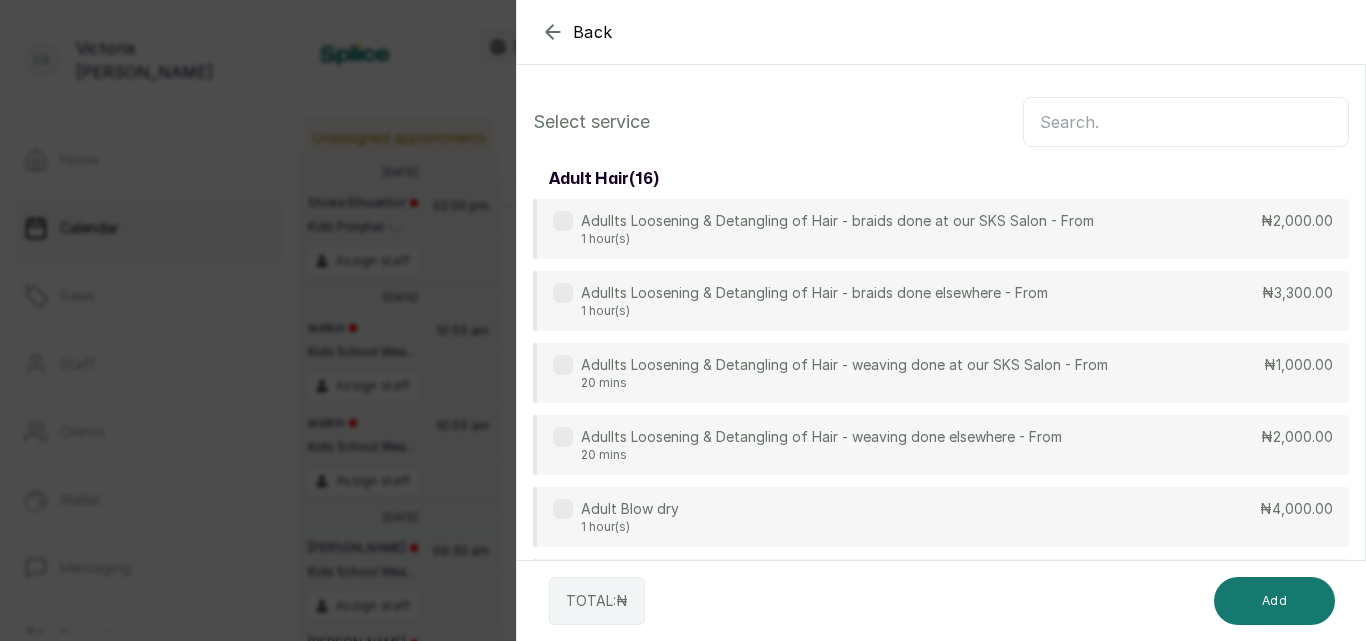 click at bounding box center [1186, 122] 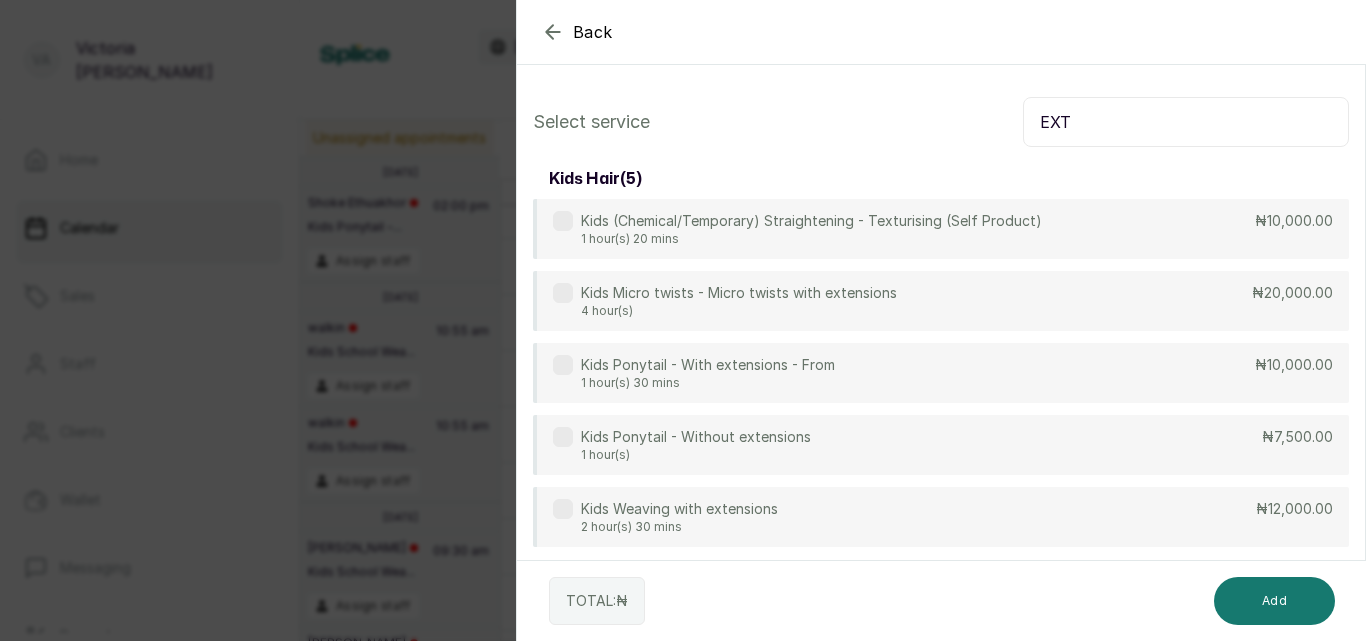 type on "EXT" 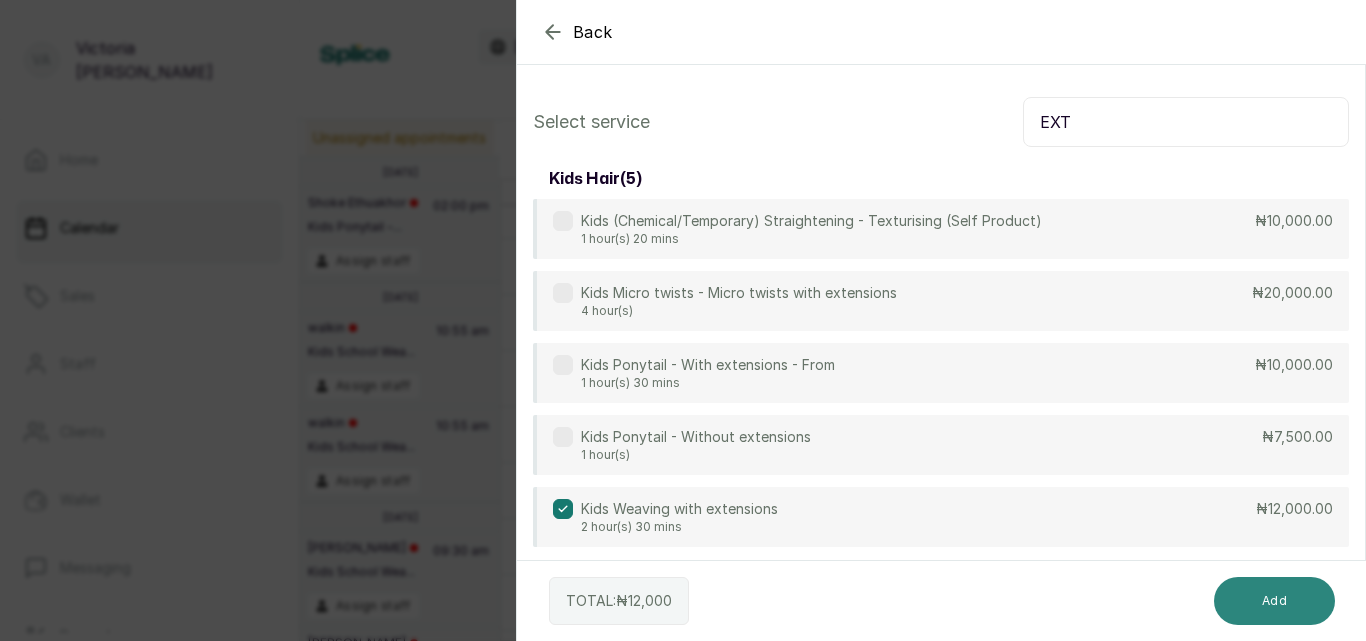 click on "Add" at bounding box center [1274, 601] 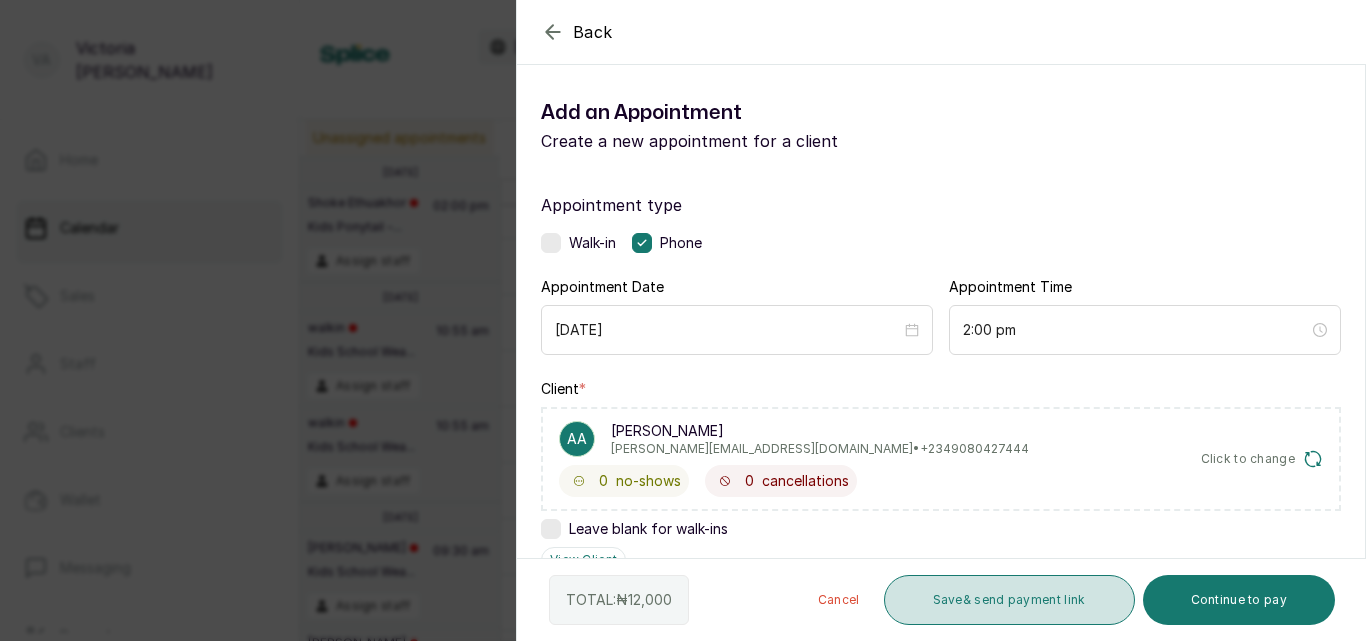 click on "Save  & send payment link" at bounding box center [1009, 600] 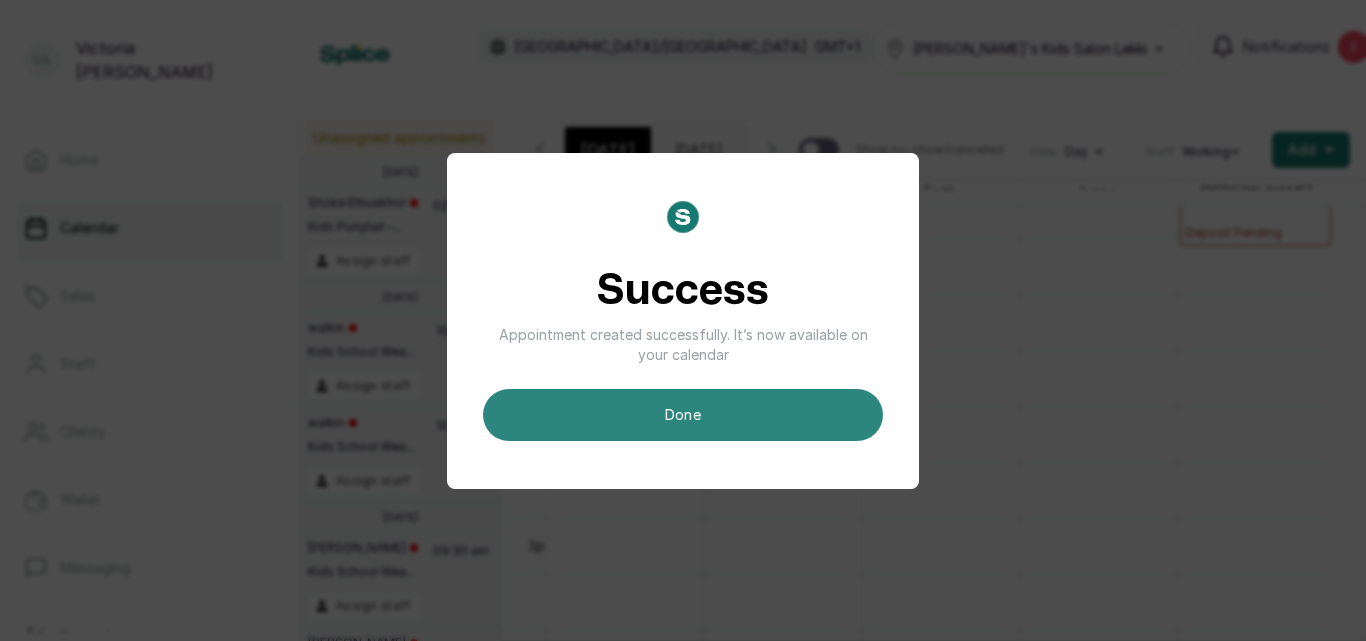 click on "done" at bounding box center (683, 415) 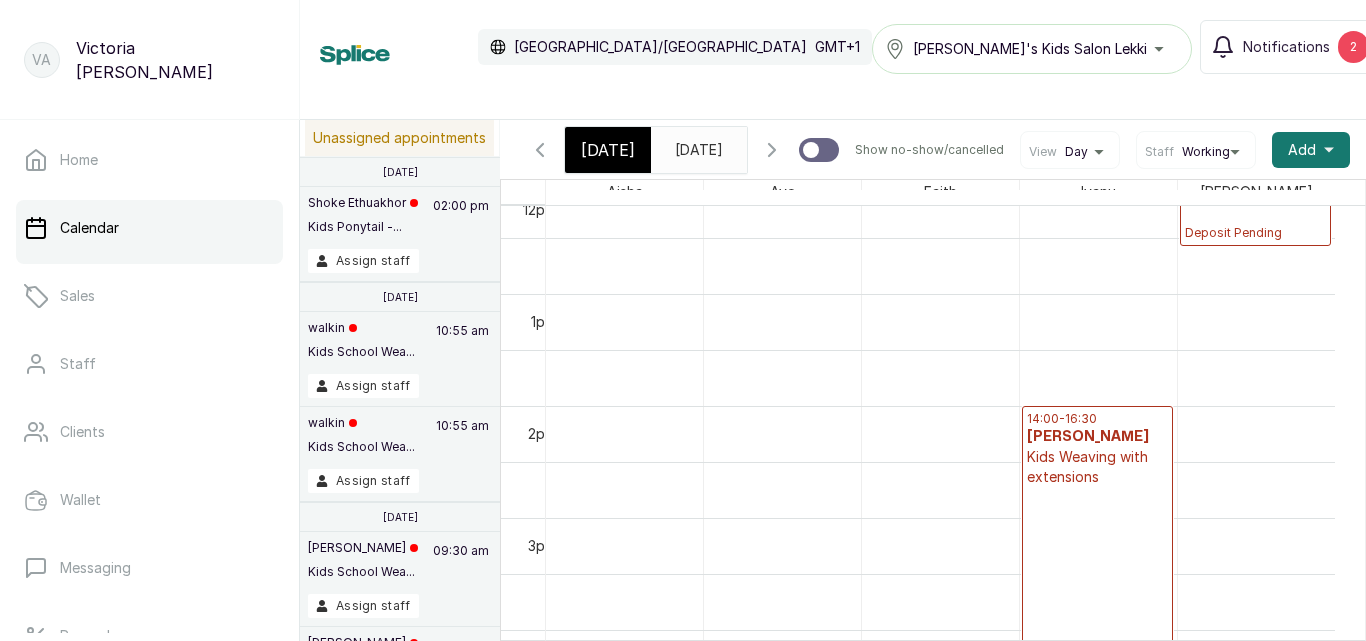 scroll, scrollTop: 673, scrollLeft: 0, axis: vertical 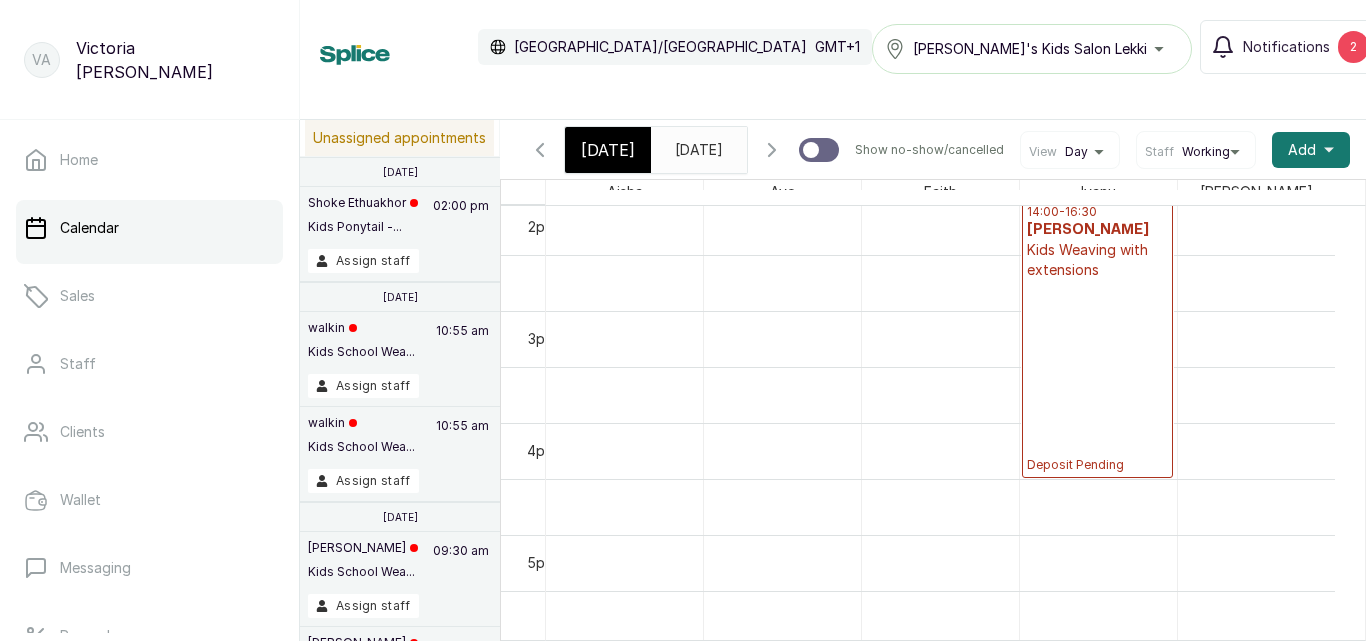 click on "[DATE]" at bounding box center (608, 150) 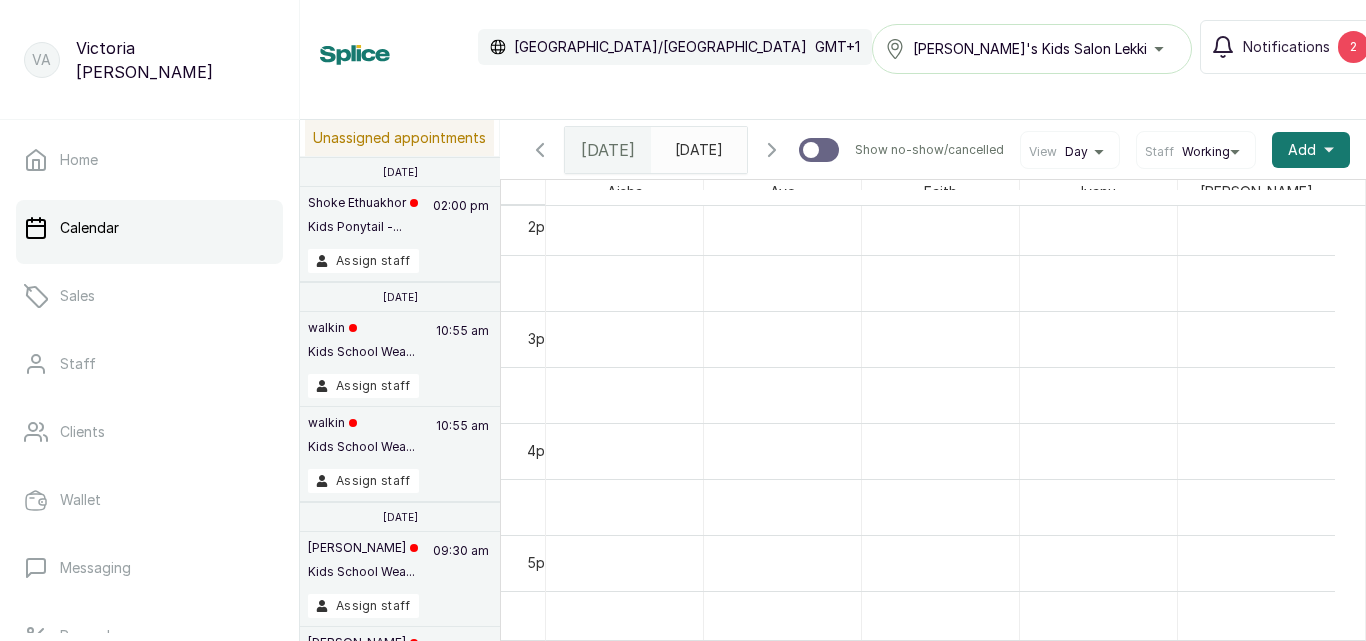 scroll, scrollTop: 673, scrollLeft: 0, axis: vertical 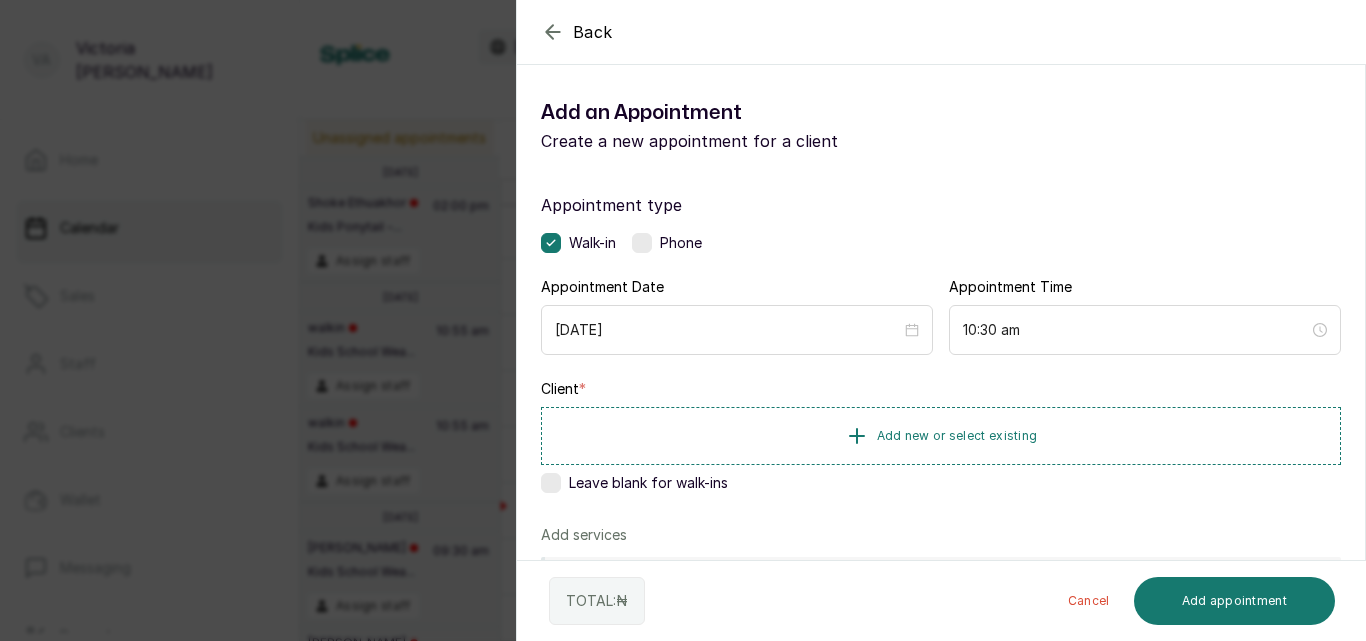 click at bounding box center (642, 243) 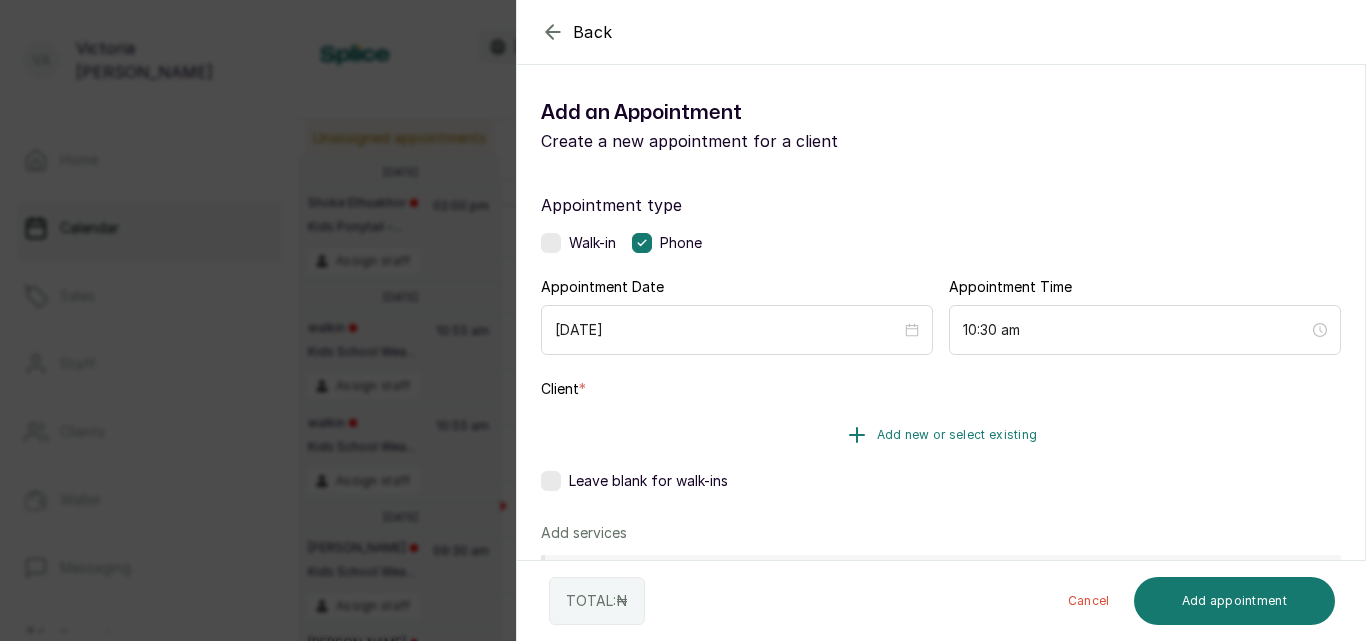click on "Add new or select existing" at bounding box center [957, 435] 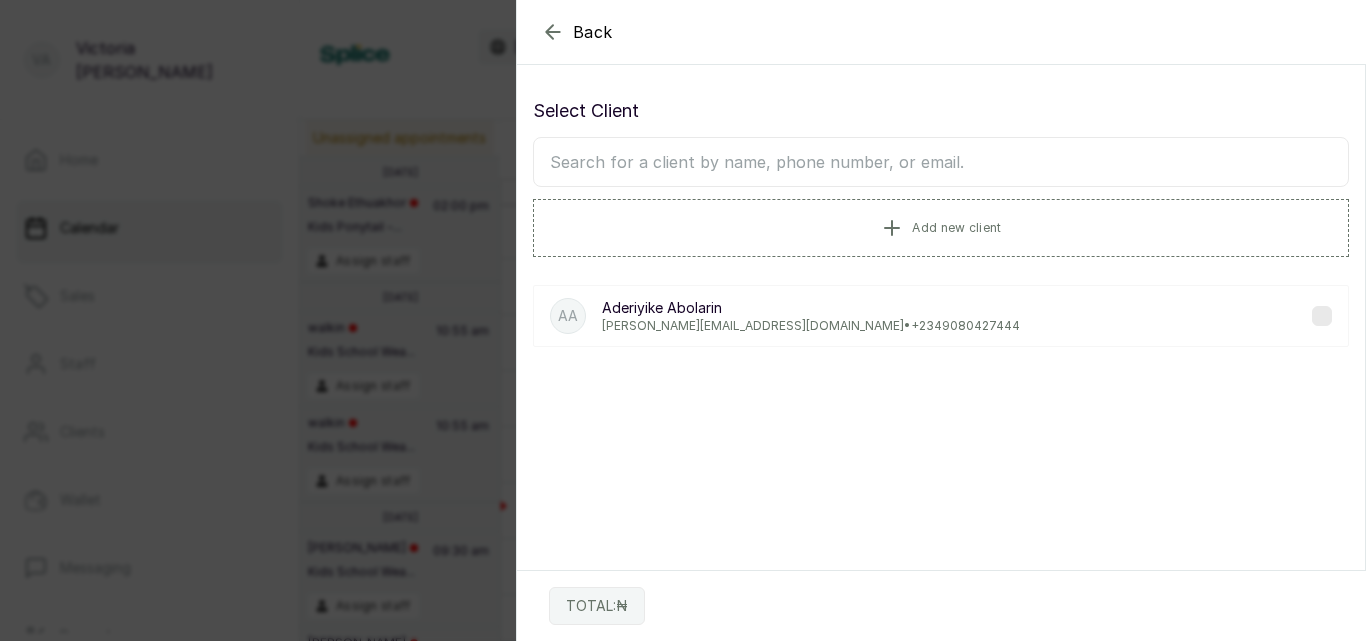 click at bounding box center [941, 162] 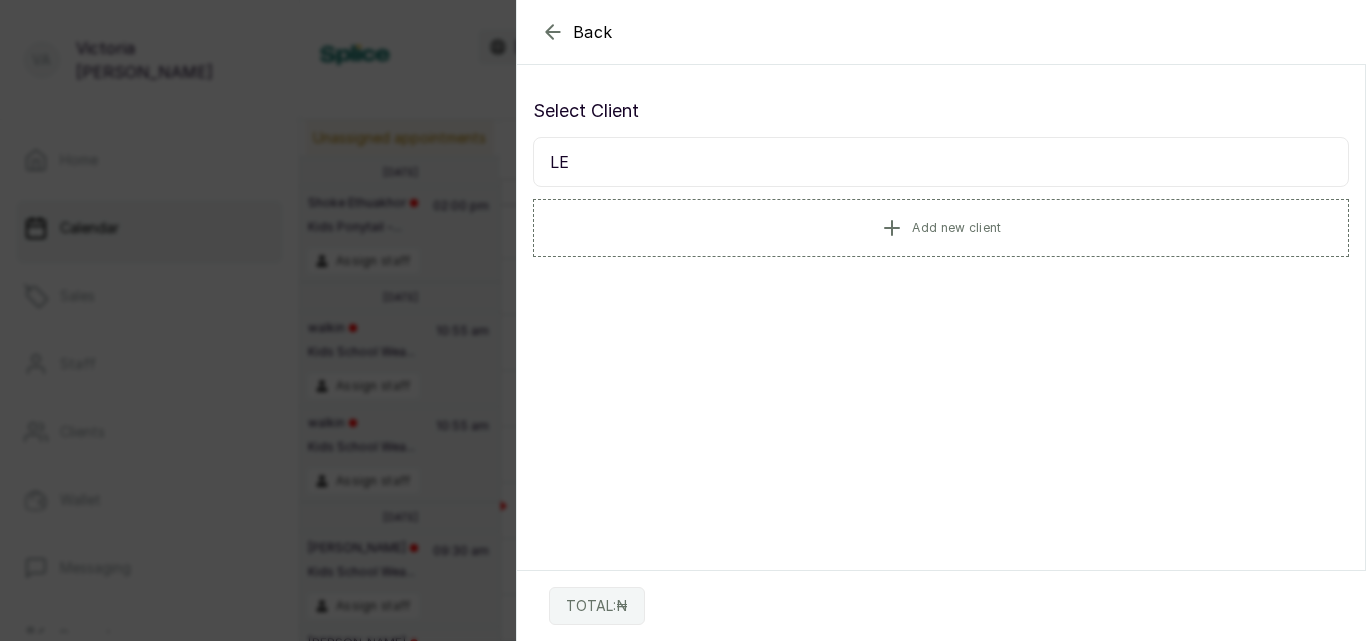 type on "L" 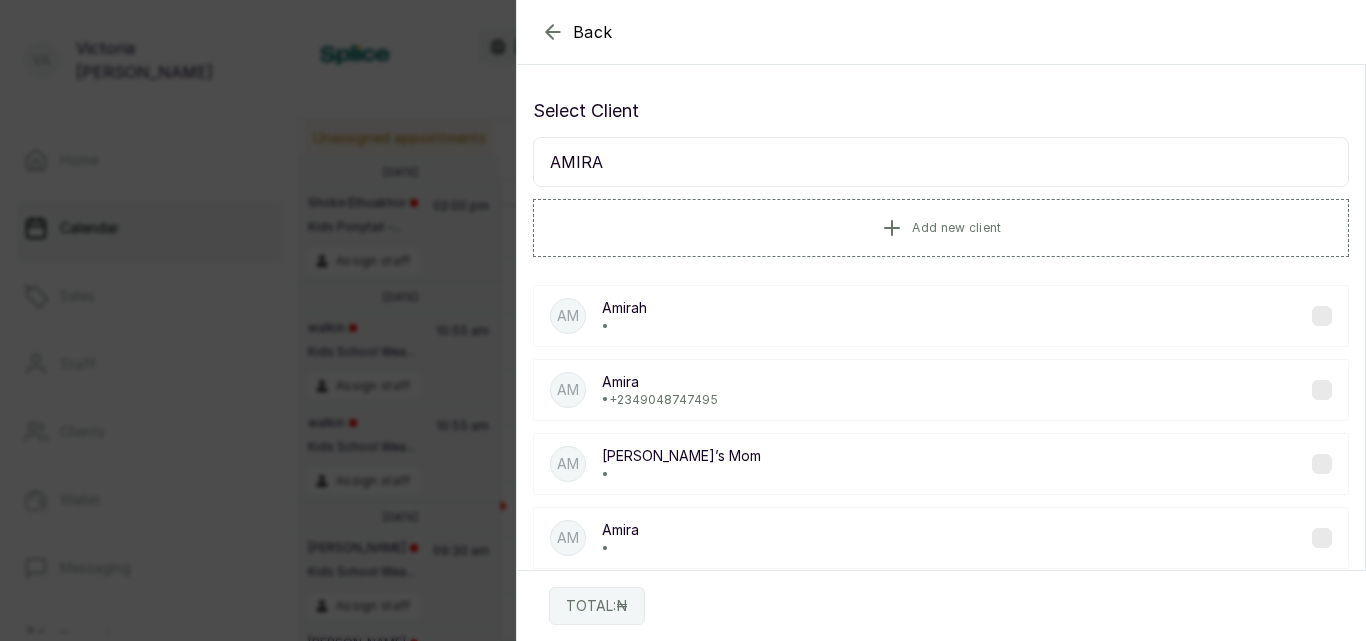 type on "AMIRA" 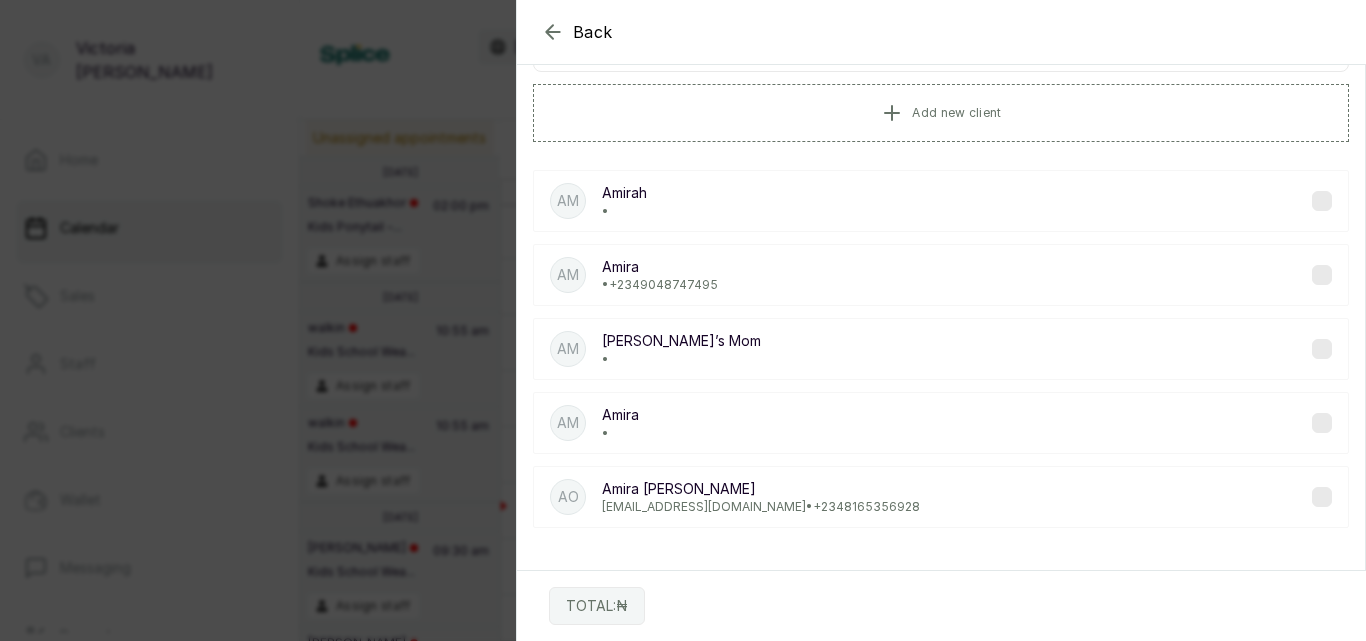 click on "AO [PERSON_NAME] [EMAIL_ADDRESS][DOMAIN_NAME]  •  [PHONE_NUMBER]" at bounding box center (941, 497) 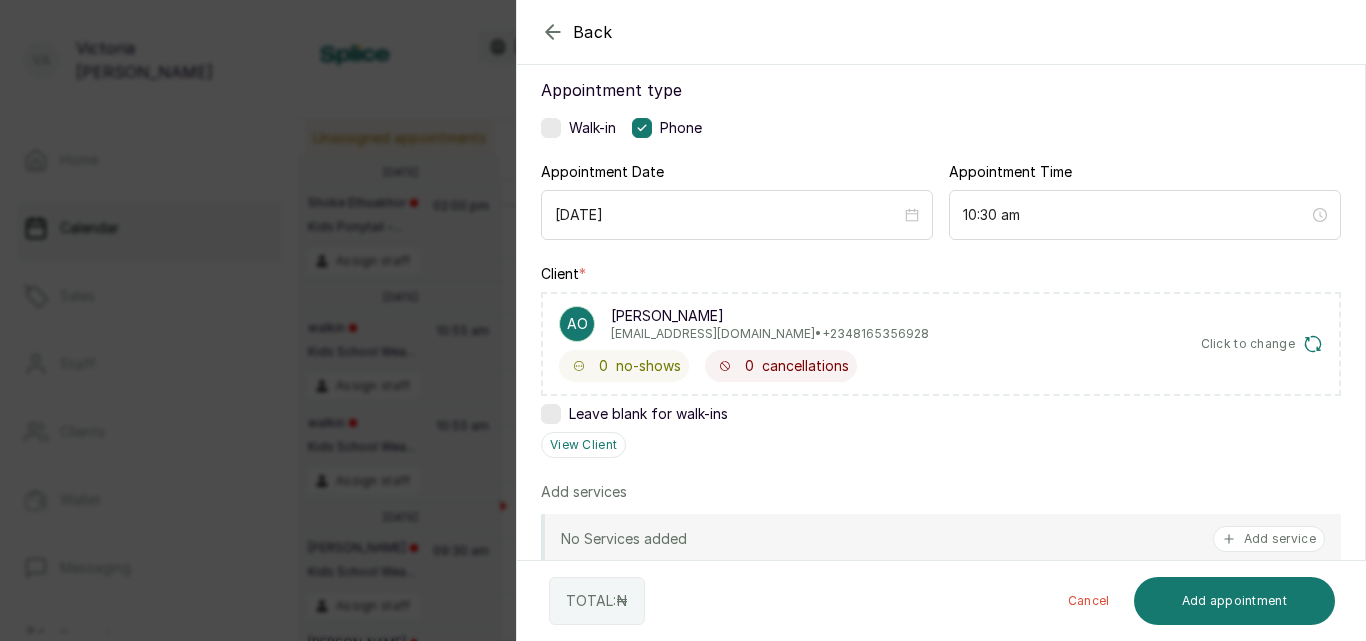 click on "Back Add Appointment Add an Appointment Create a new appointment for a client Appointment type Walk-in Phone Appointment Date [DATE] Appointment Time 10:30 am Client * AO [PERSON_NAME] [EMAIL_ADDRESS][DOMAIN_NAME]  •  +234 8165356928 0 no-shows 0 cancellations Click to change Leave blank for walk-ins View Client  Add services   No Services added Add service  Add products   No Products added Add product Add Extra Charge Add promo code Add discount Note 1000 of 1000 characters left TOTAL:  ₦ Cancel Add appointment" at bounding box center [941, 320] 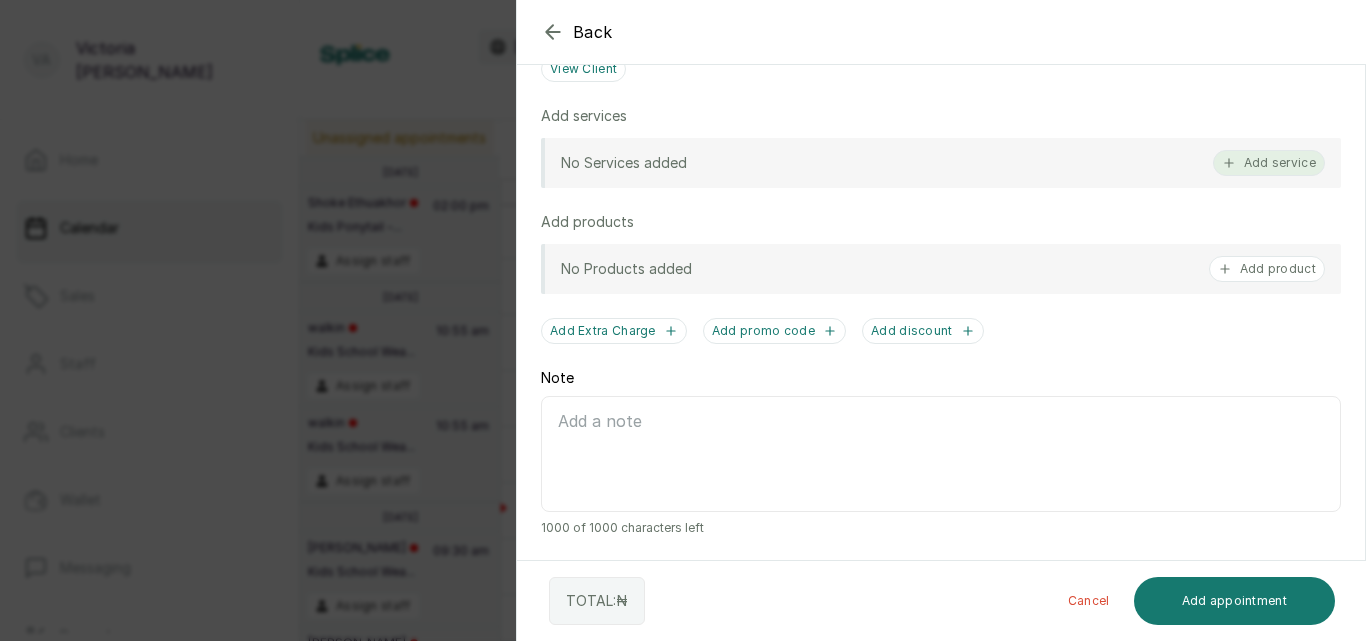 click on "Add service" at bounding box center (1269, 163) 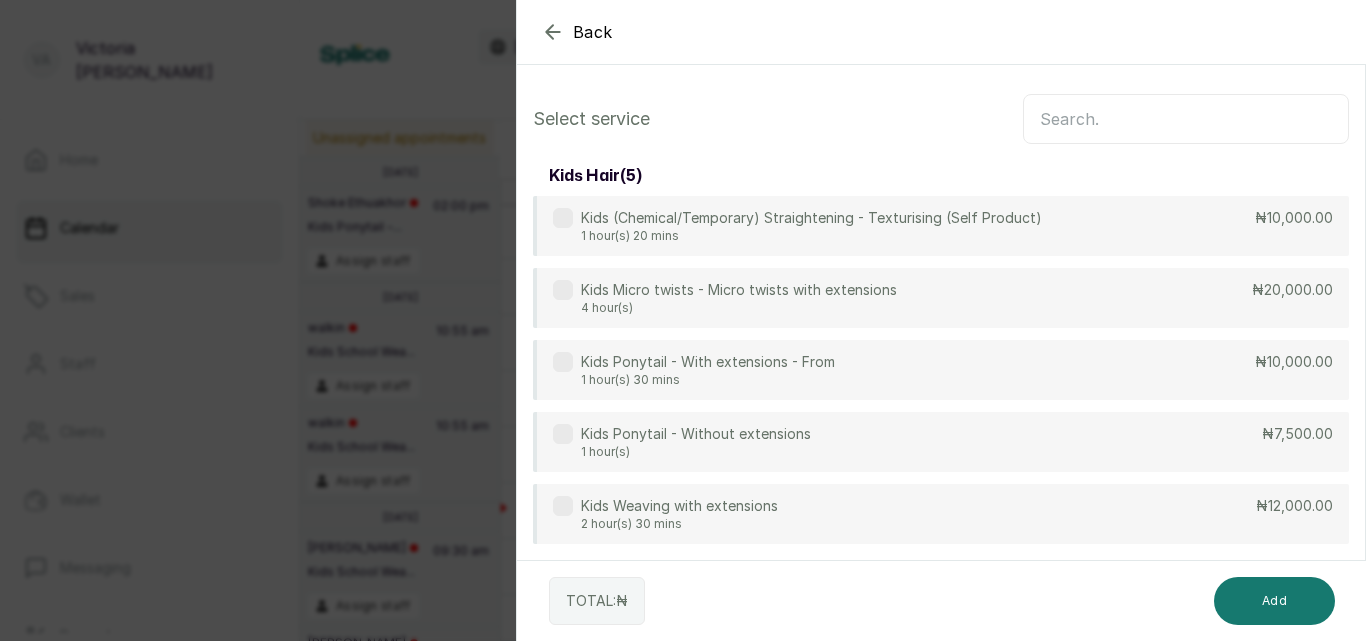 scroll, scrollTop: 3, scrollLeft: 0, axis: vertical 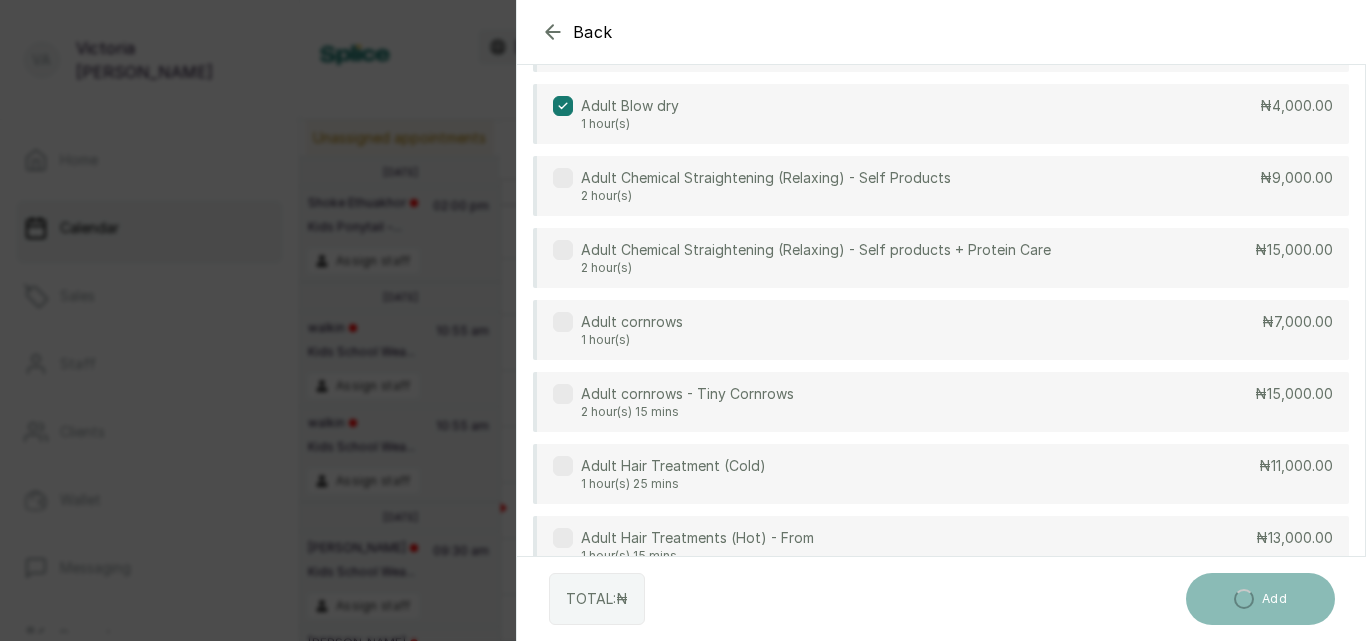click on "Adult Blow dry 1 hour(s) ₦4,000.00" at bounding box center (941, 114) 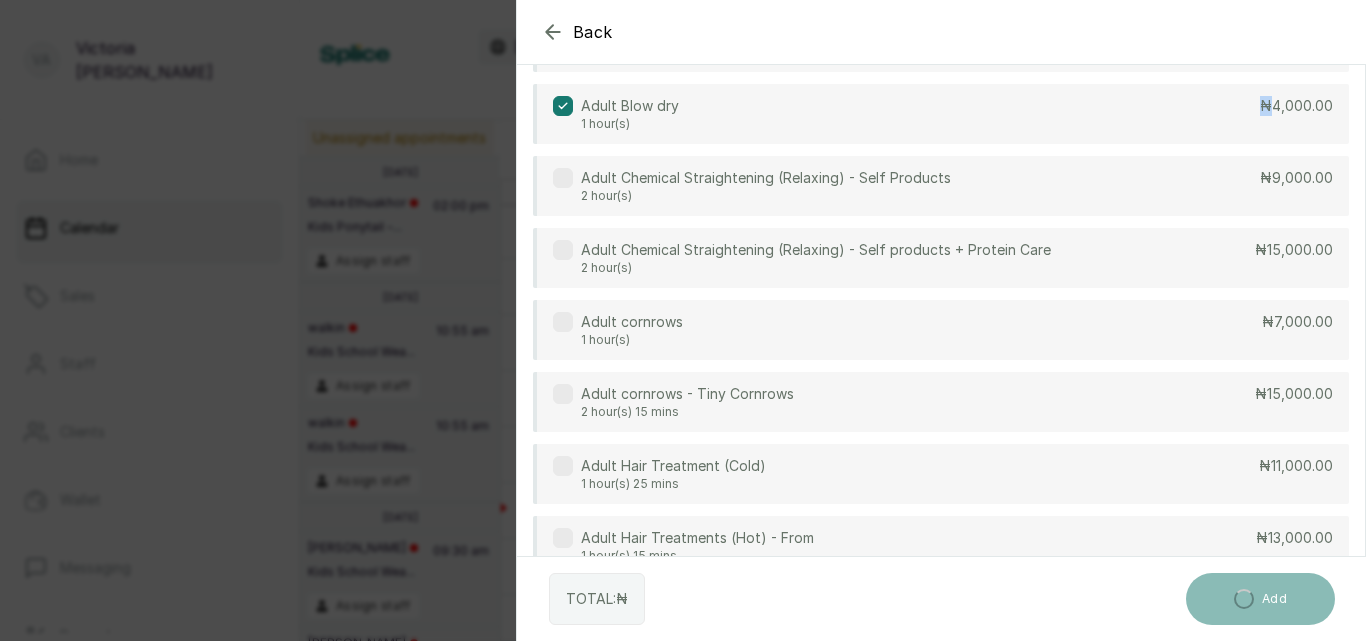 click on "Adult Blow dry 1 hour(s) ₦4,000.00" at bounding box center (941, 114) 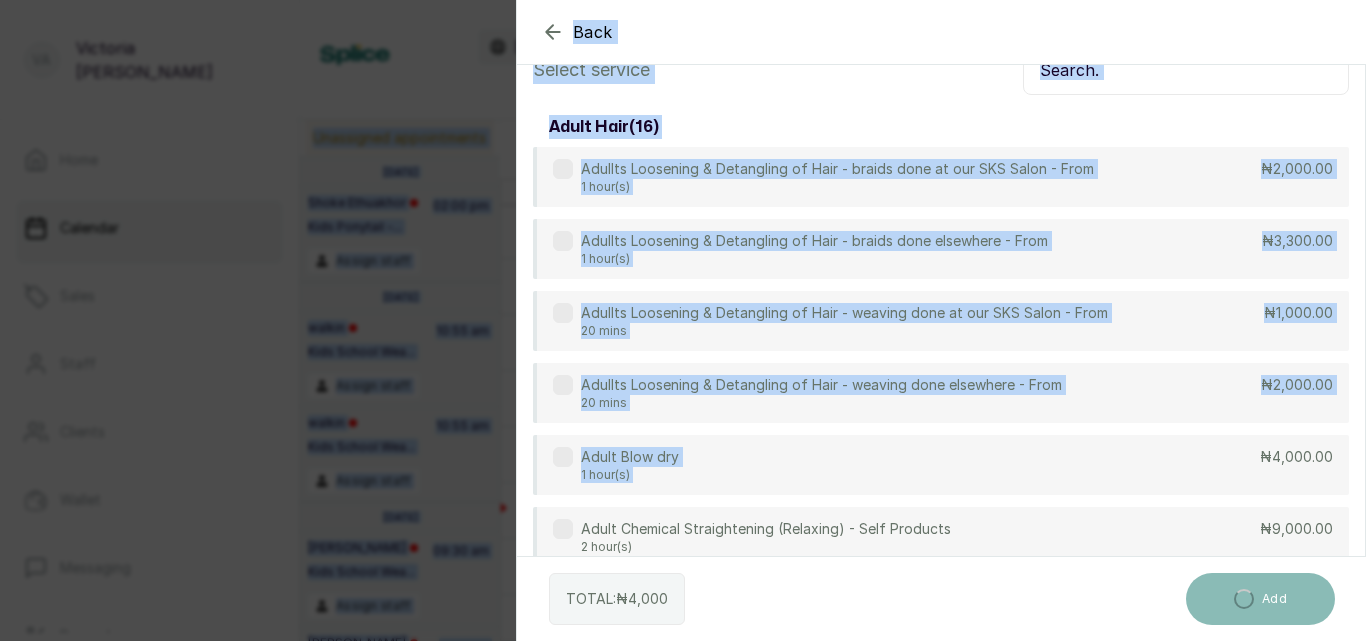 scroll, scrollTop: 0, scrollLeft: 0, axis: both 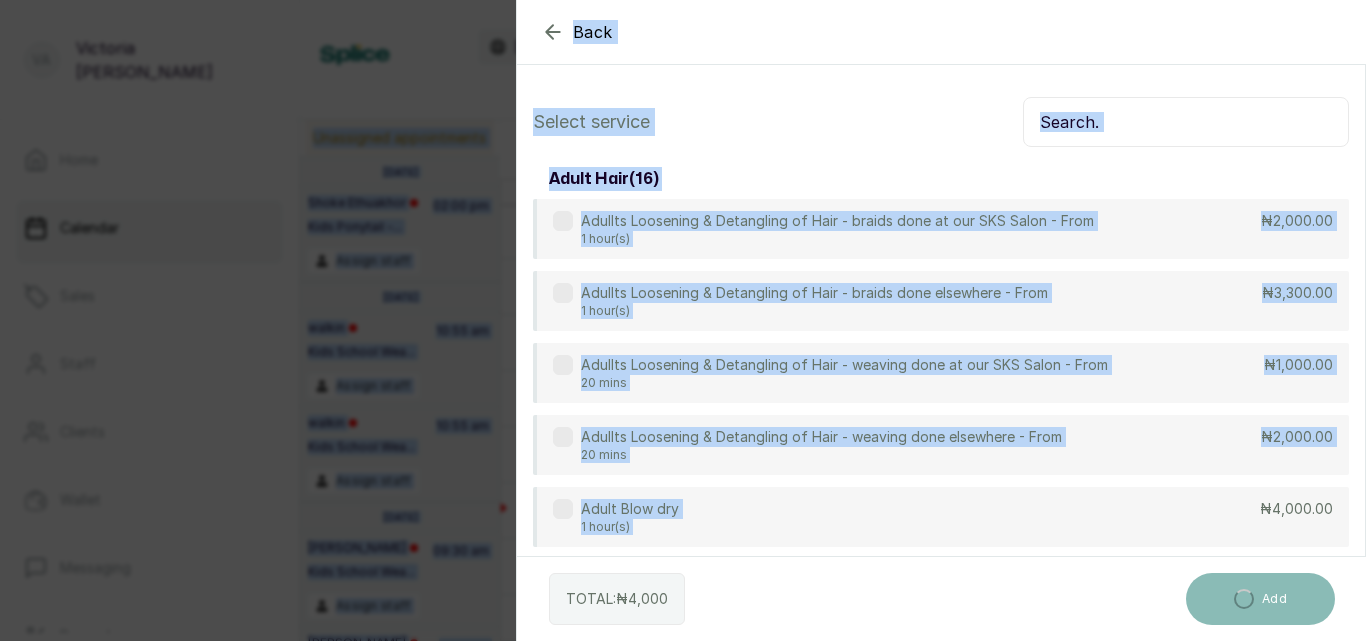 drag, startPoint x: 1091, startPoint y: 122, endPoint x: 1020, endPoint y: -24, distance: 162.34839 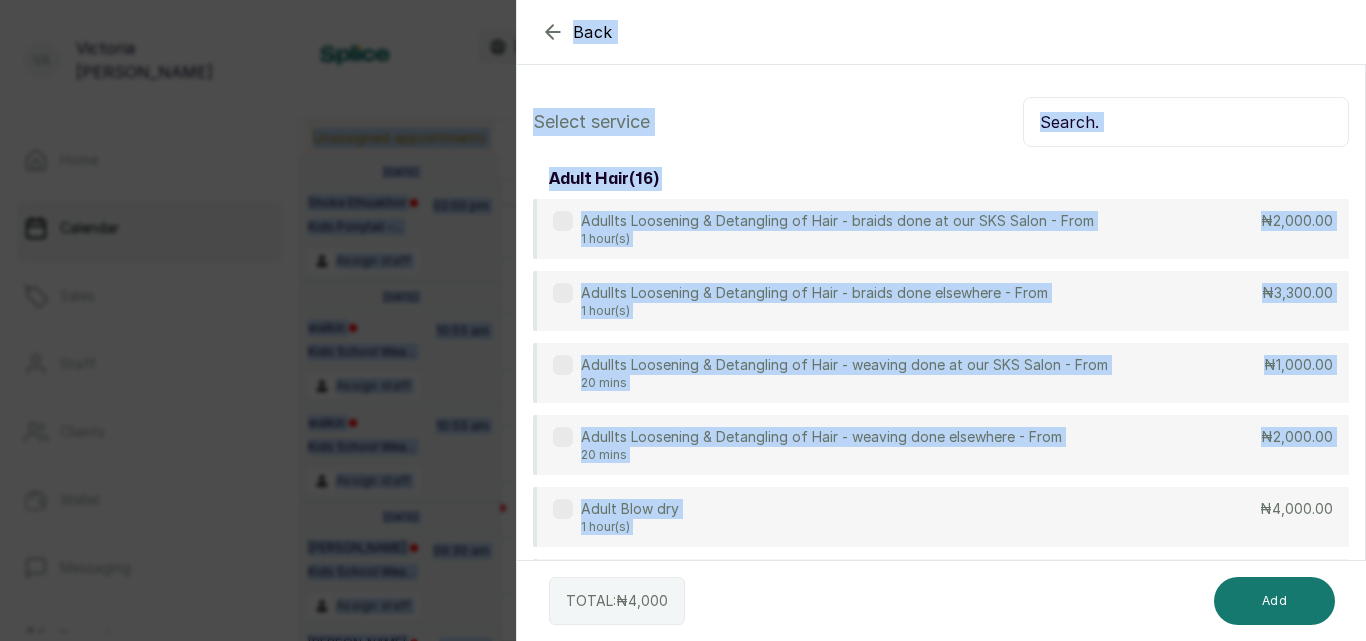 click at bounding box center (1186, 122) 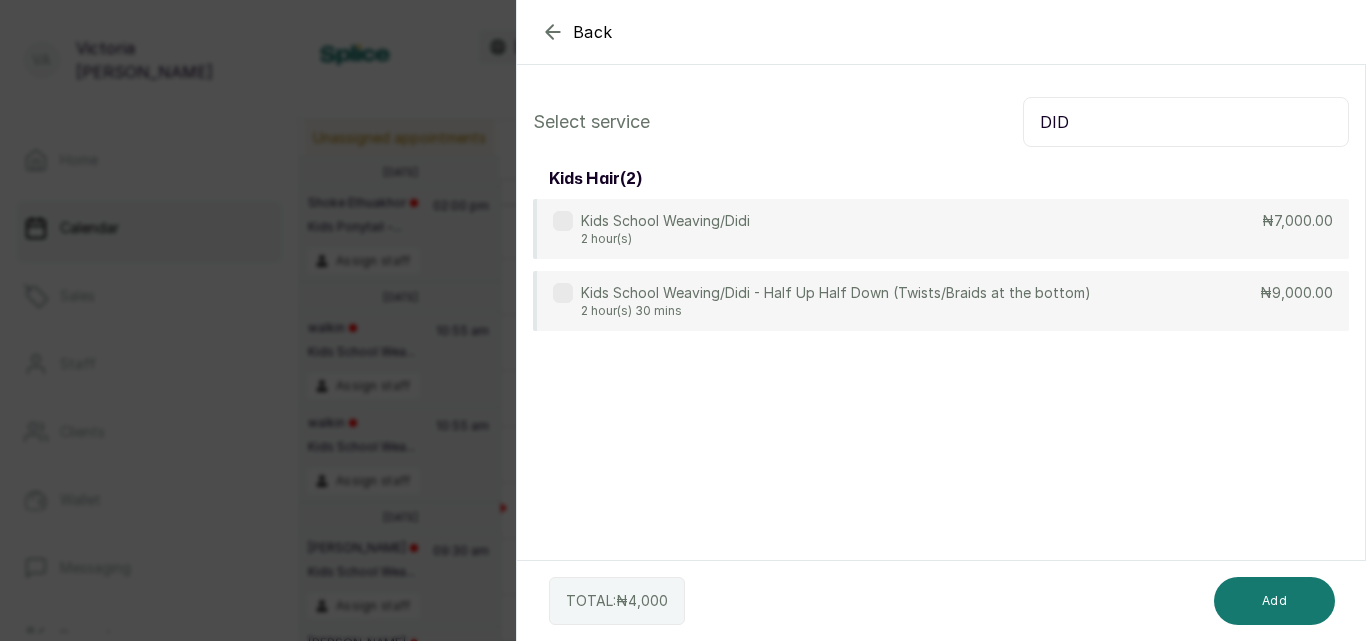 type on "DID" 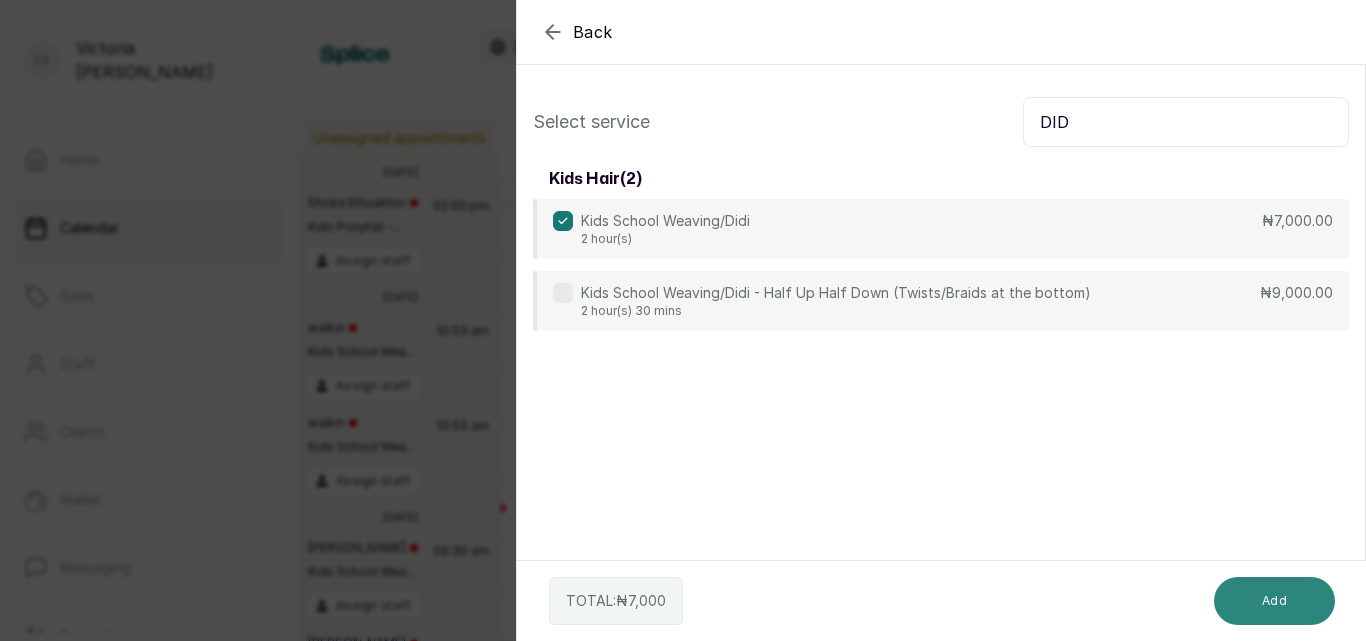 click on "Add" at bounding box center (1274, 601) 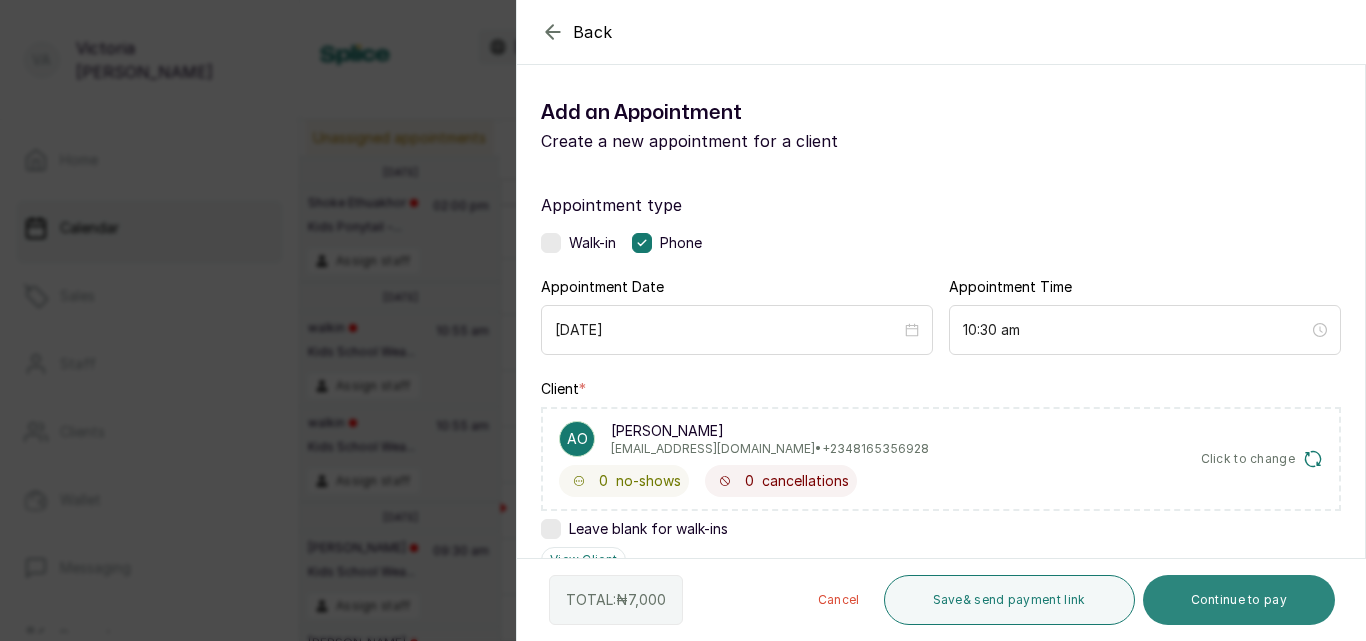 click on "Continue to pay" at bounding box center (1239, 600) 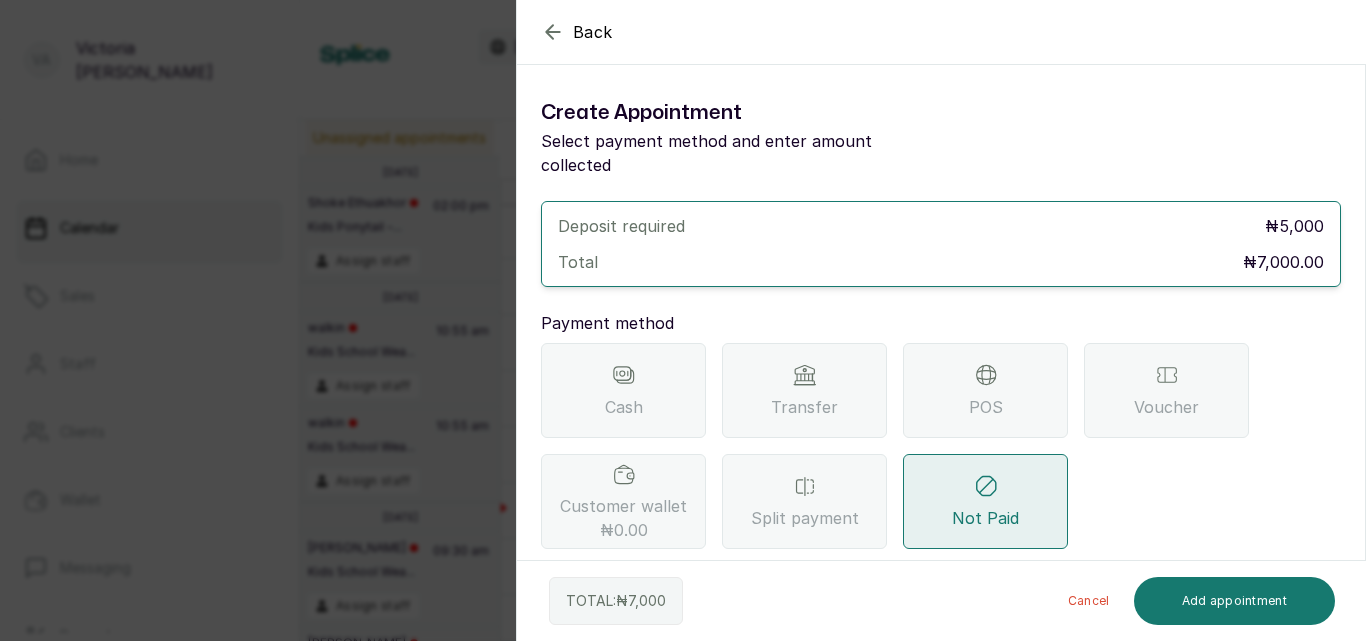 click on "Transfer" at bounding box center [804, 407] 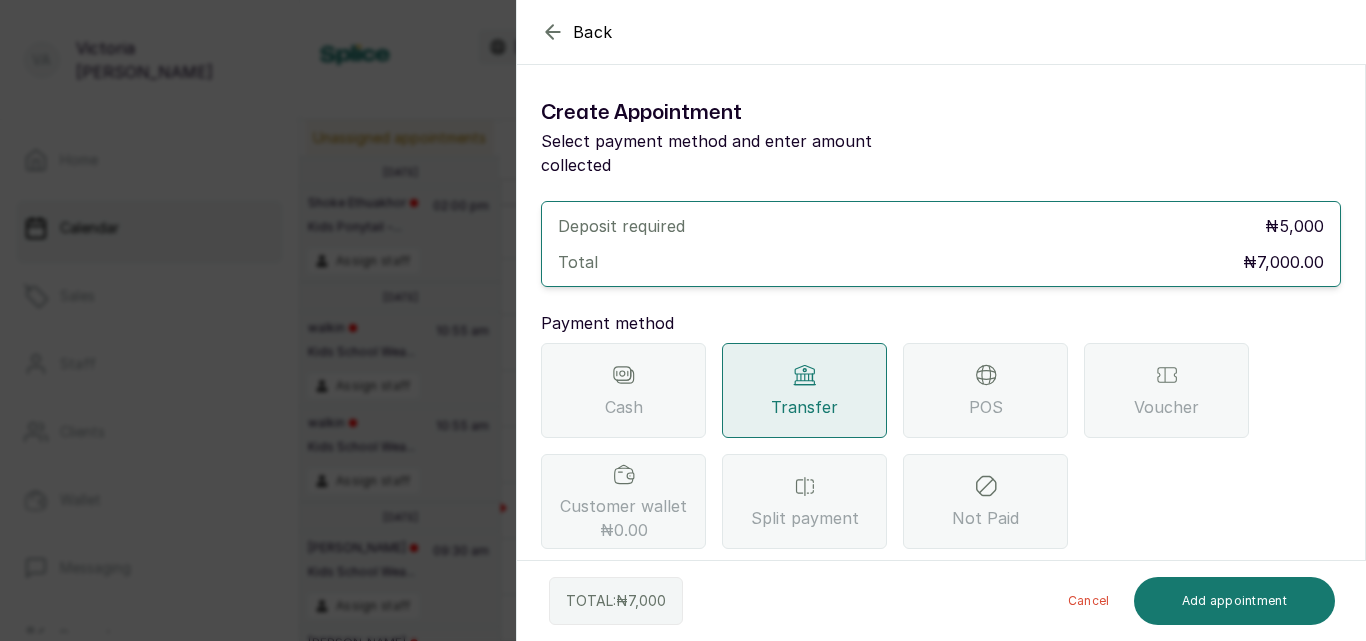 click on "Back Add Appointment Create Appointment Select payment method and enter amount collected Deposit required ₦ 5,000 Total ₦7,000.00 Payment method Cash Transfer POS Voucher Customer wallet ₦0.00 Split payment Not Paid Choose your preferred Bank for payment Select Bank CANARY YELLOW Moniepoint MFB CANARY YELLOW Sparkle Microfinance Bank Deposit amount ₦ 5,000 TOTAL:  ₦ 7,000 Cancel Add appointment" at bounding box center [941, 320] 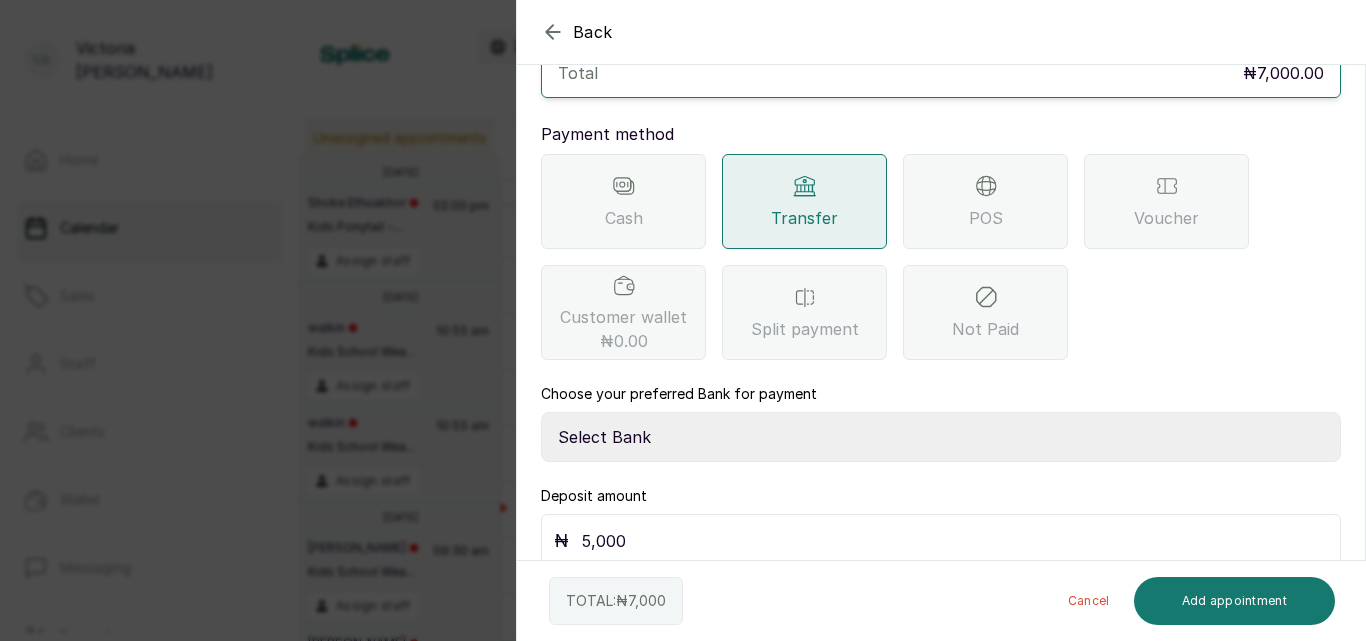 click on "Select Bank CANARY YELLOW Moniepoint MFB CANARY YELLOW Sparkle Microfinance Bank" at bounding box center [941, 437] 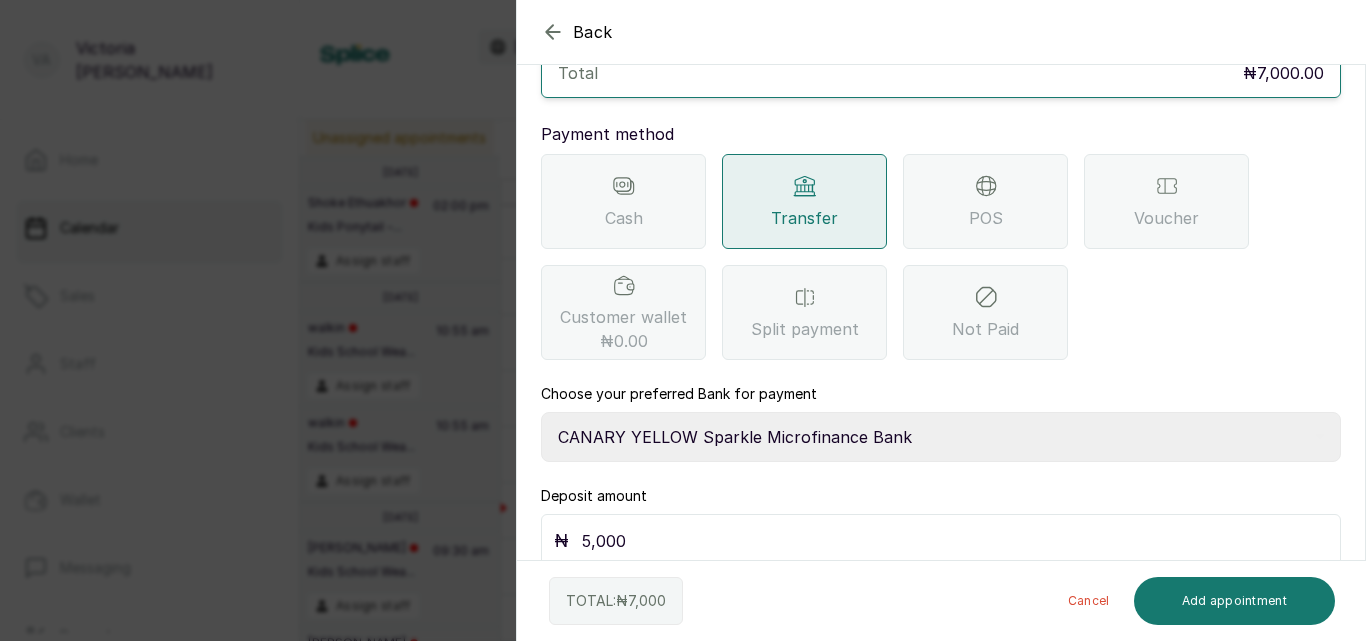 click on "Select Bank CANARY YELLOW Moniepoint MFB CANARY YELLOW Sparkle Microfinance Bank" at bounding box center [941, 437] 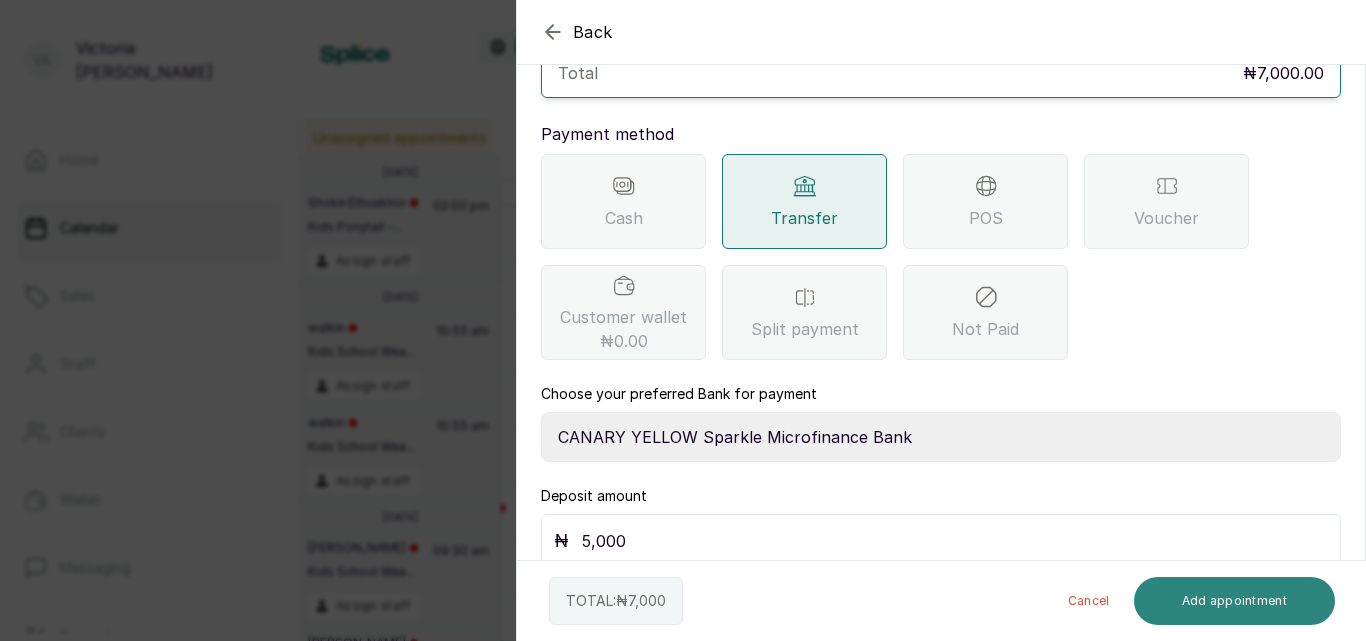 click on "Add appointment" at bounding box center (1235, 601) 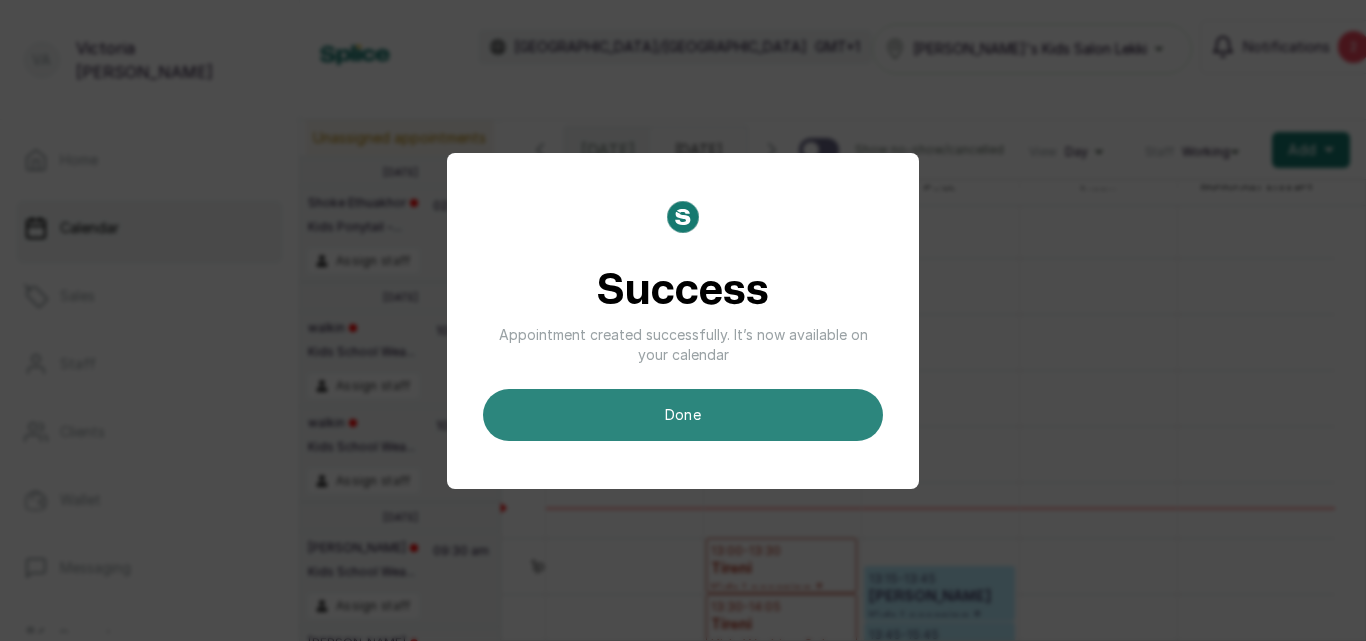 click on "done" at bounding box center [683, 415] 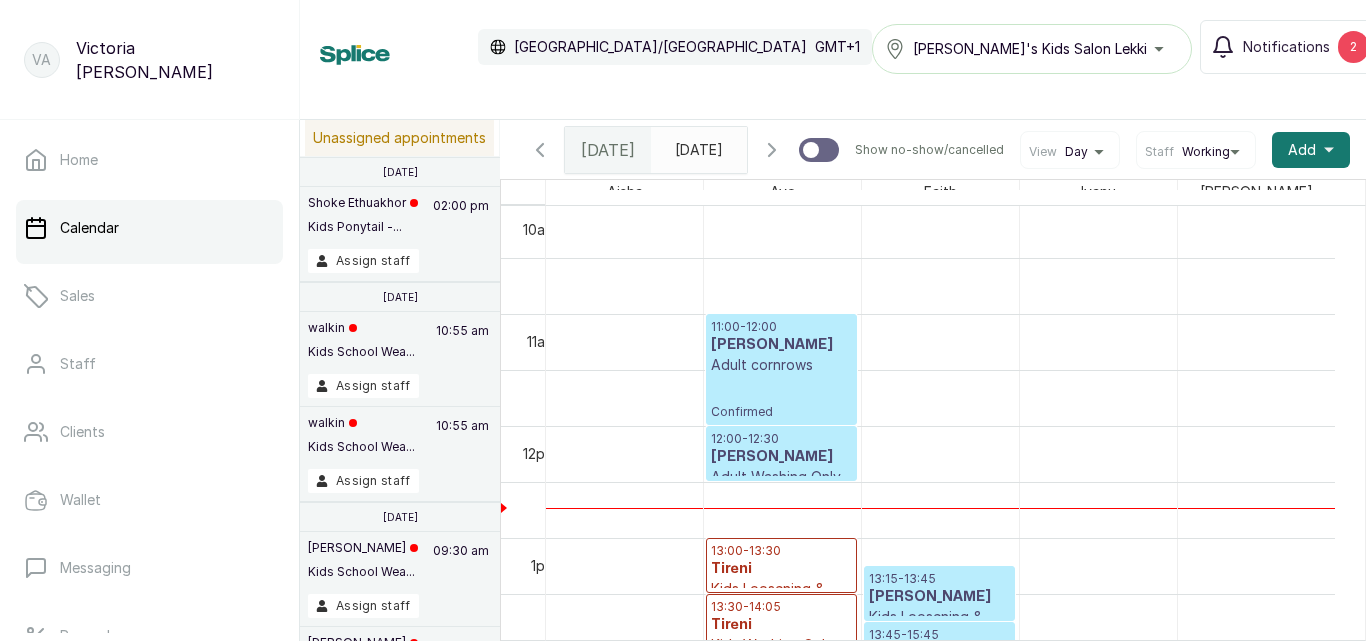 scroll, scrollTop: 673, scrollLeft: 0, axis: vertical 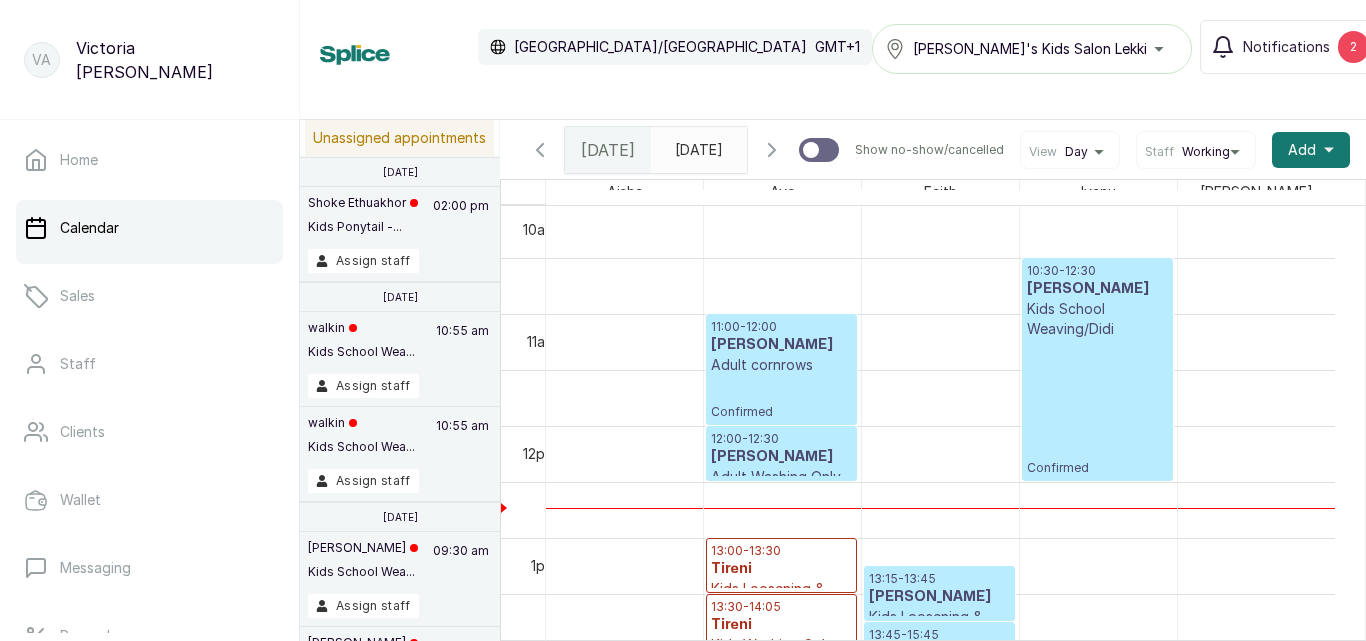 click on "10:30  -  12:30 [PERSON_NAME] Kids School Weaving/Didi Confirmed" at bounding box center [1097, 369] 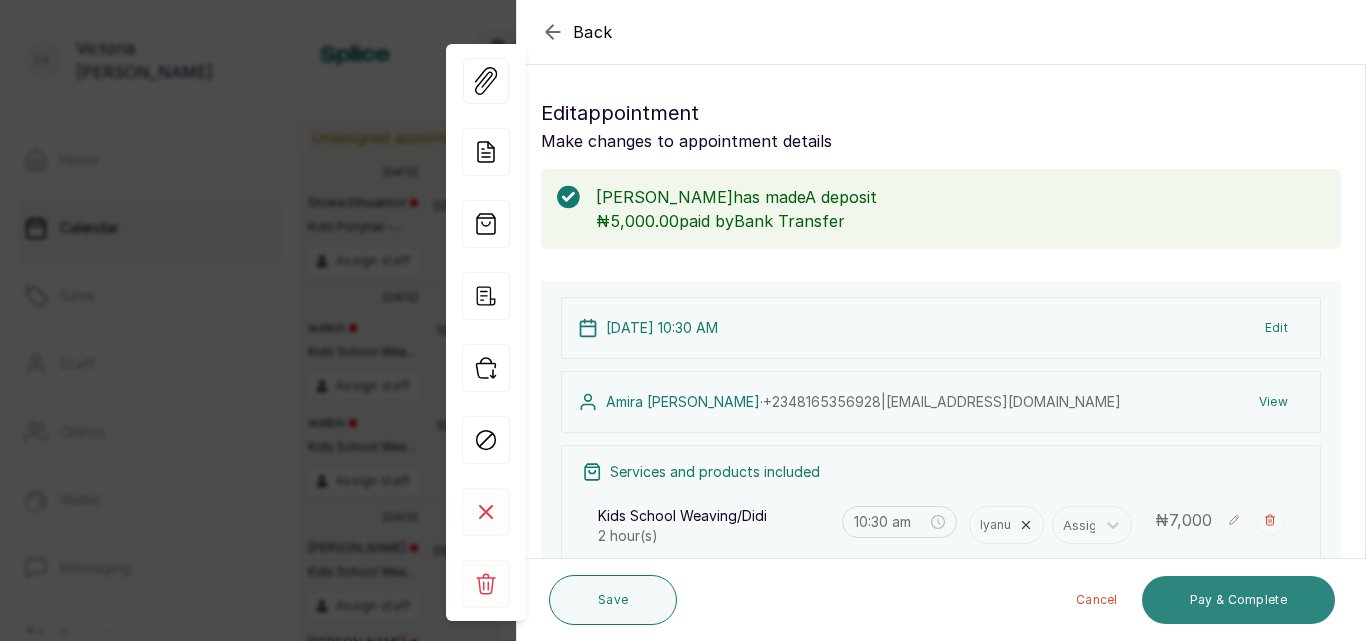 click on "Pay & Complete" at bounding box center (1238, 600) 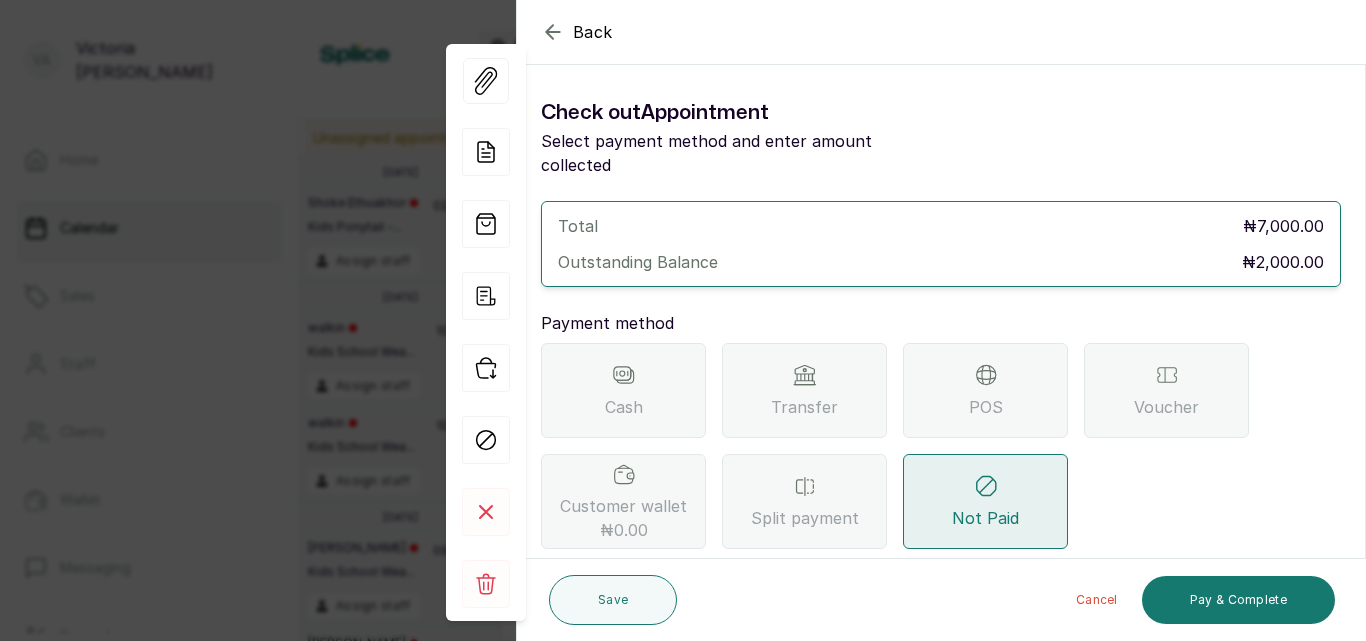 click on "Transfer" at bounding box center (804, 390) 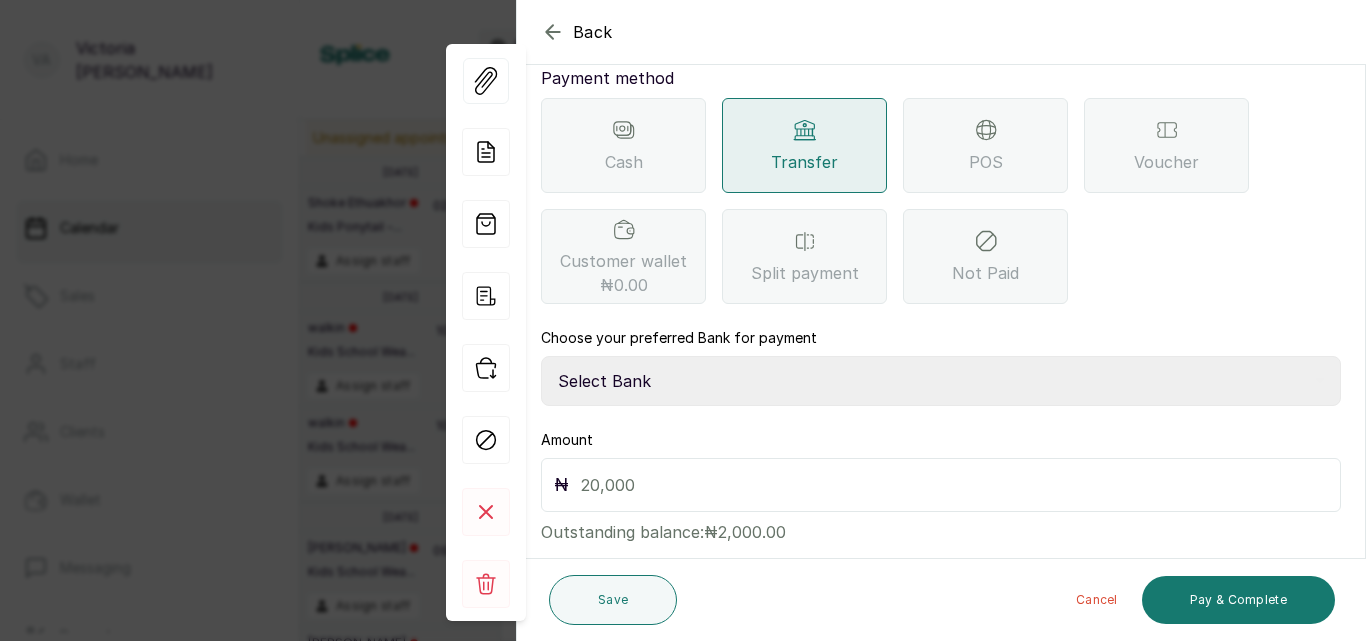 scroll, scrollTop: 261, scrollLeft: 0, axis: vertical 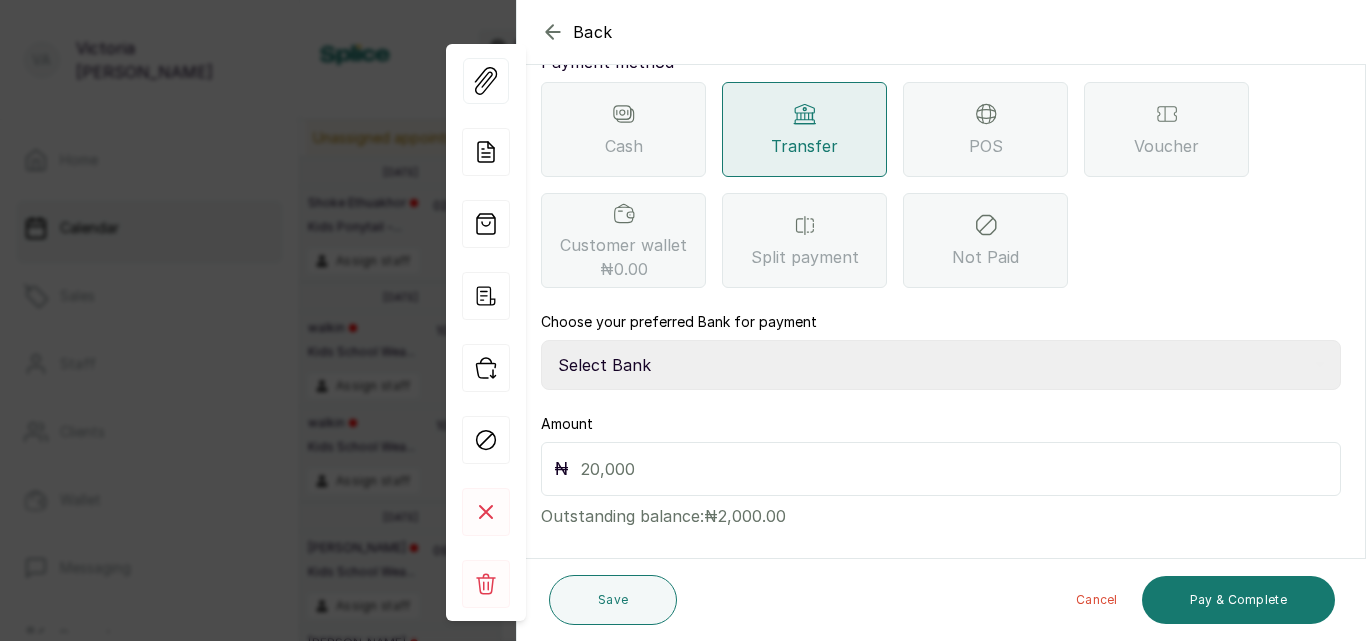 click on "Select Bank CANARY YELLOW Moniepoint MFB CANARY YELLOW Sparkle Microfinance Bank" at bounding box center [941, 365] 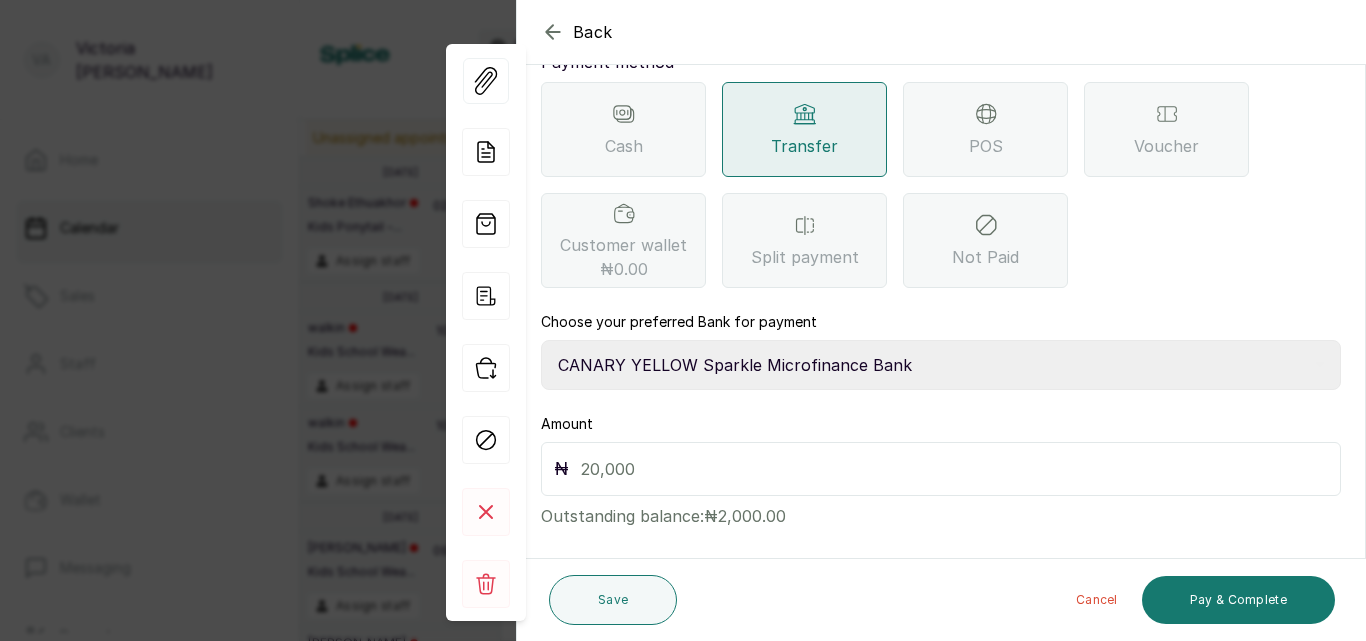 click on "Select Bank CANARY YELLOW Moniepoint MFB CANARY YELLOW Sparkle Microfinance Bank" at bounding box center [941, 365] 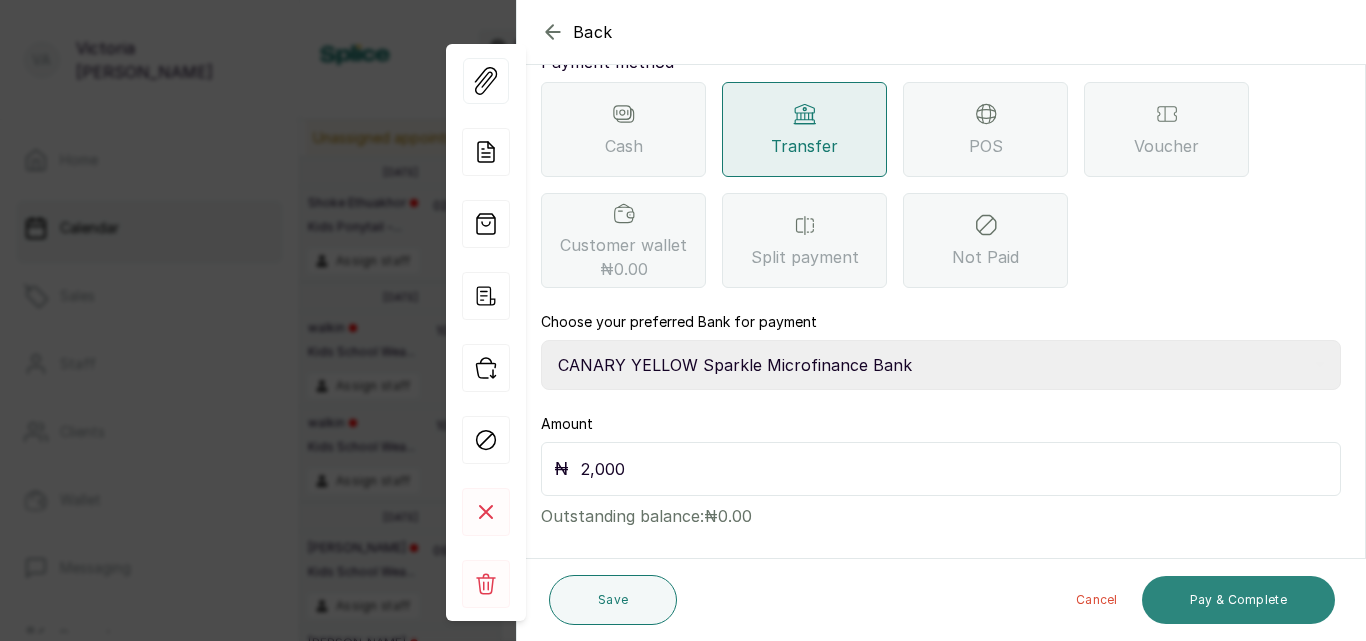 type on "2,000" 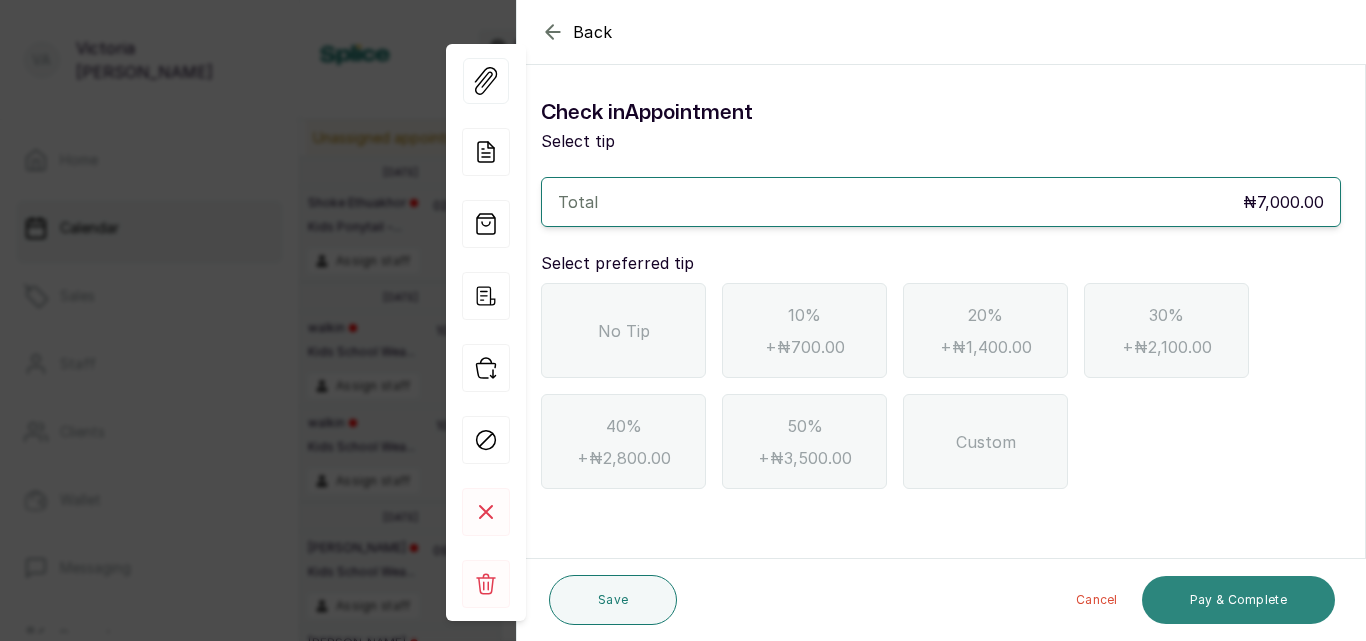 scroll, scrollTop: 0, scrollLeft: 0, axis: both 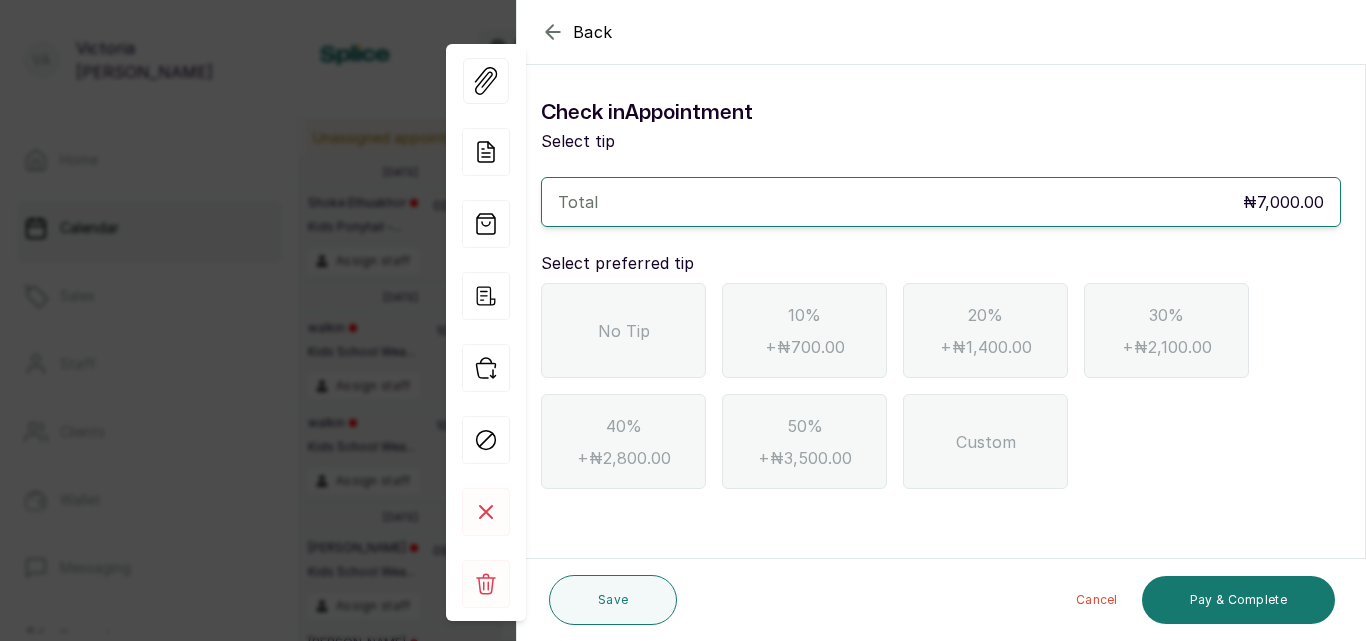 click on "No Tip" at bounding box center [623, 330] 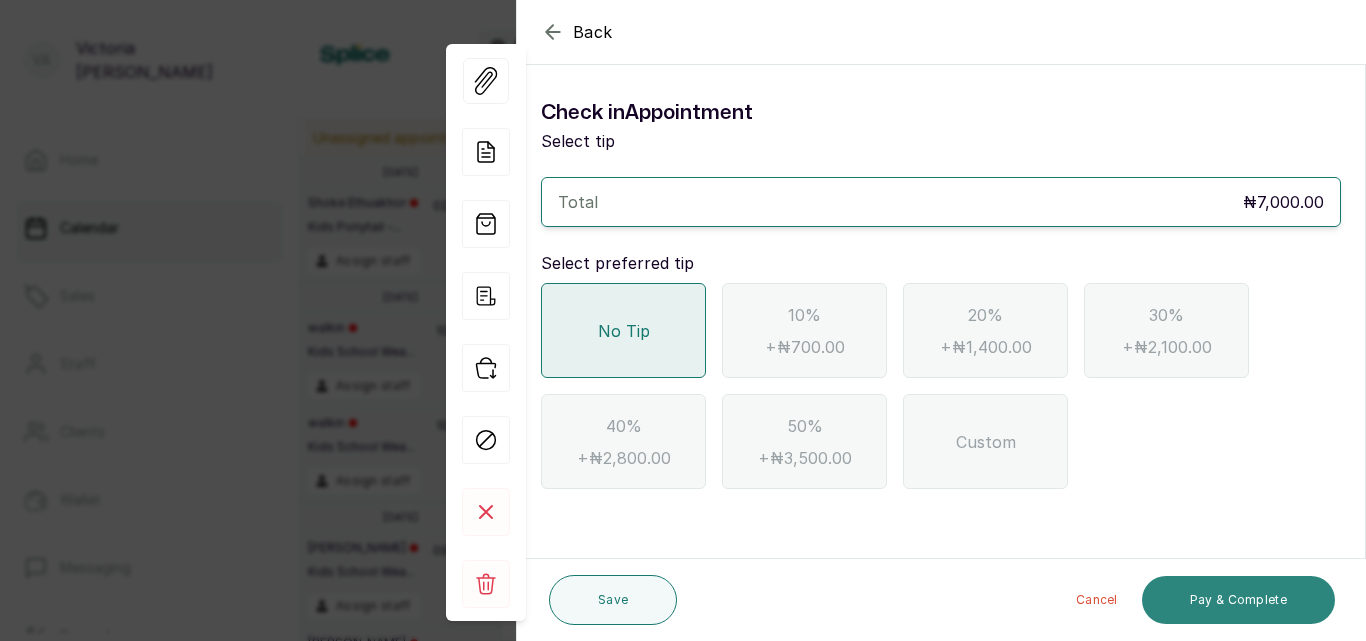 click on "Pay & Complete" at bounding box center (1238, 600) 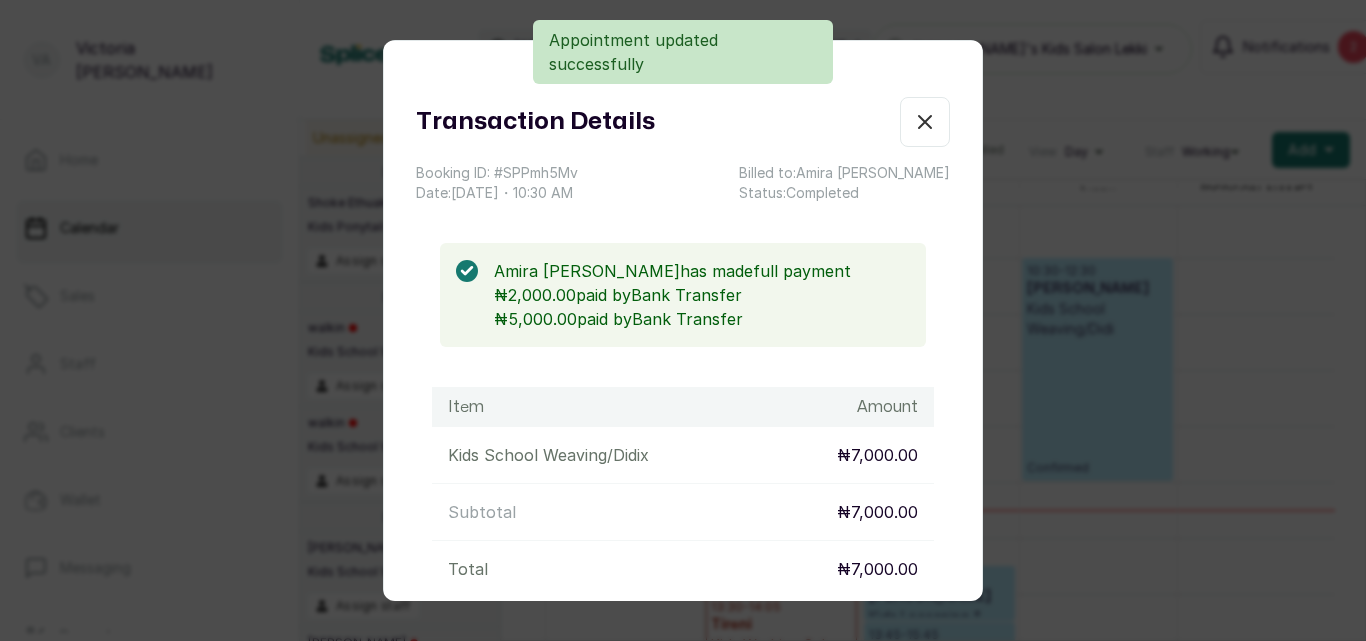 click 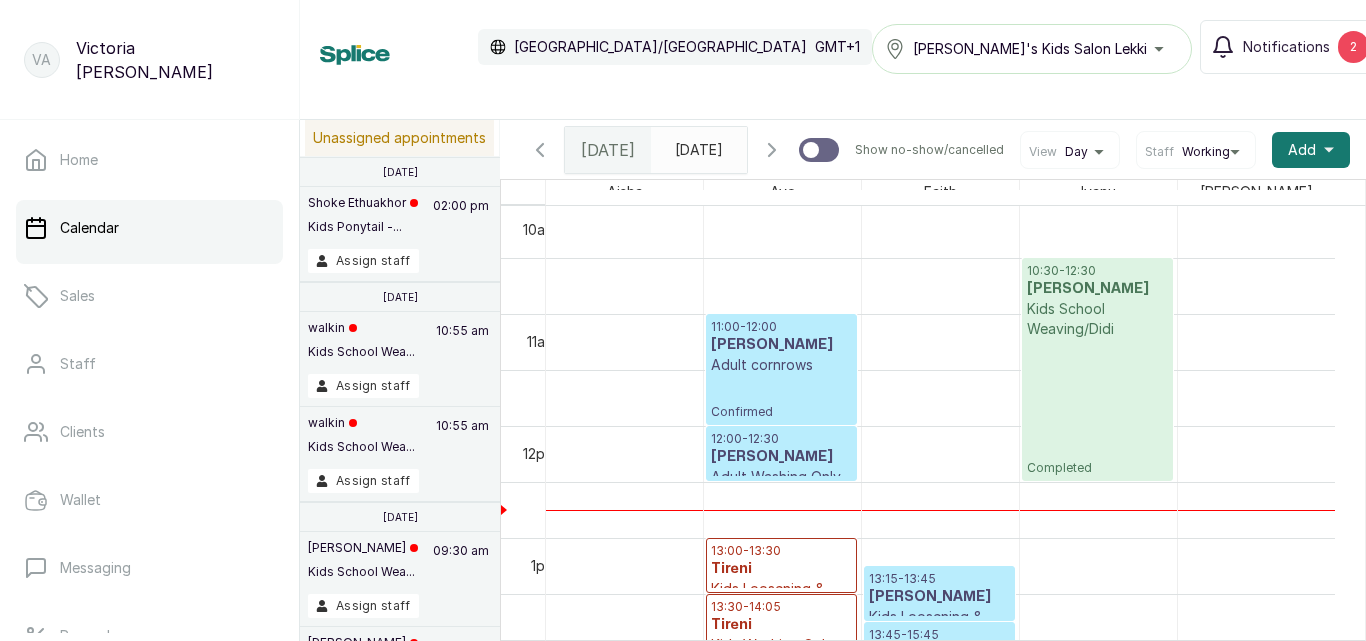 scroll, scrollTop: 1575, scrollLeft: 0, axis: vertical 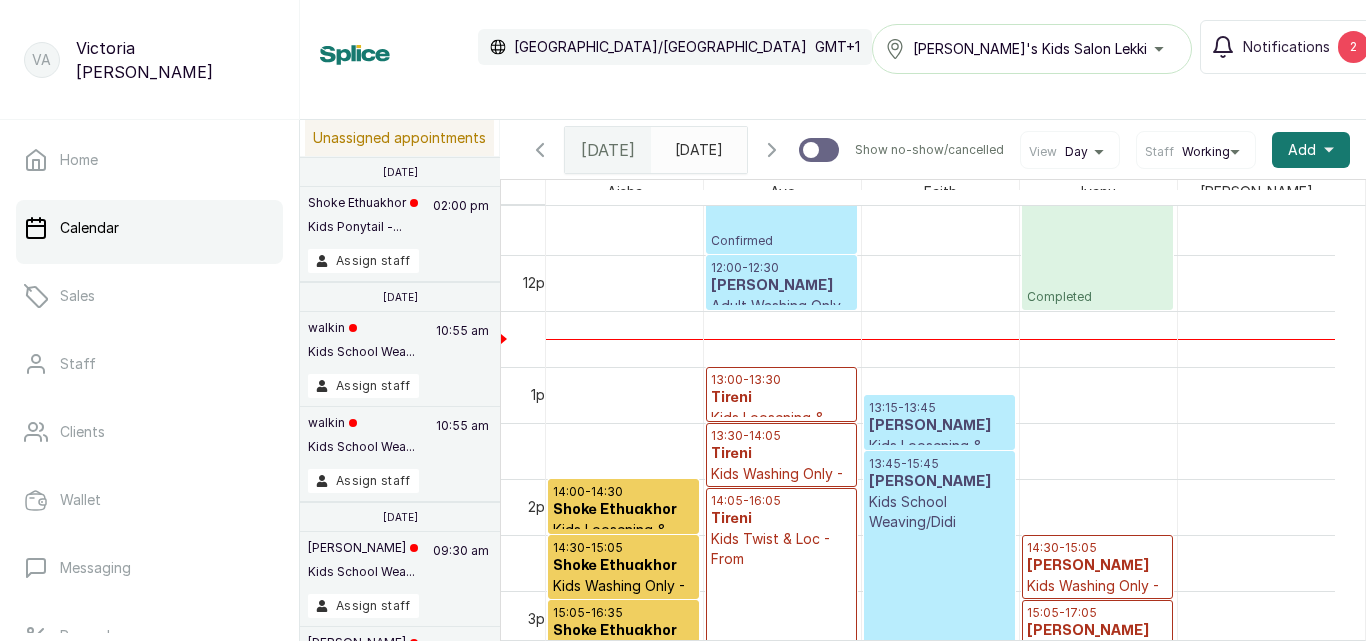 click on "[PERSON_NAME]" at bounding box center (1097, 566) 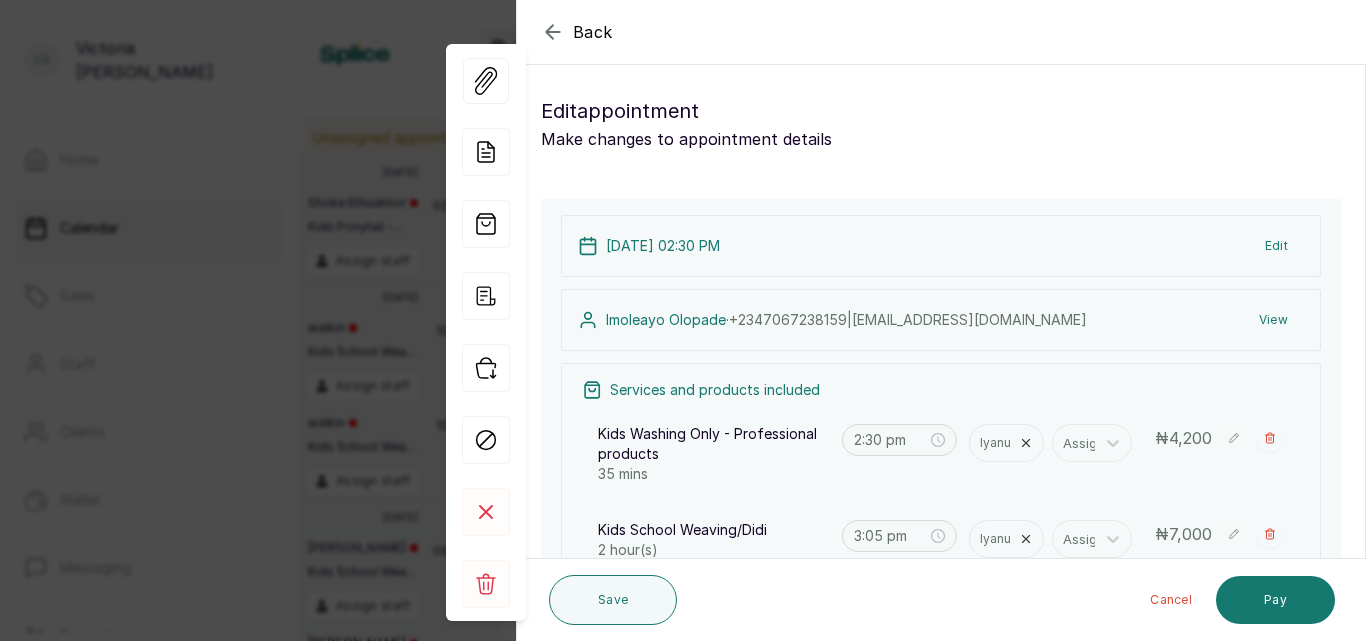scroll, scrollTop: 0, scrollLeft: 0, axis: both 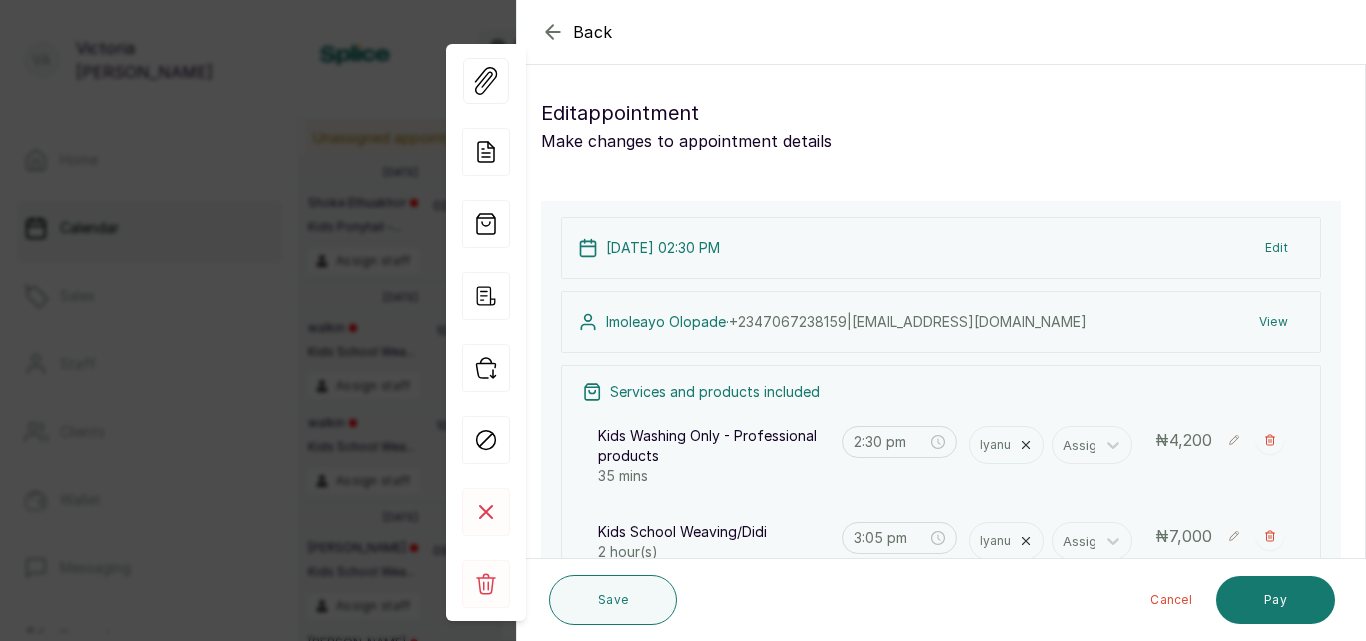 click 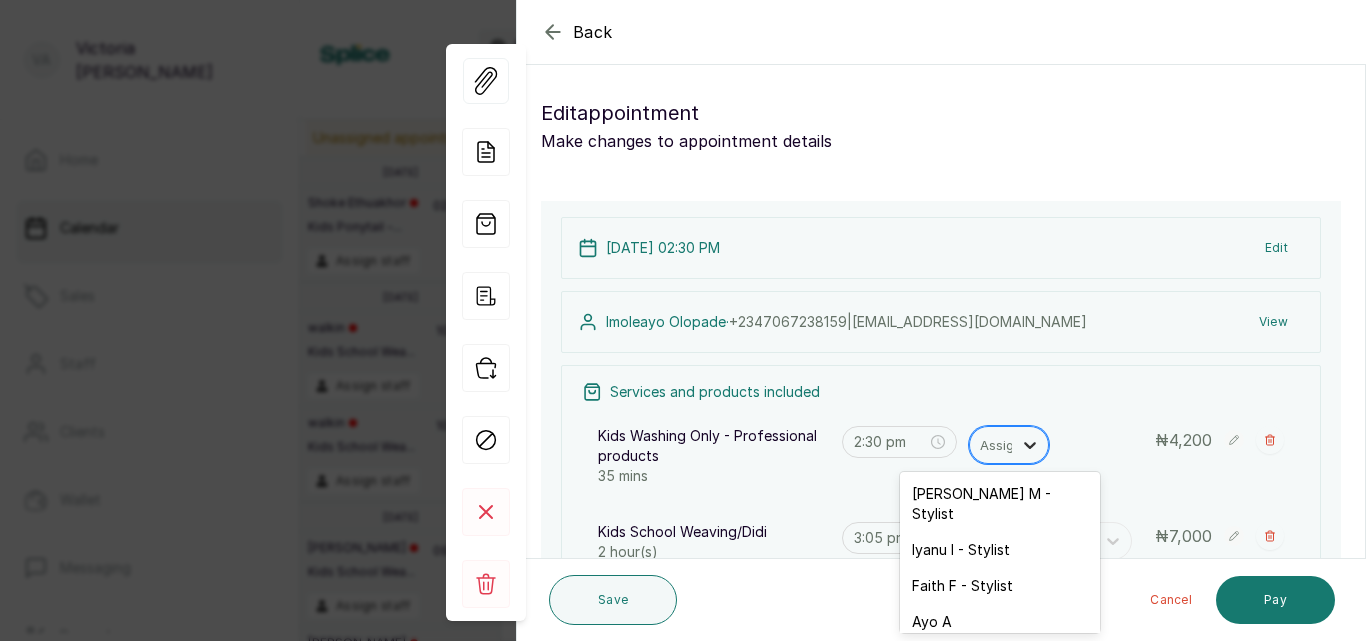 click 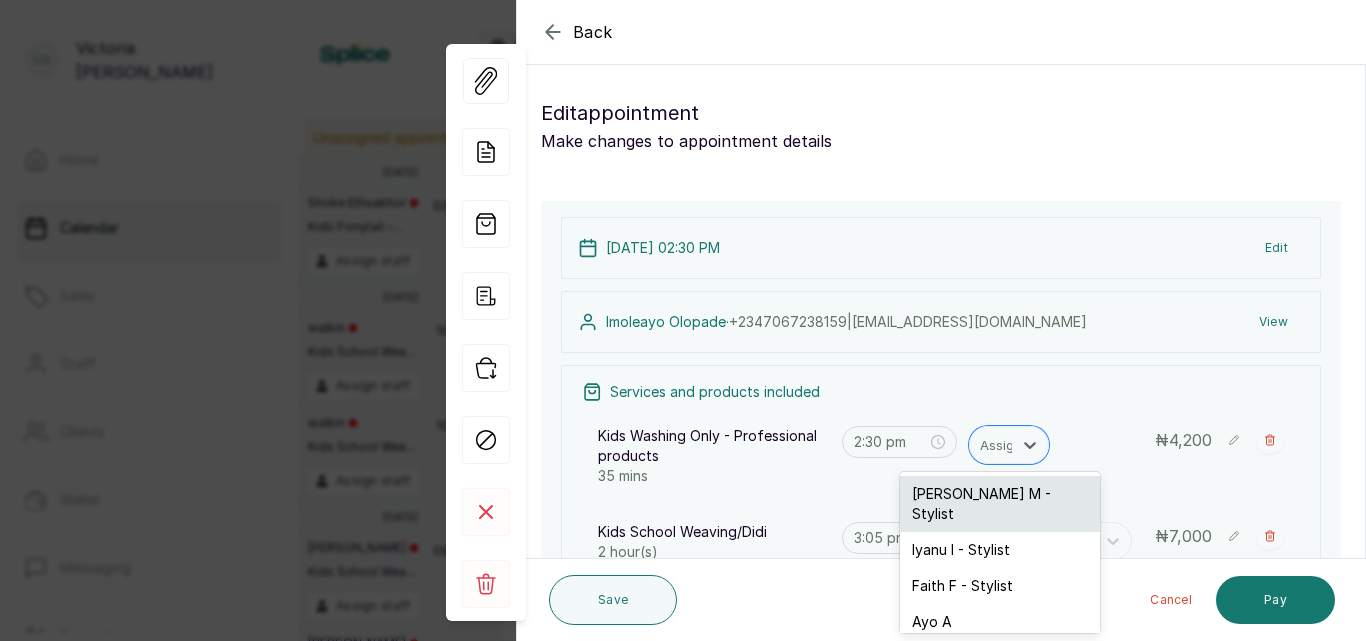 click on "[PERSON_NAME] M - Stylist" at bounding box center [1000, 504] 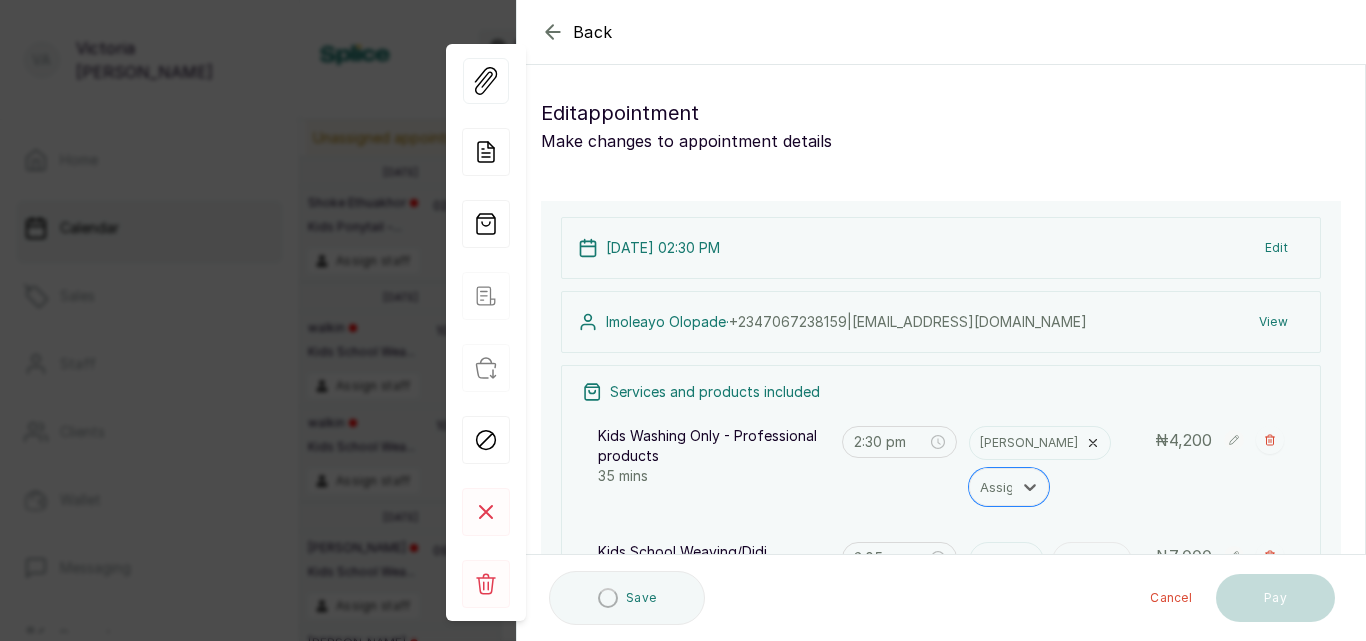 click on "Back Appointment Details Edit  appointment   Make changes to appointment details Appointment type Online Walk-in Phone Appointment Date [DATE] Appointment Time 2:30 pm  Add services  Add service   Kids Washing Only  - Professional products   35 mins [PERSON_NAME] Assign 2:30 pm ₦ 4,200   Kids School Weaving/Didi   2 hour(s) Iyanu Assign 3:05 pm ₦ 7,000  Add products   No Products added Add product Subtotal ₦11,200.00 Deposit Required ₦5,000.00 Total ₦ 11,200 Add Extra Charge Add promo code Add discount Note 1000 of 1000 characters left Client has made payment Visit link  [DATE] 02:30 PM Edit [PERSON_NAME]  ·  [PHONE_NUMBER]  |  [EMAIL_ADDRESS][DOMAIN_NAME] View Services and products included Kids Washing Only  - Professional products 35 mins 2:30 pm [PERSON_NAME] option [PERSON_NAME] M - Stylist, selected. Assign ₦ 4,200 Kids School Weaving/Didi 2 hour(s) 3:05 pm Iyanu Assign ₦ 7,000 Add new Subtotal ₦ 11,200 Total ₦ 11,200 View Deposit required   Visit link  ₦5,000.00 Pay Add Extra Charge Save" at bounding box center [941, 320] 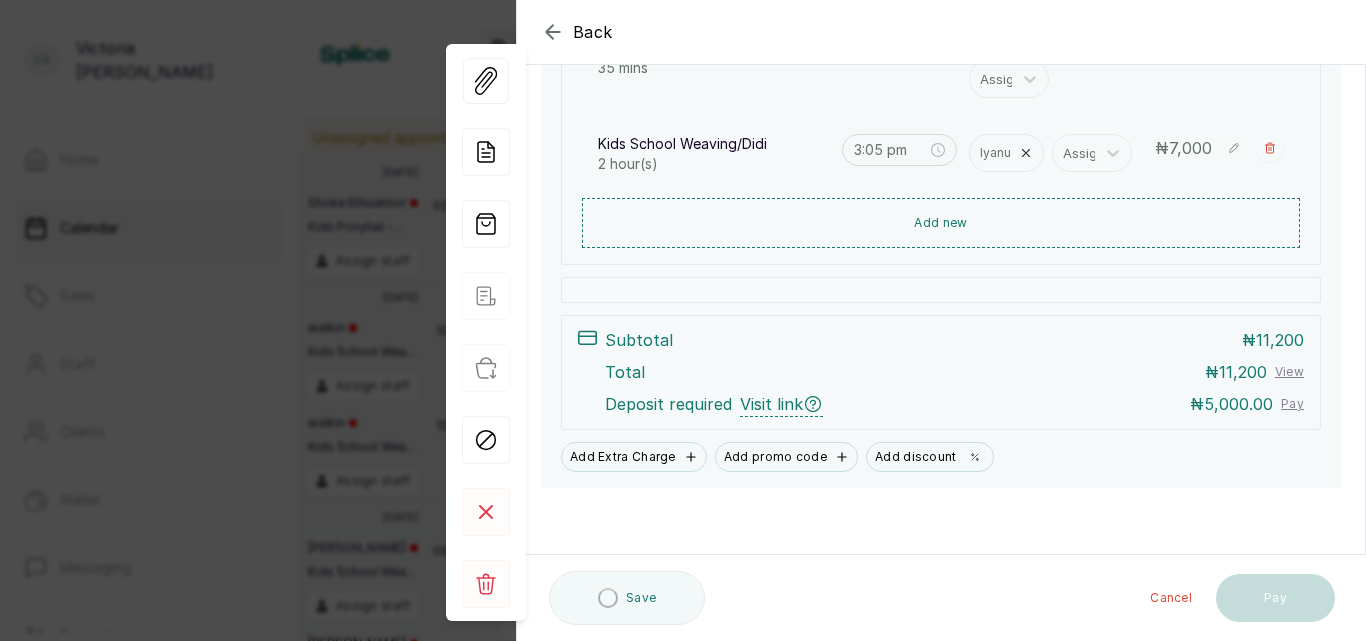 scroll, scrollTop: 408, scrollLeft: 0, axis: vertical 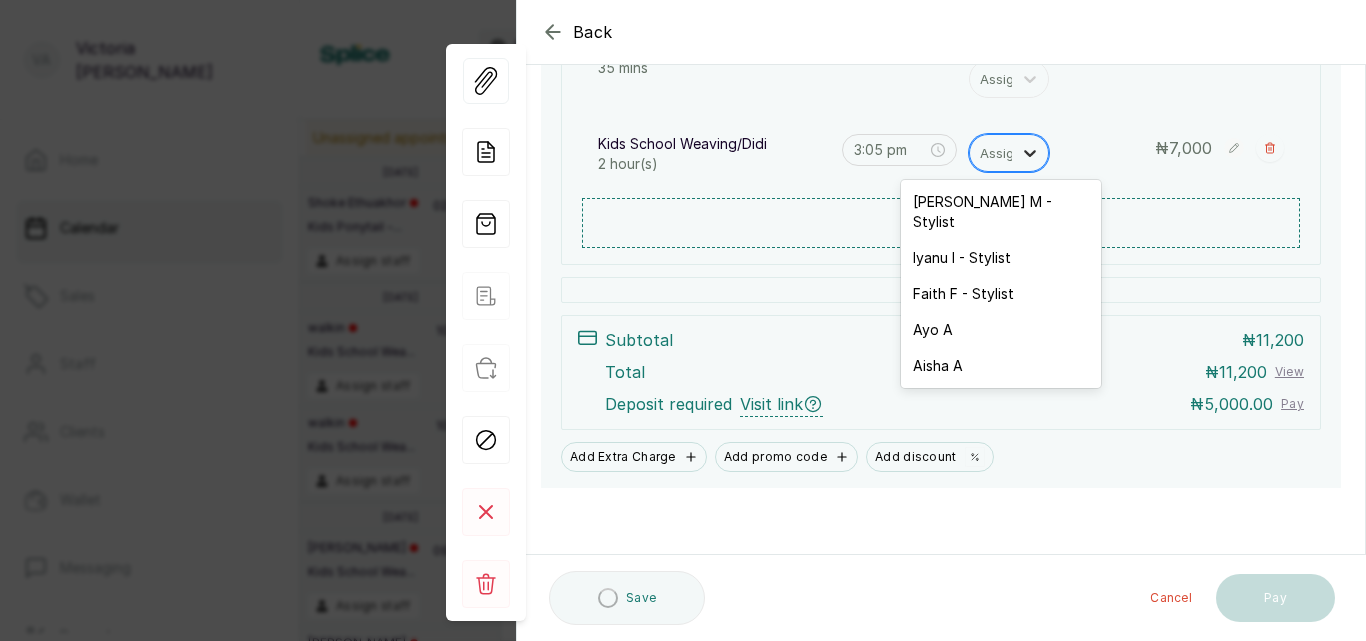 click 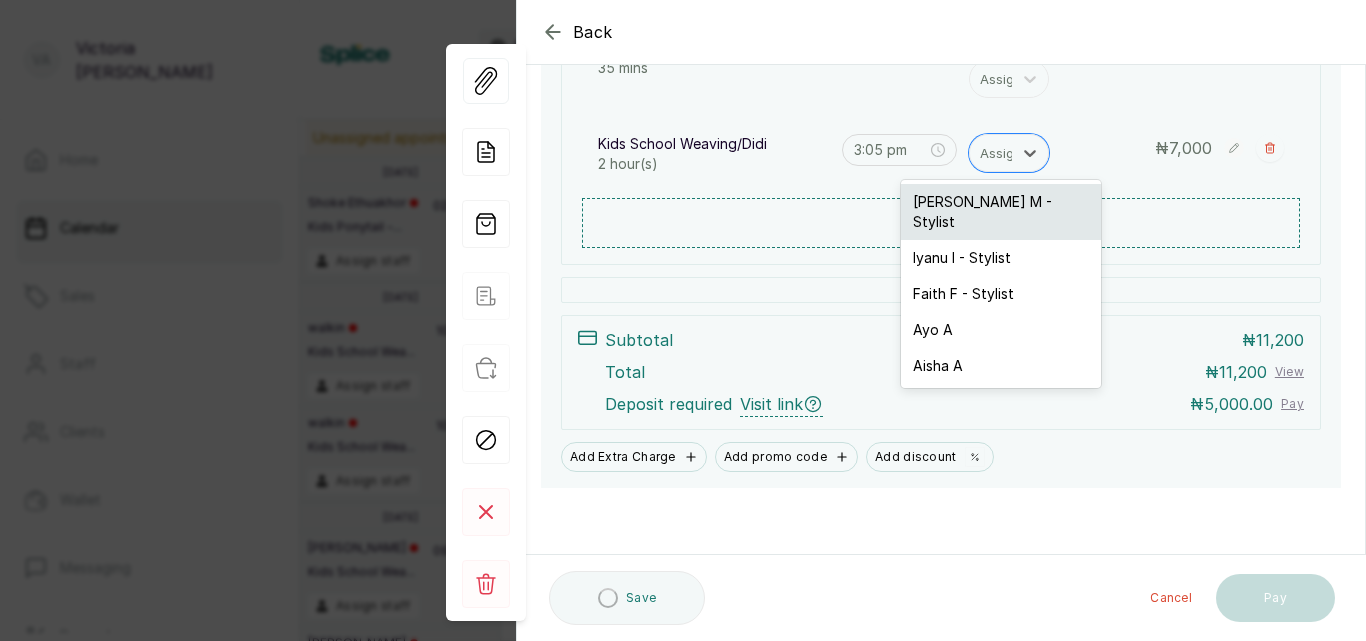 click on "[PERSON_NAME] M - Stylist" at bounding box center (1001, 212) 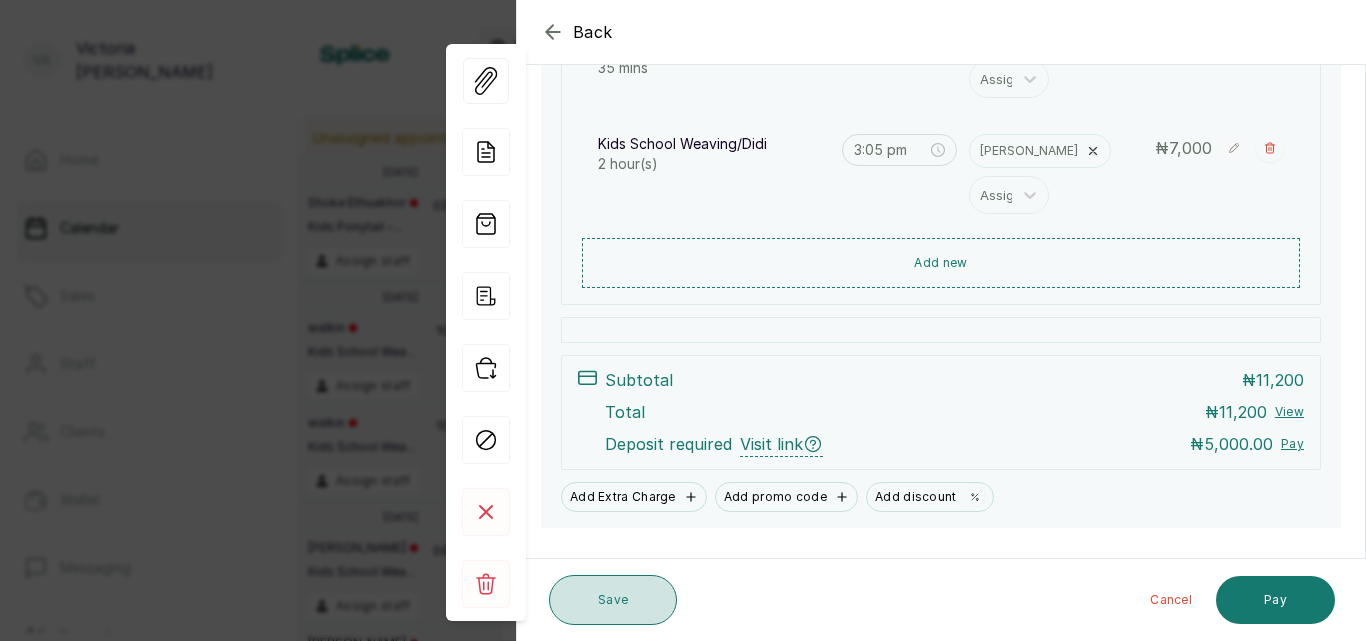click on "Save" at bounding box center (613, 600) 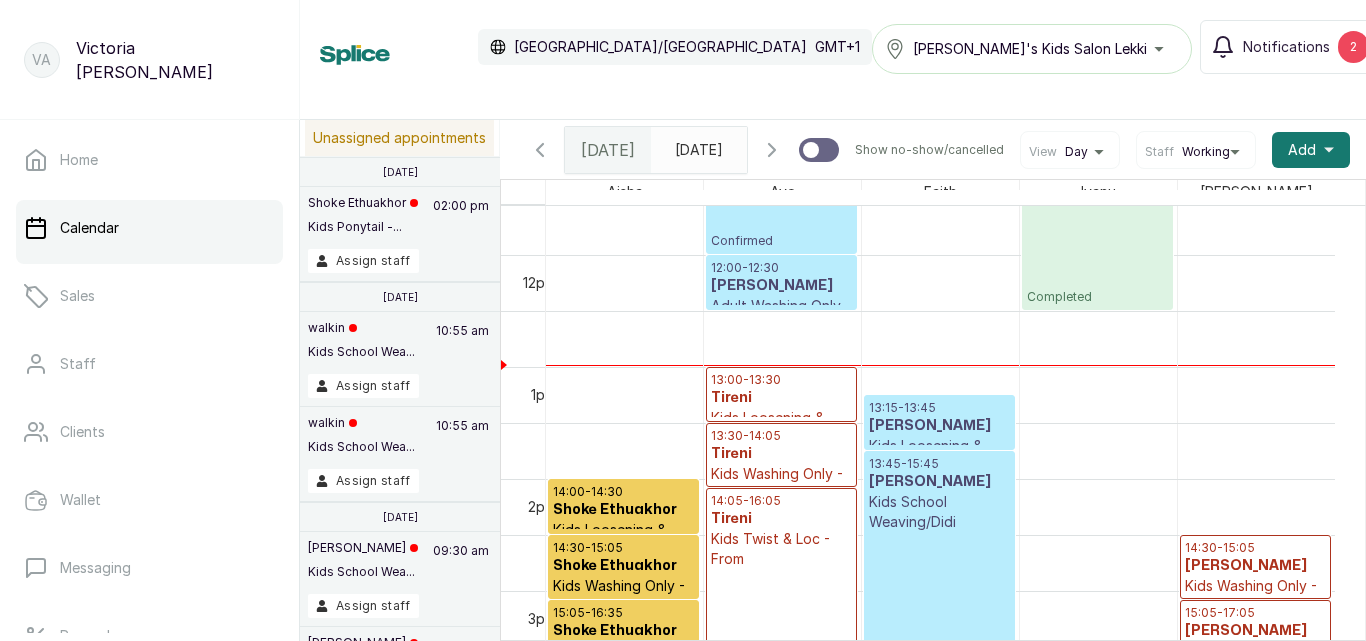 click at bounding box center [781, 253] 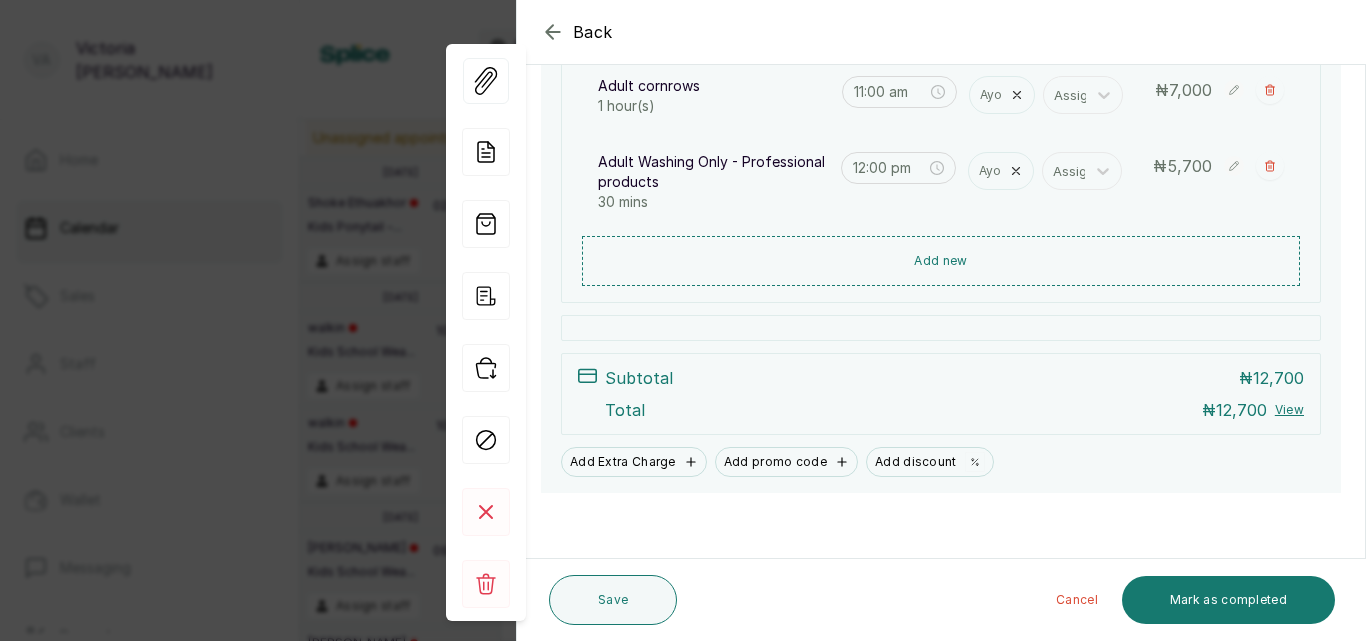 scroll, scrollTop: 435, scrollLeft: 0, axis: vertical 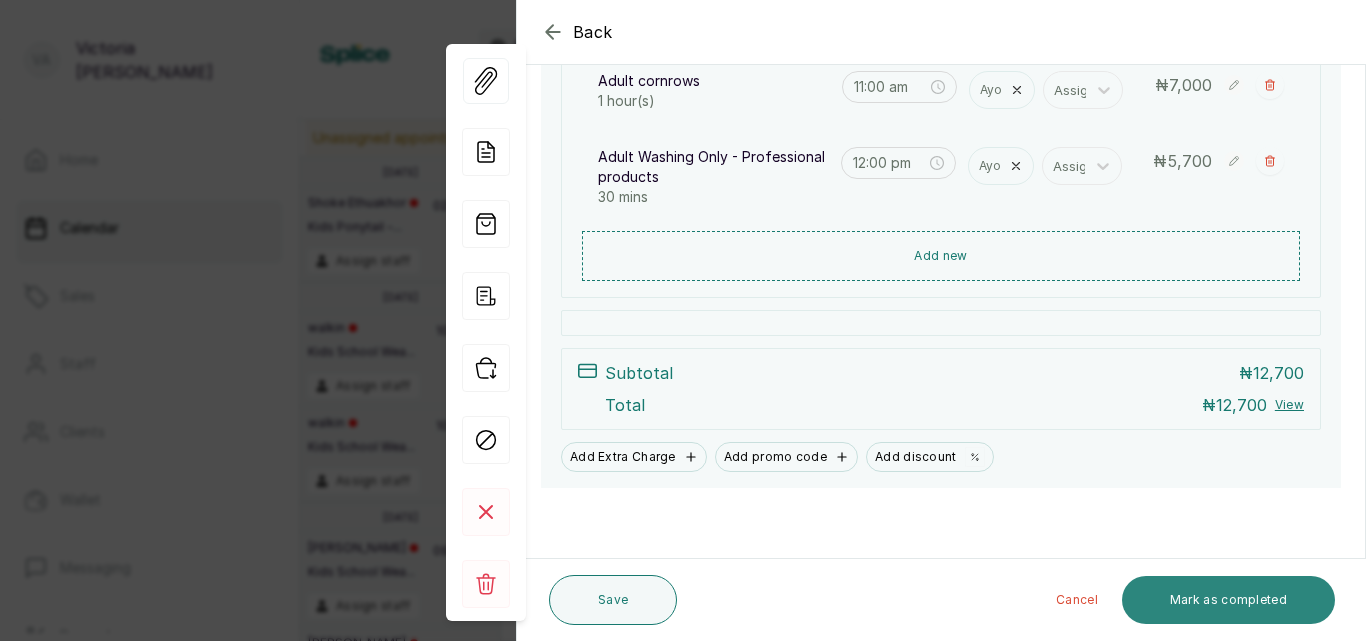 click on "Mark as completed" at bounding box center [1228, 600] 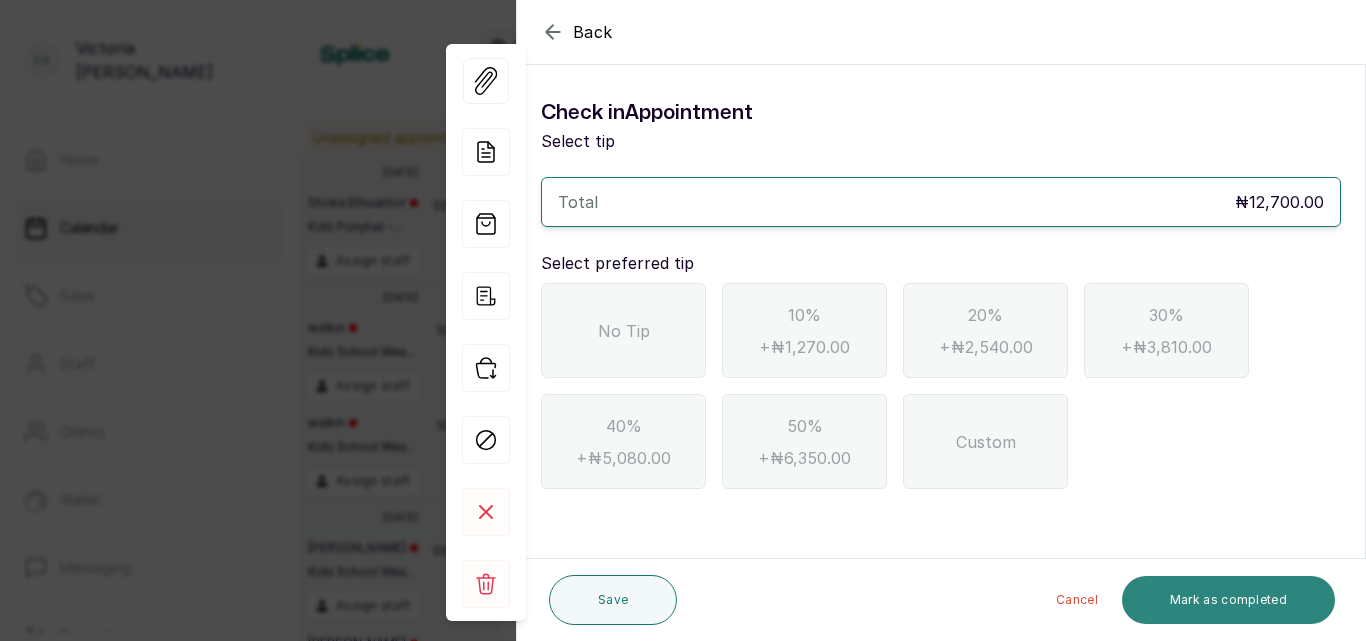 scroll, scrollTop: 0, scrollLeft: 0, axis: both 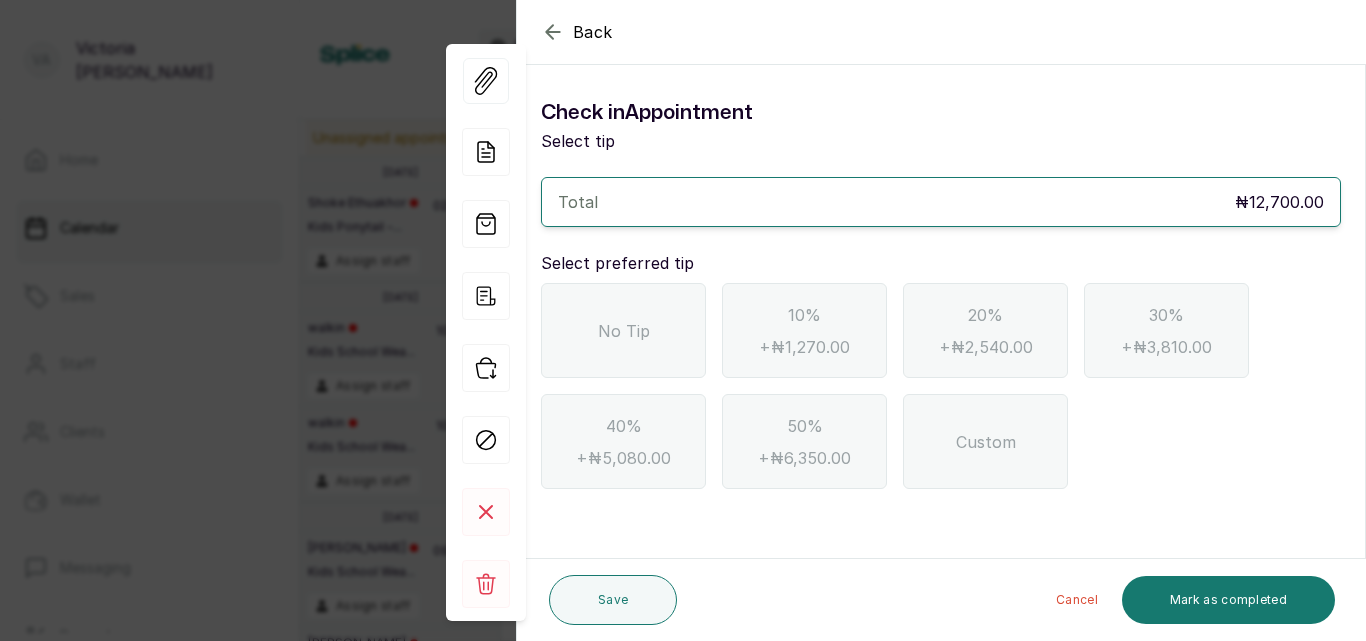 click on "No Tip" at bounding box center [623, 330] 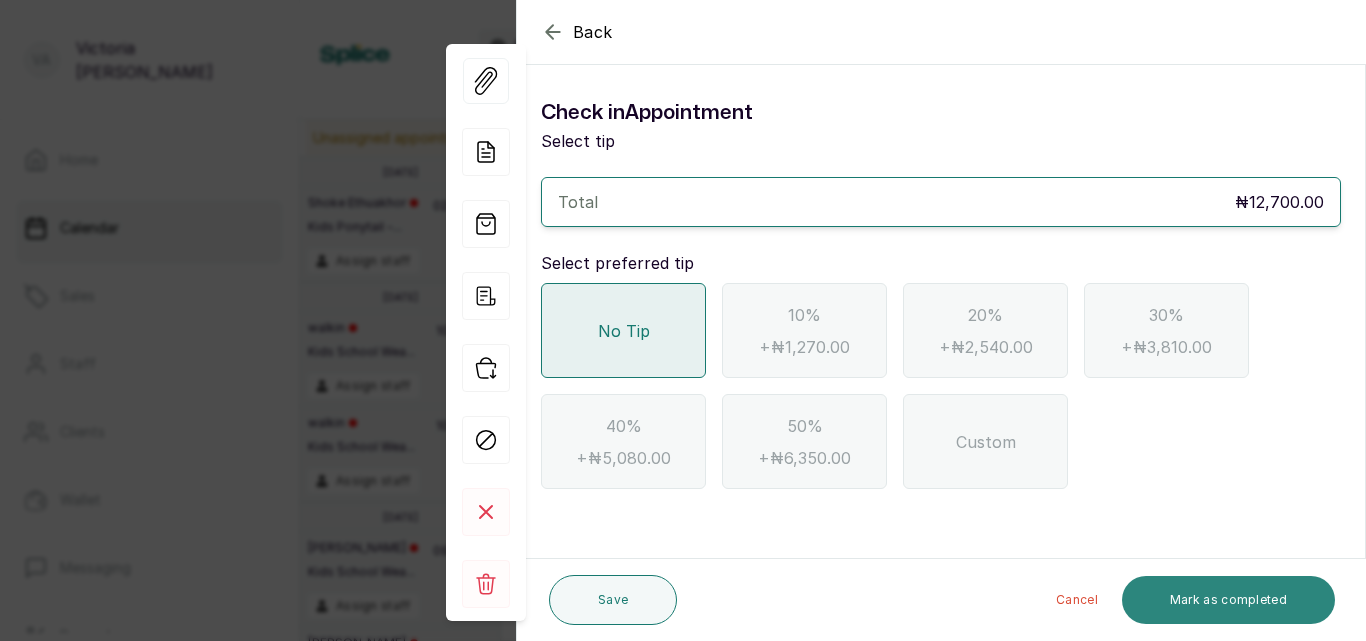 click on "Mark as completed" at bounding box center [1228, 600] 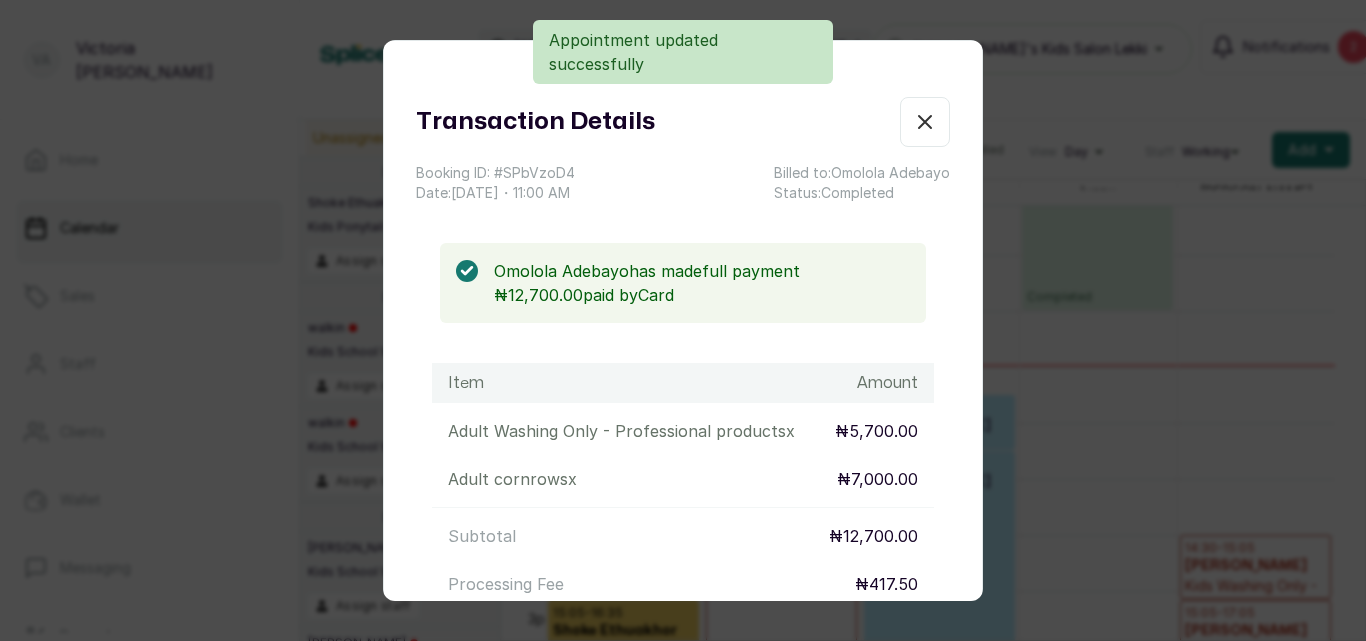 click on "Show no-show/cancelled" at bounding box center [925, 122] 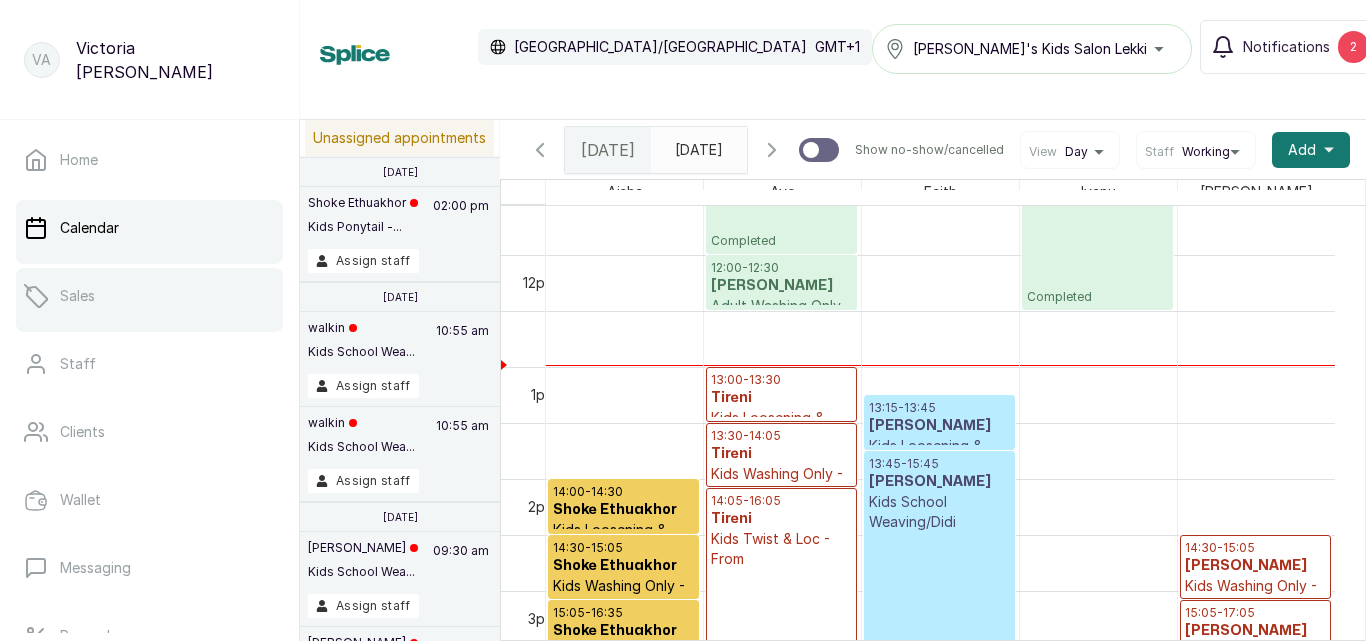 click on "Sales" at bounding box center [149, 296] 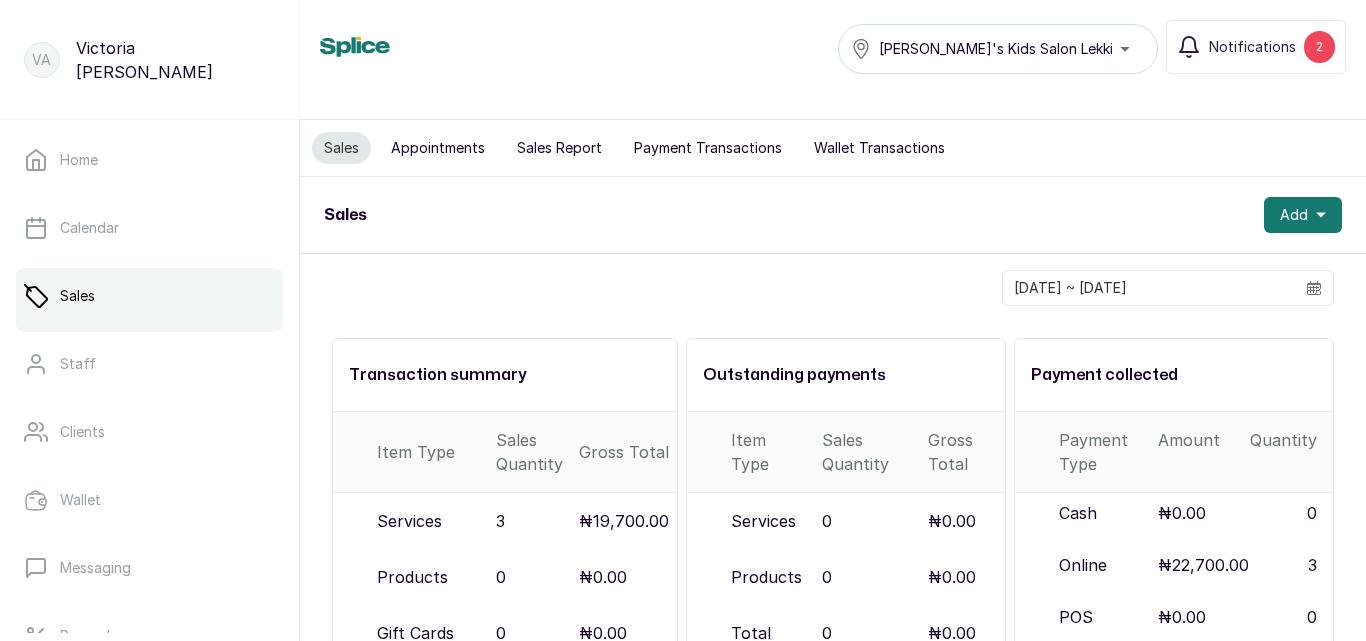 scroll, scrollTop: 373, scrollLeft: 0, axis: vertical 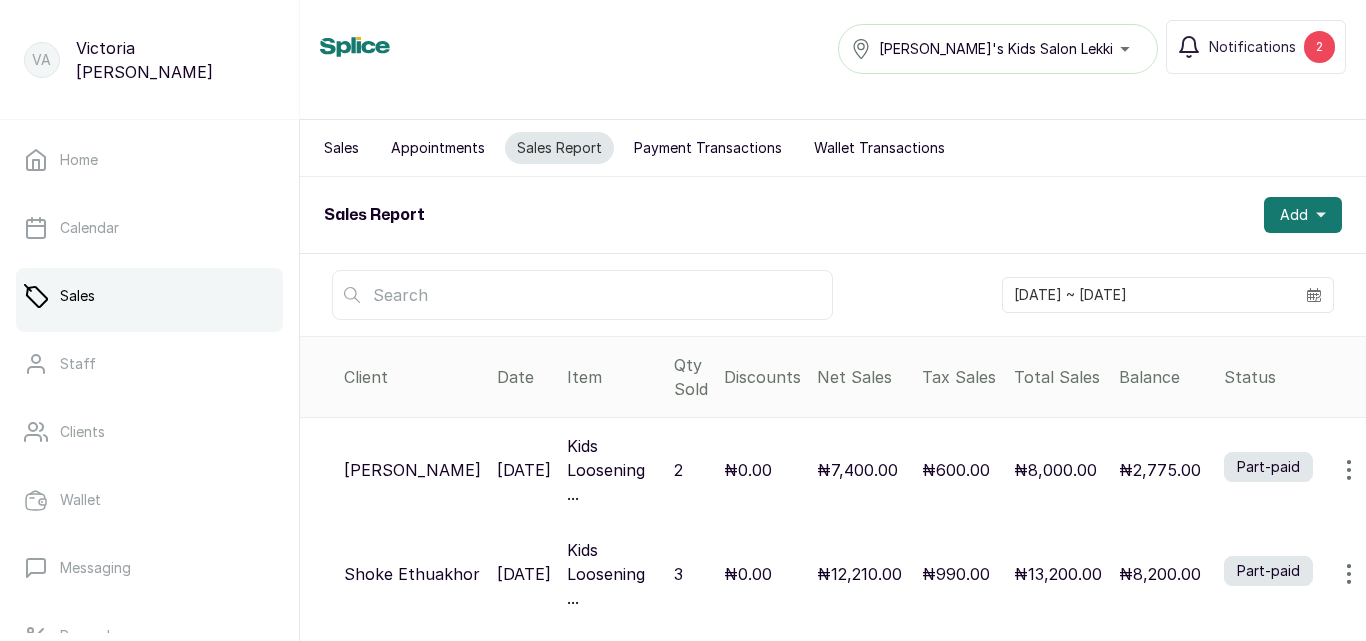 click on "Payment Transactions" at bounding box center (708, 148) 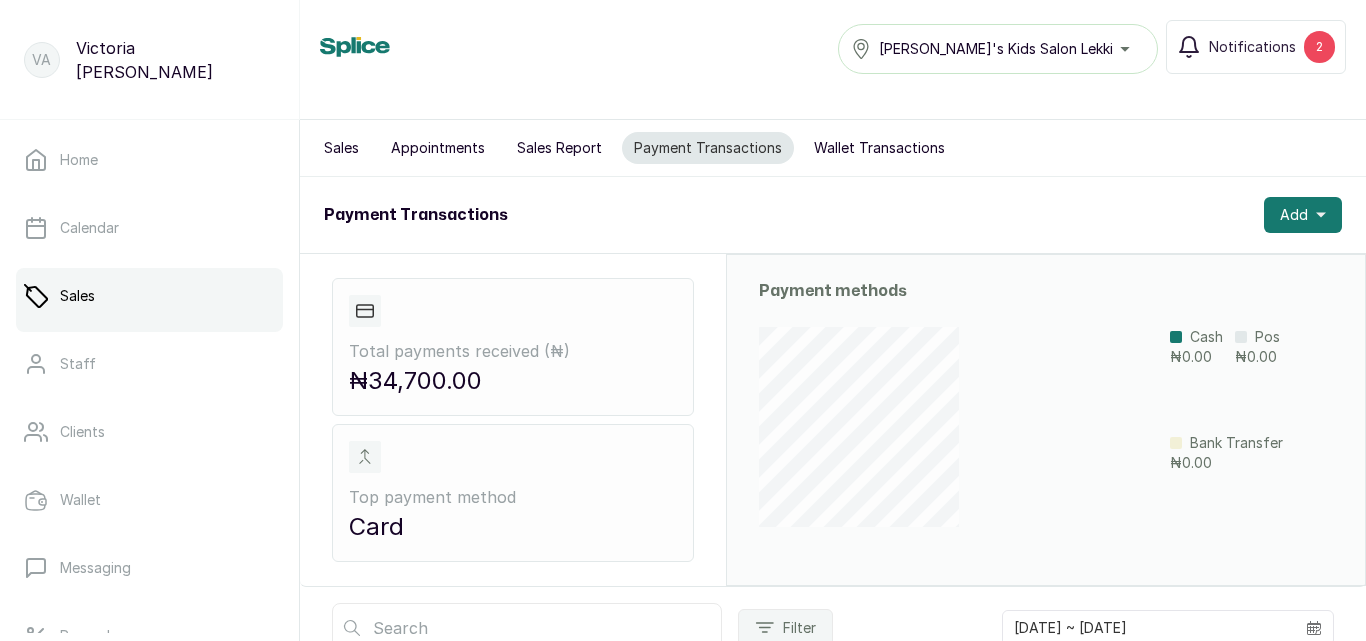 scroll, scrollTop: 422, scrollLeft: 0, axis: vertical 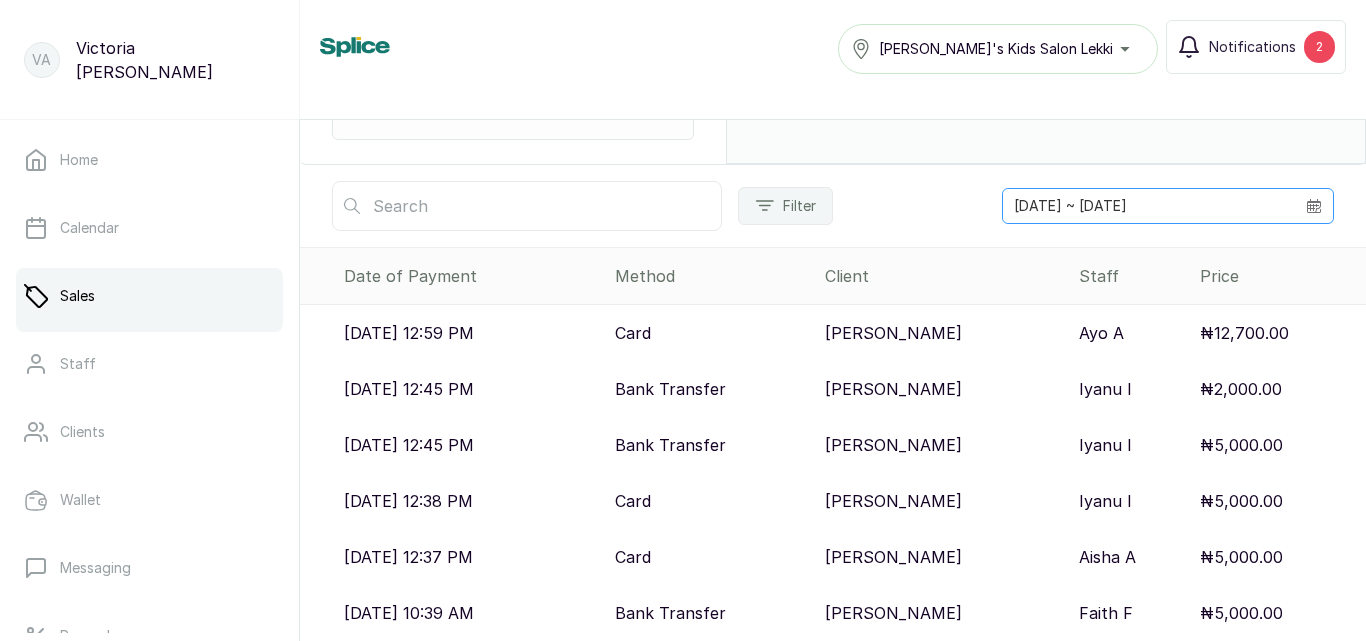 click 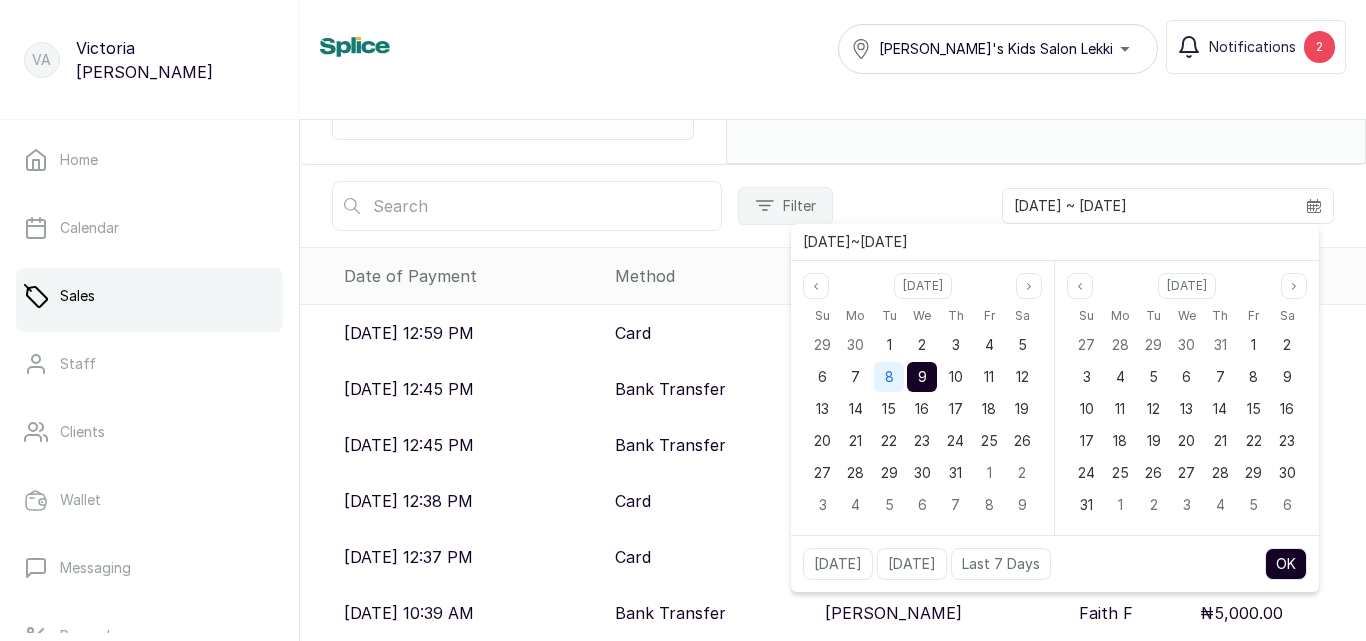 click on "8" at bounding box center (889, 377) 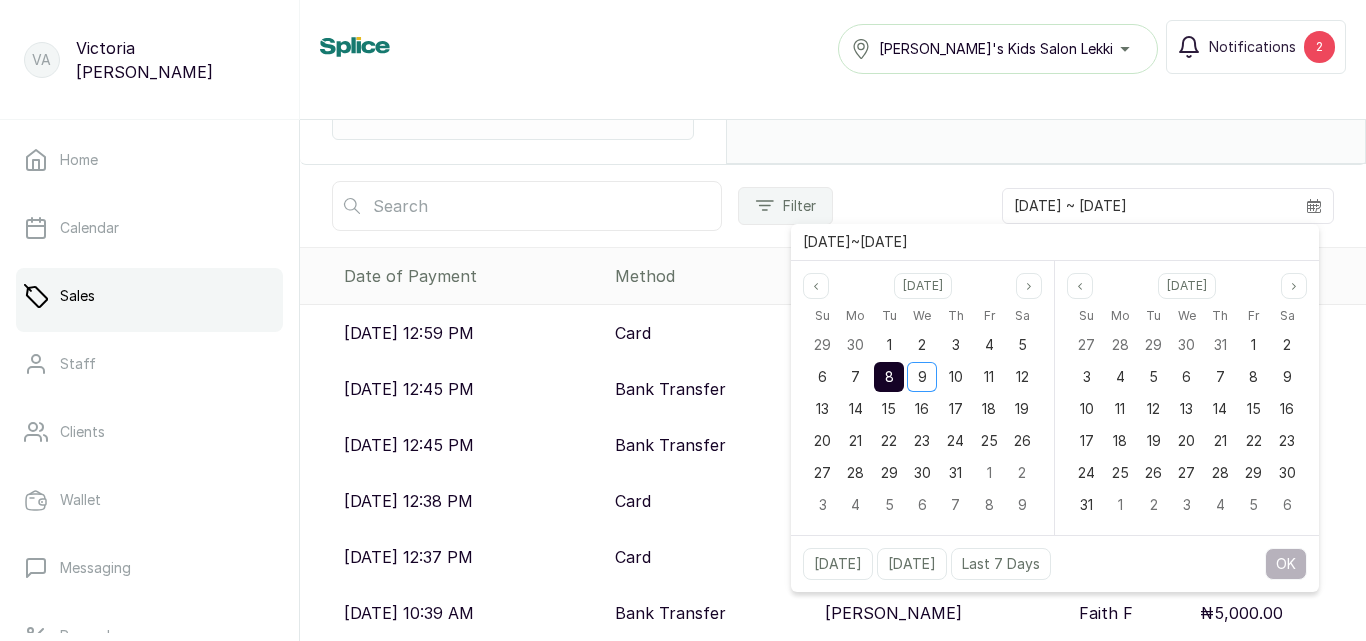 click on "8" at bounding box center (889, 376) 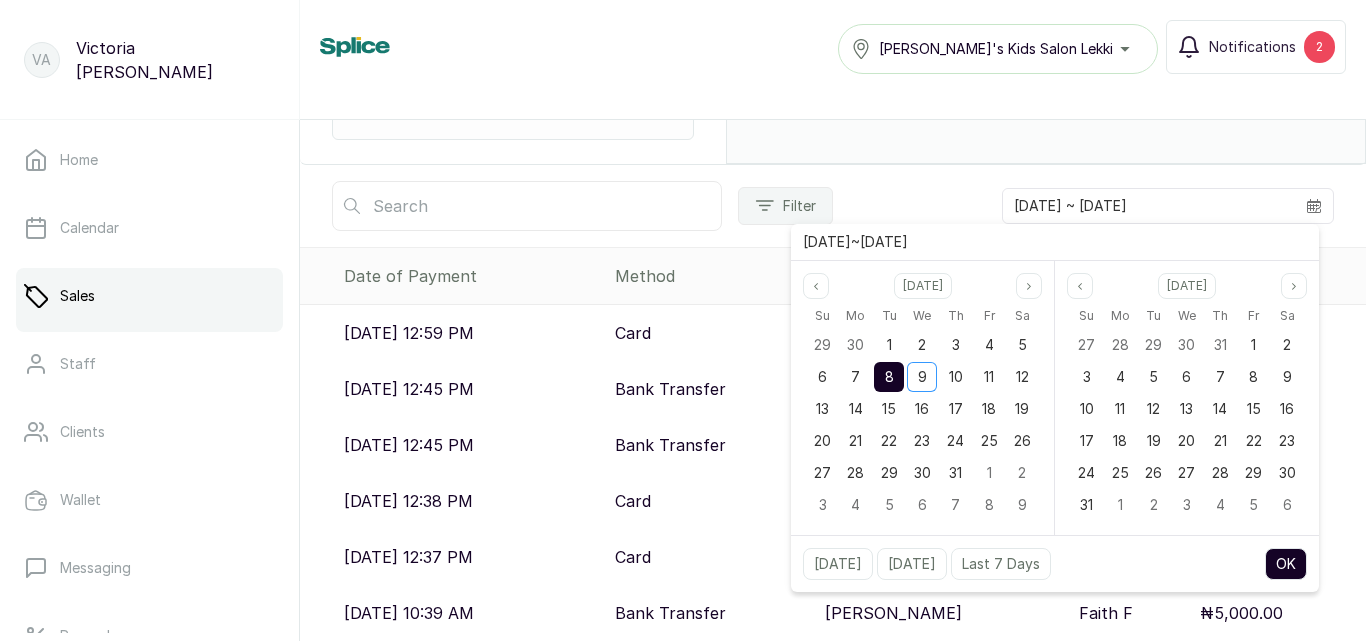 click on "OK" at bounding box center (1286, 564) 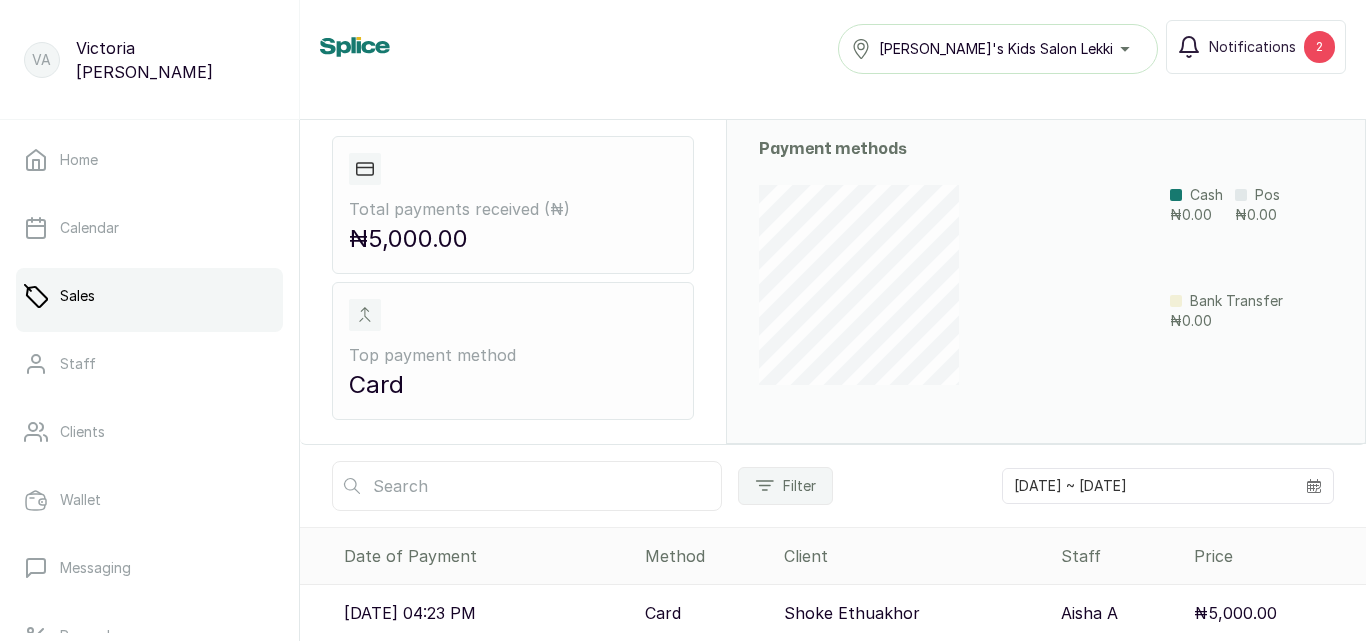 scroll, scrollTop: 142, scrollLeft: 0, axis: vertical 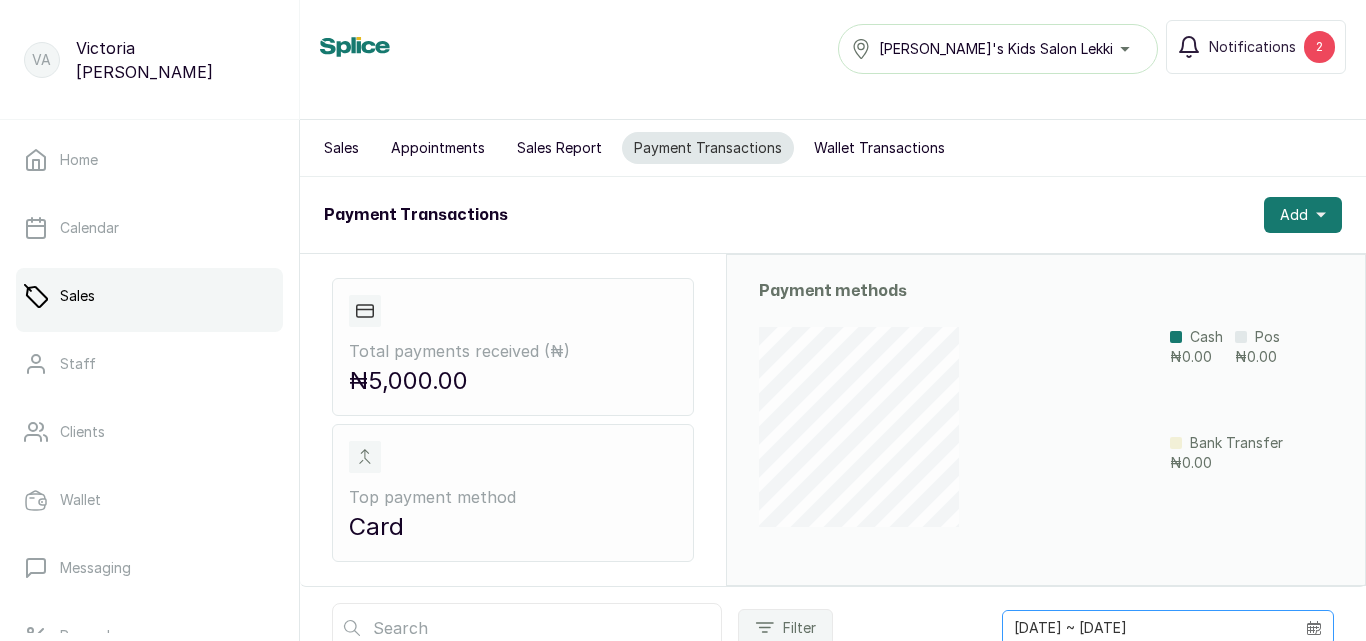 click 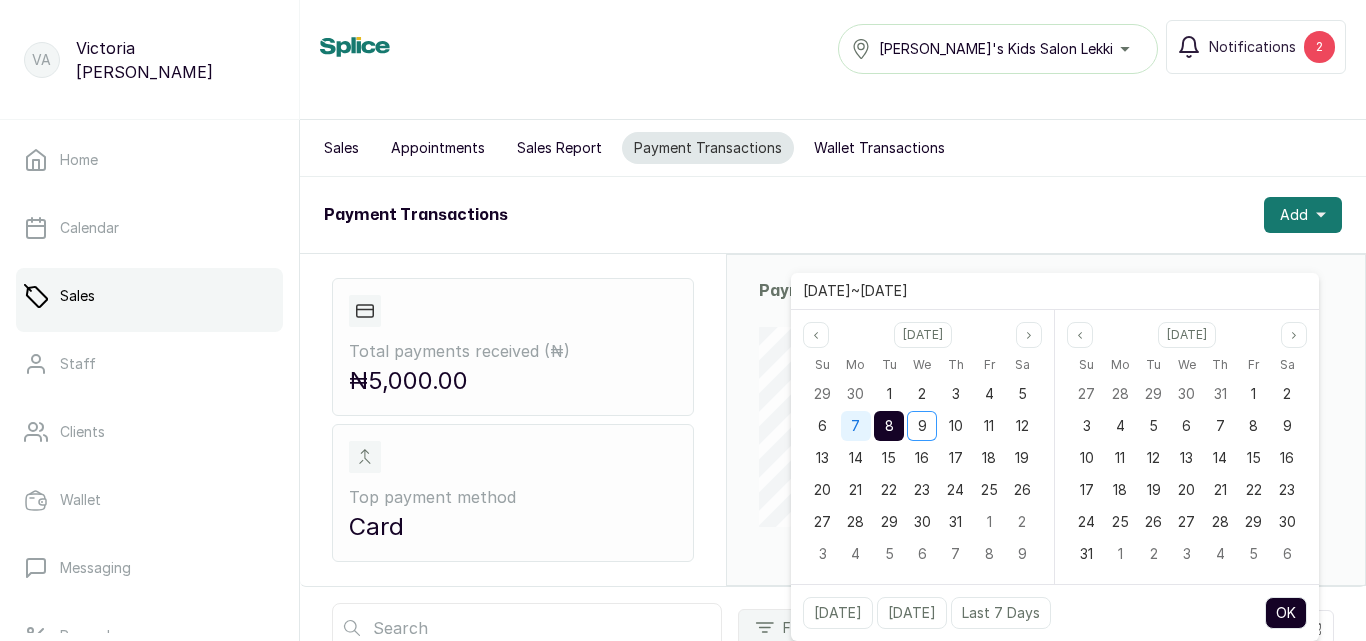 click on "7" at bounding box center [856, 426] 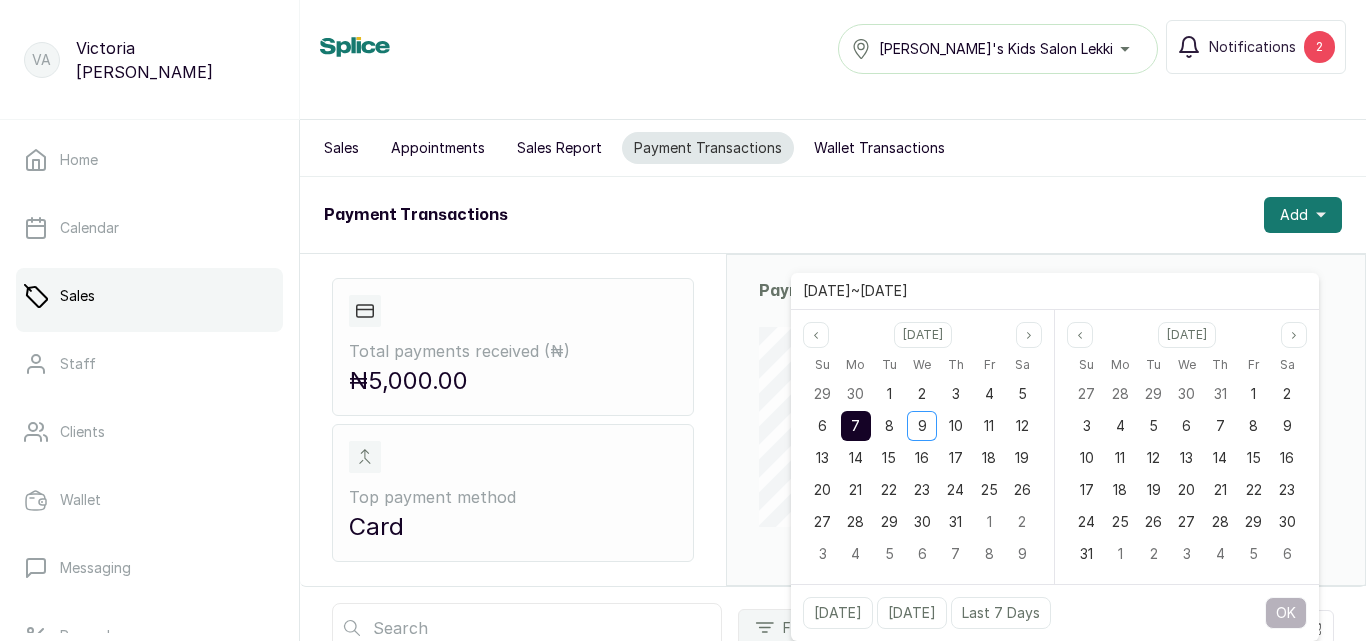 click on "7" at bounding box center (855, 425) 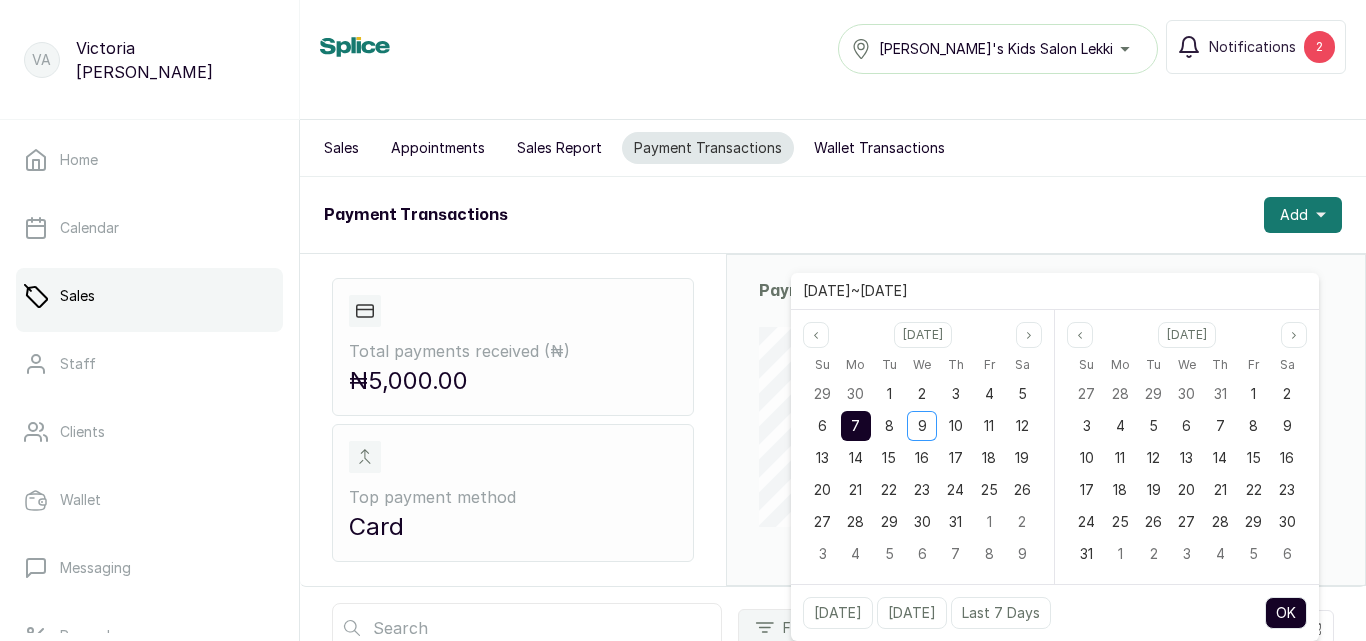 click on "OK" at bounding box center [1286, 613] 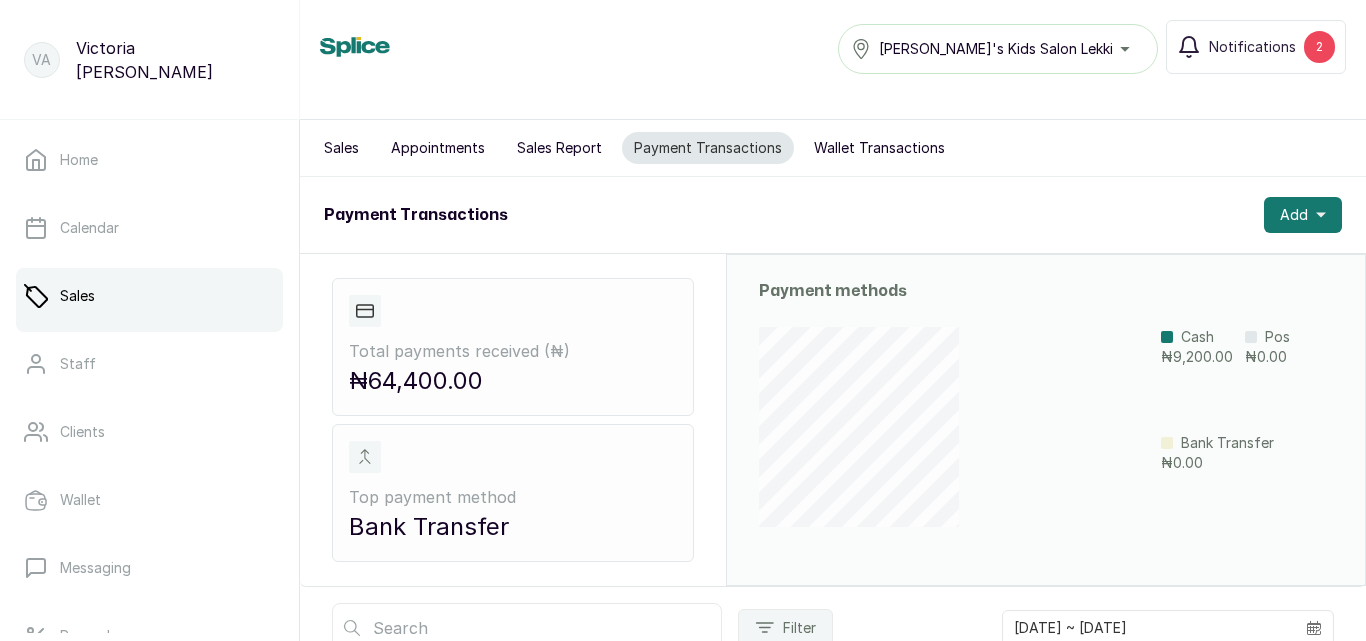 scroll, scrollTop: 422, scrollLeft: 0, axis: vertical 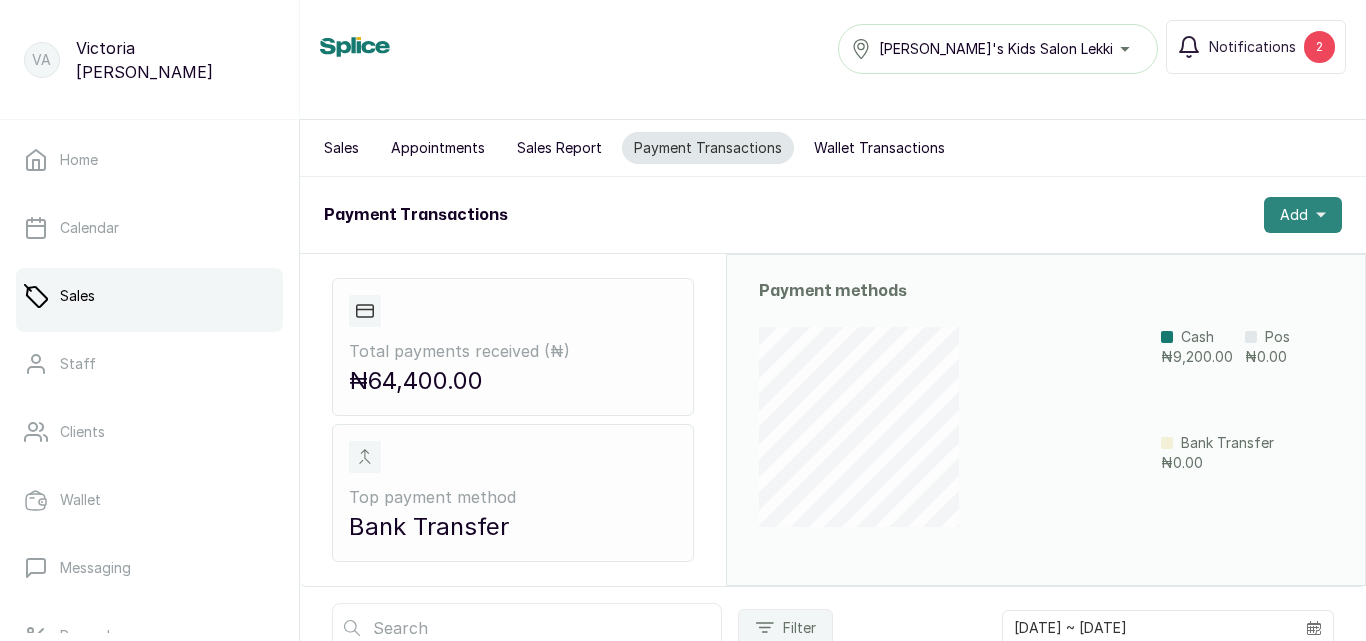 click on "Add" at bounding box center (1294, 215) 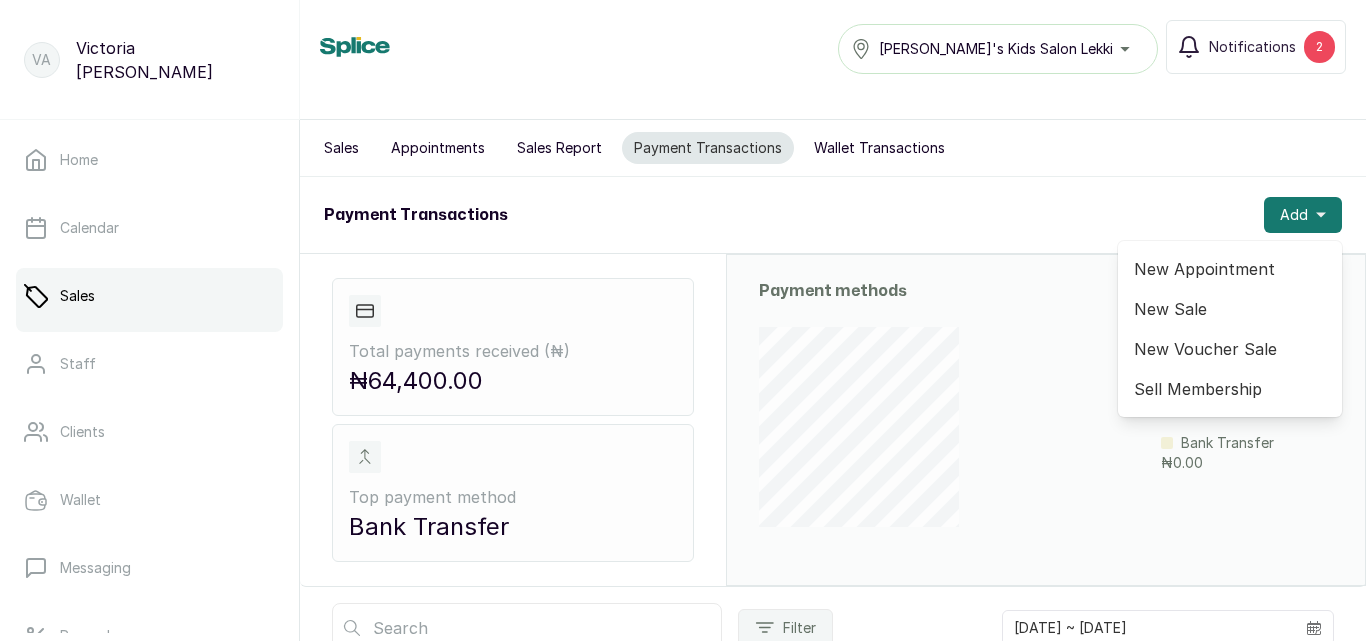 click on "Sales Appointments Sales Report Payment Transactions Wallet Transactions" at bounding box center [833, 148] 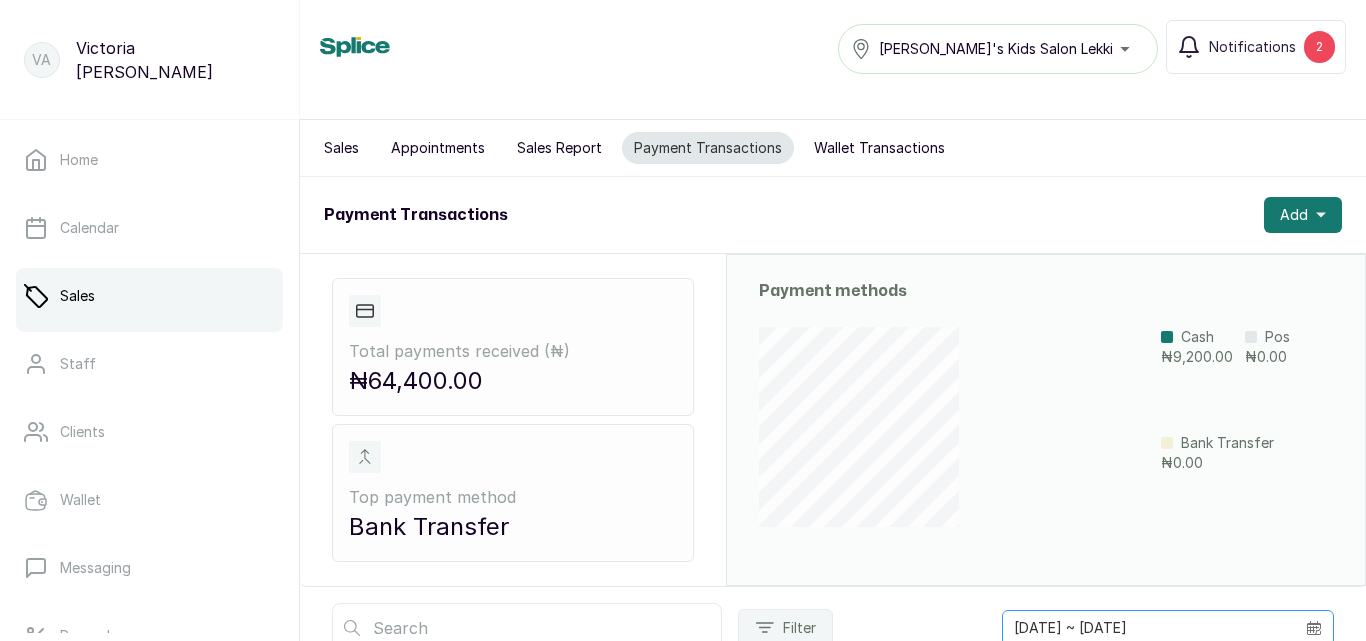 click 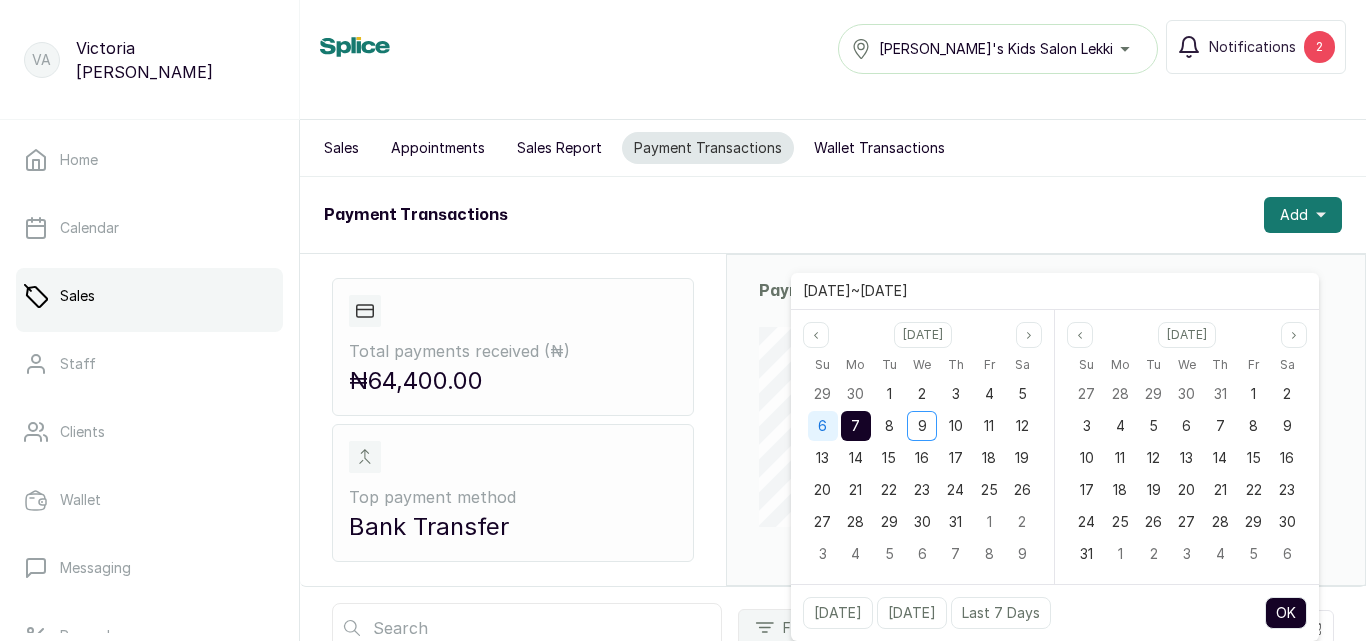 click on "6" at bounding box center [823, 426] 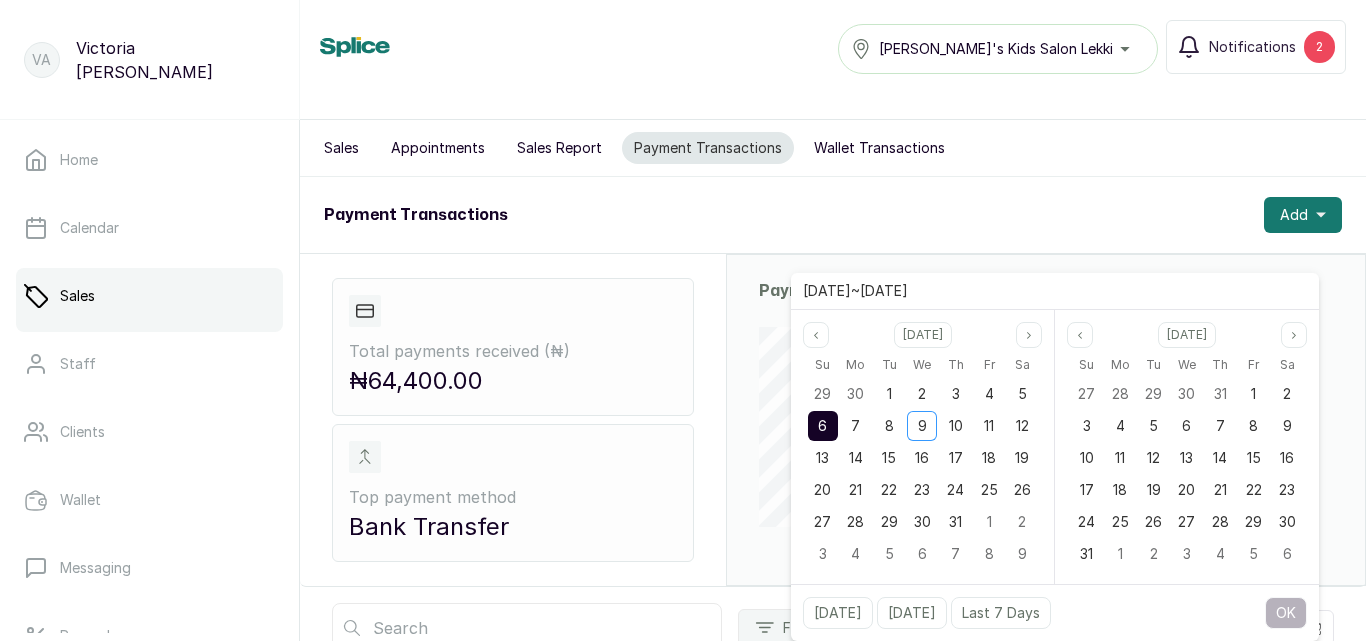 click on "6" at bounding box center [823, 426] 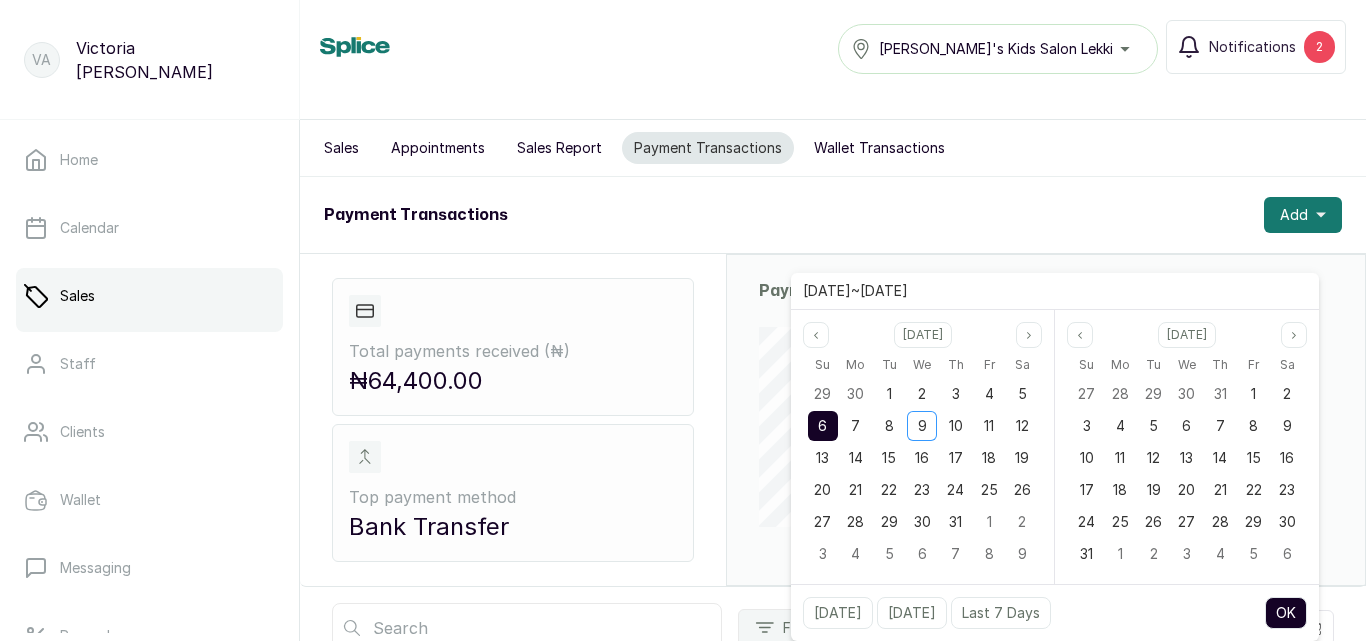 click on "OK" at bounding box center [1286, 613] 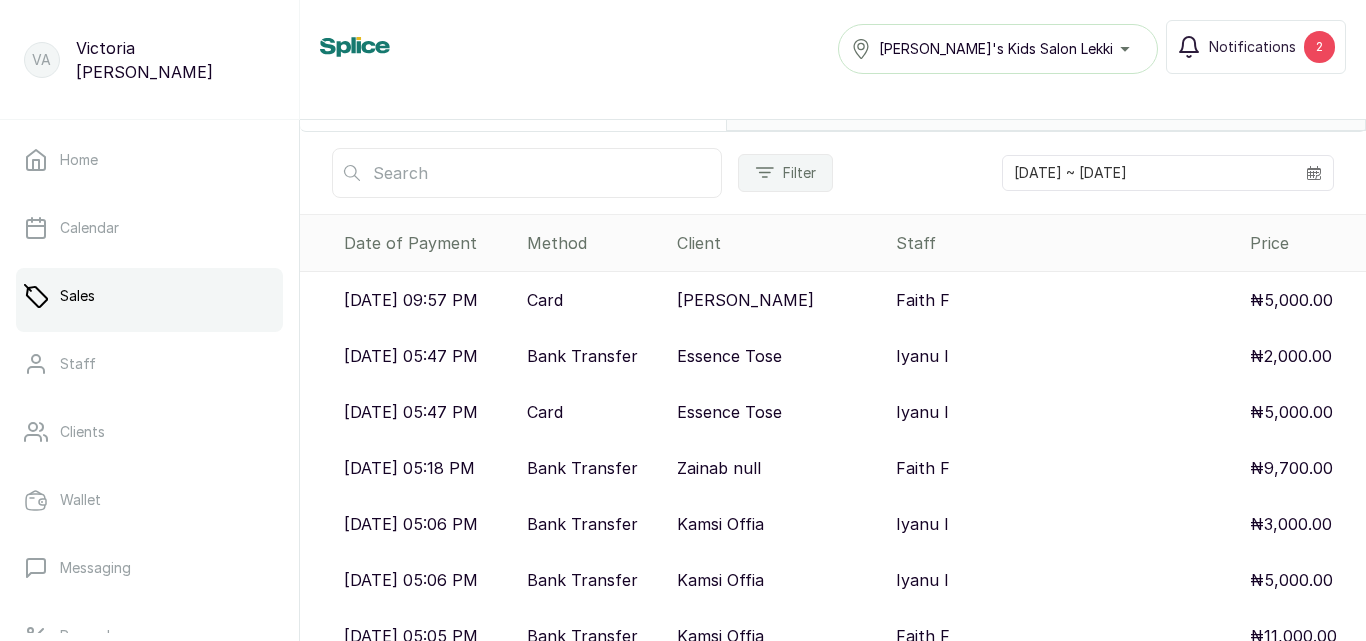 scroll, scrollTop: 910, scrollLeft: 0, axis: vertical 